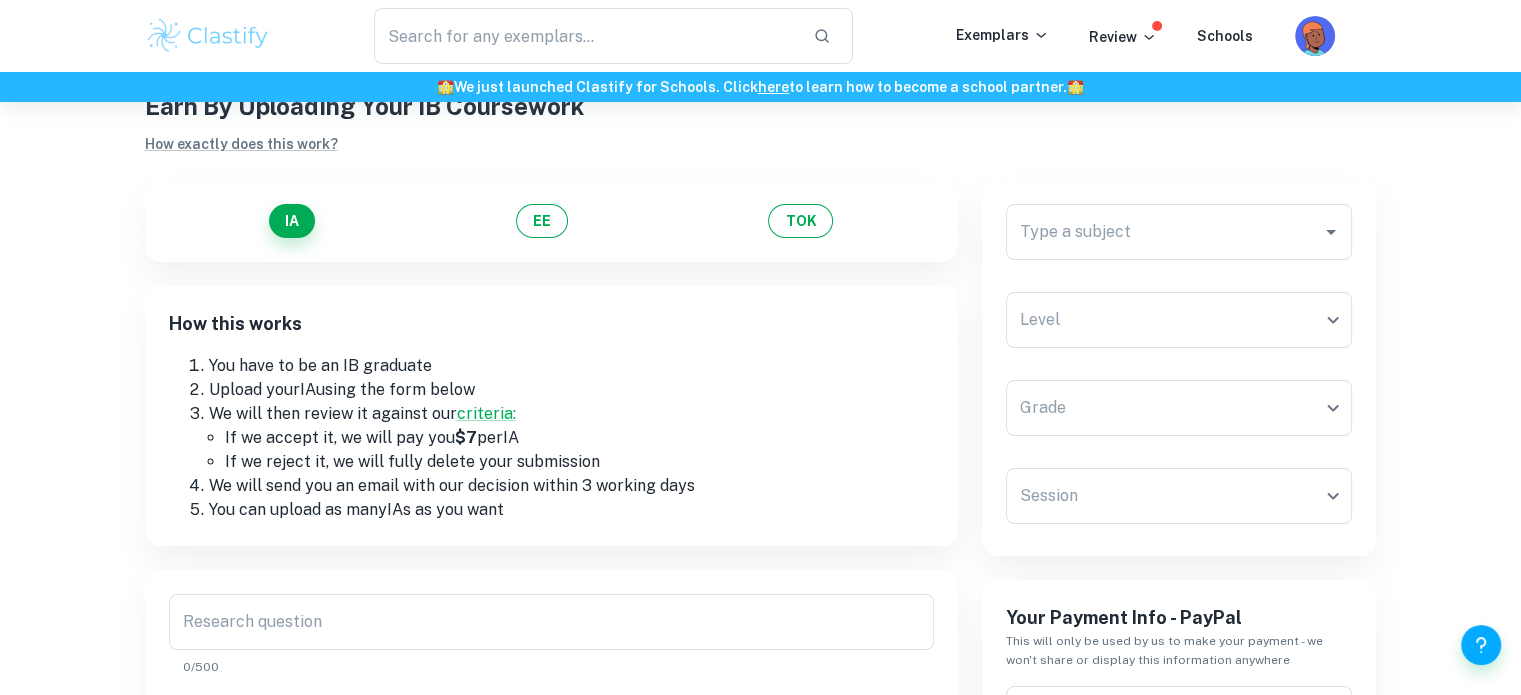 scroll, scrollTop: 100, scrollLeft: 0, axis: vertical 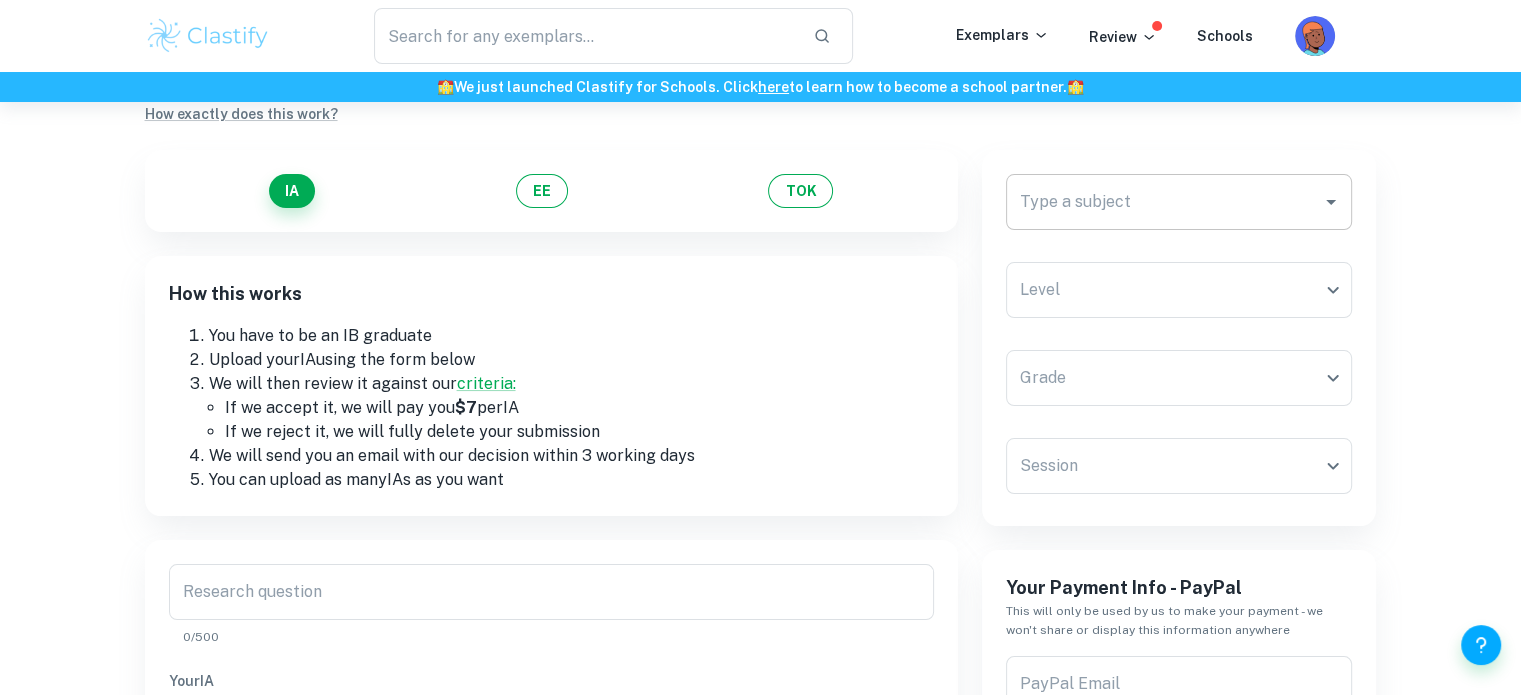 click on "Type a subject Type a subject" at bounding box center (1179, 202) 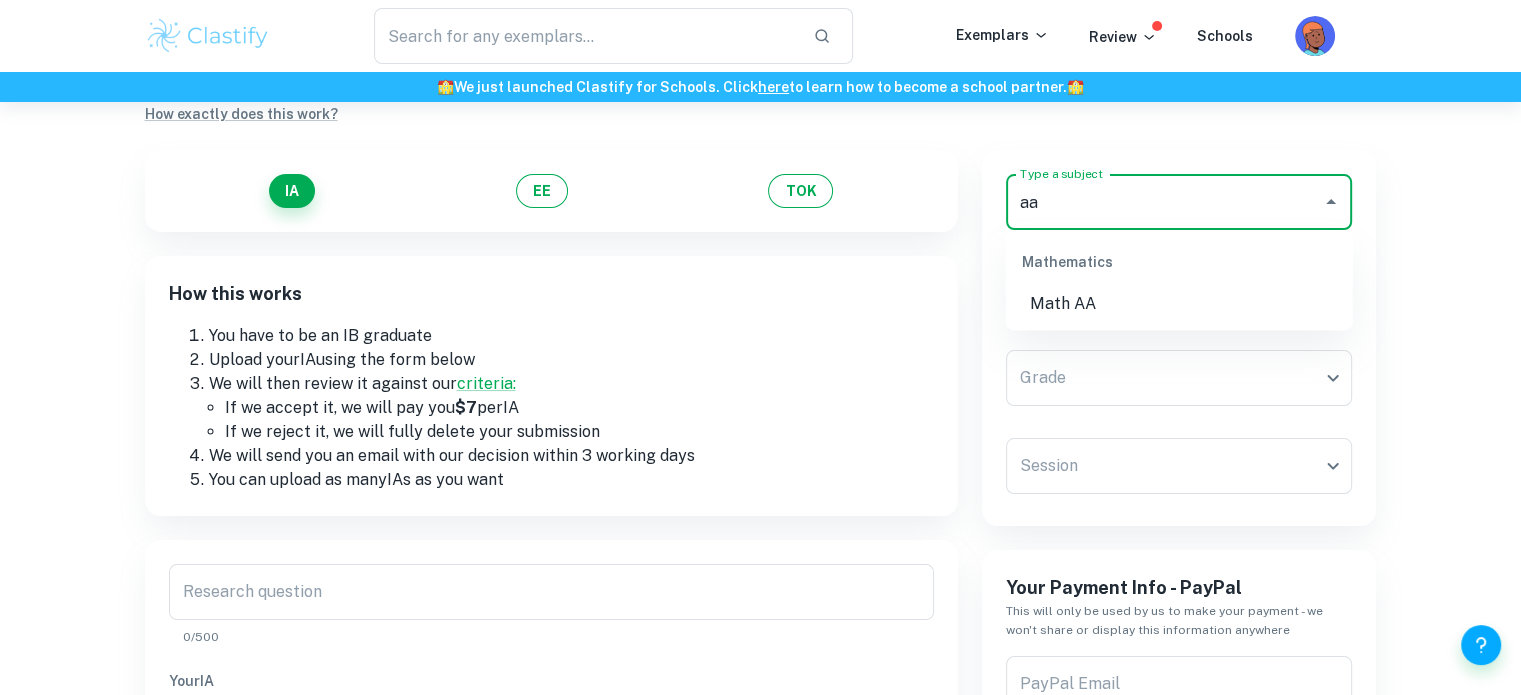 click on "Math AA" at bounding box center (1179, 304) 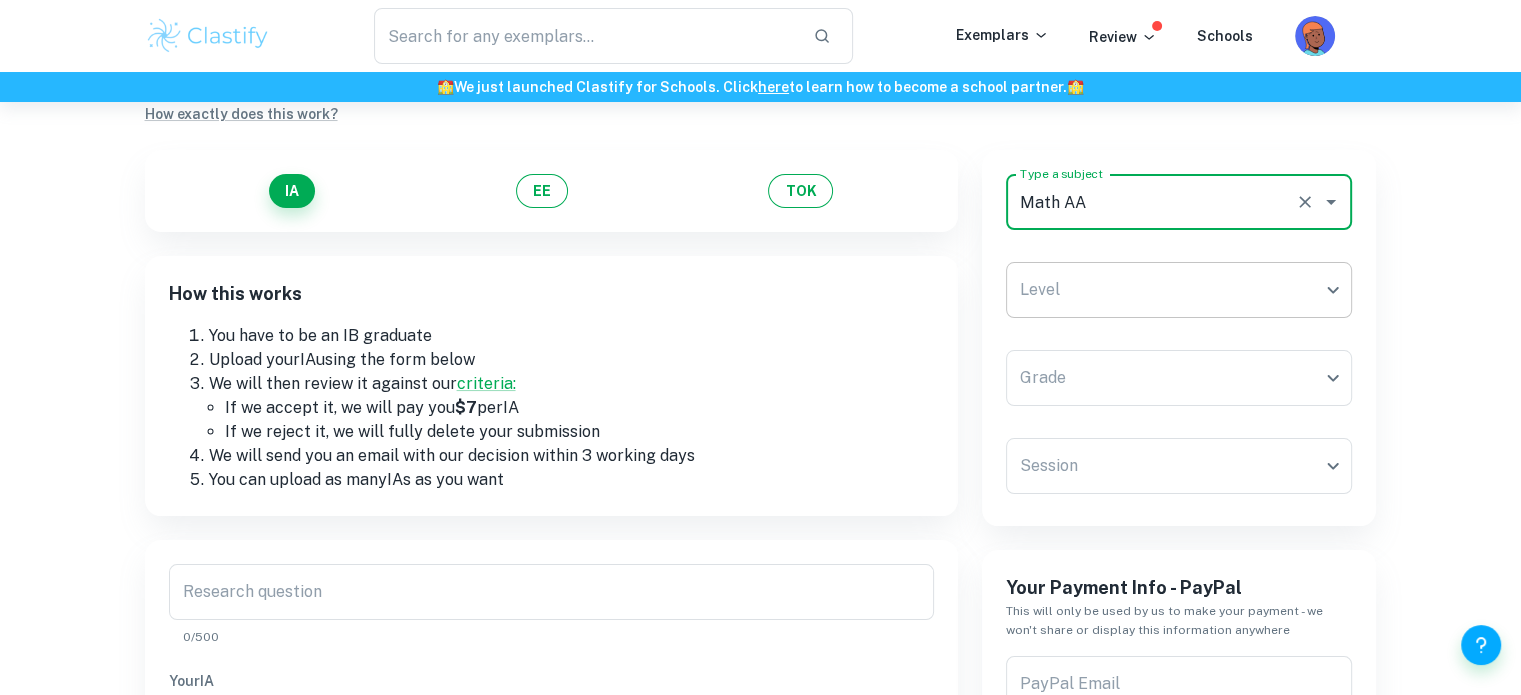 type on "Math AA" 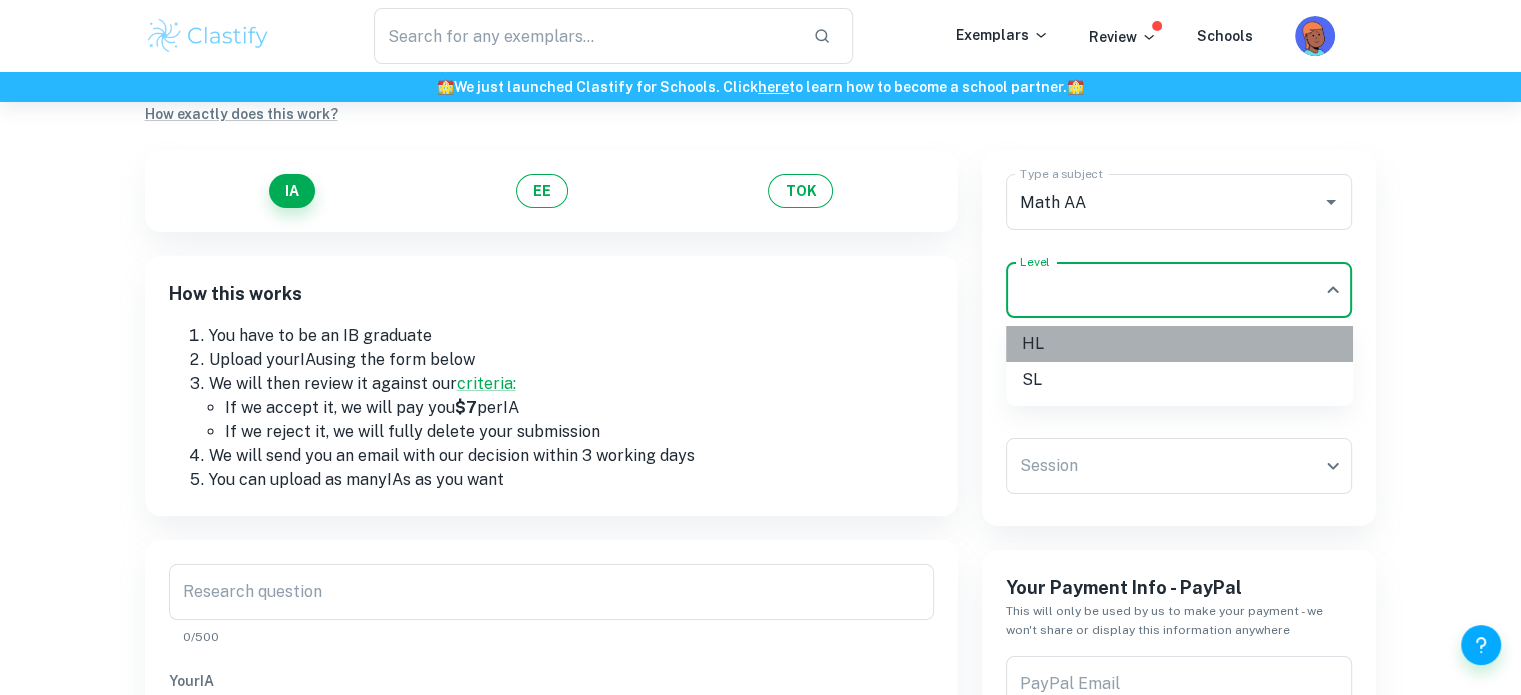 click on "HL" at bounding box center (1179, 344) 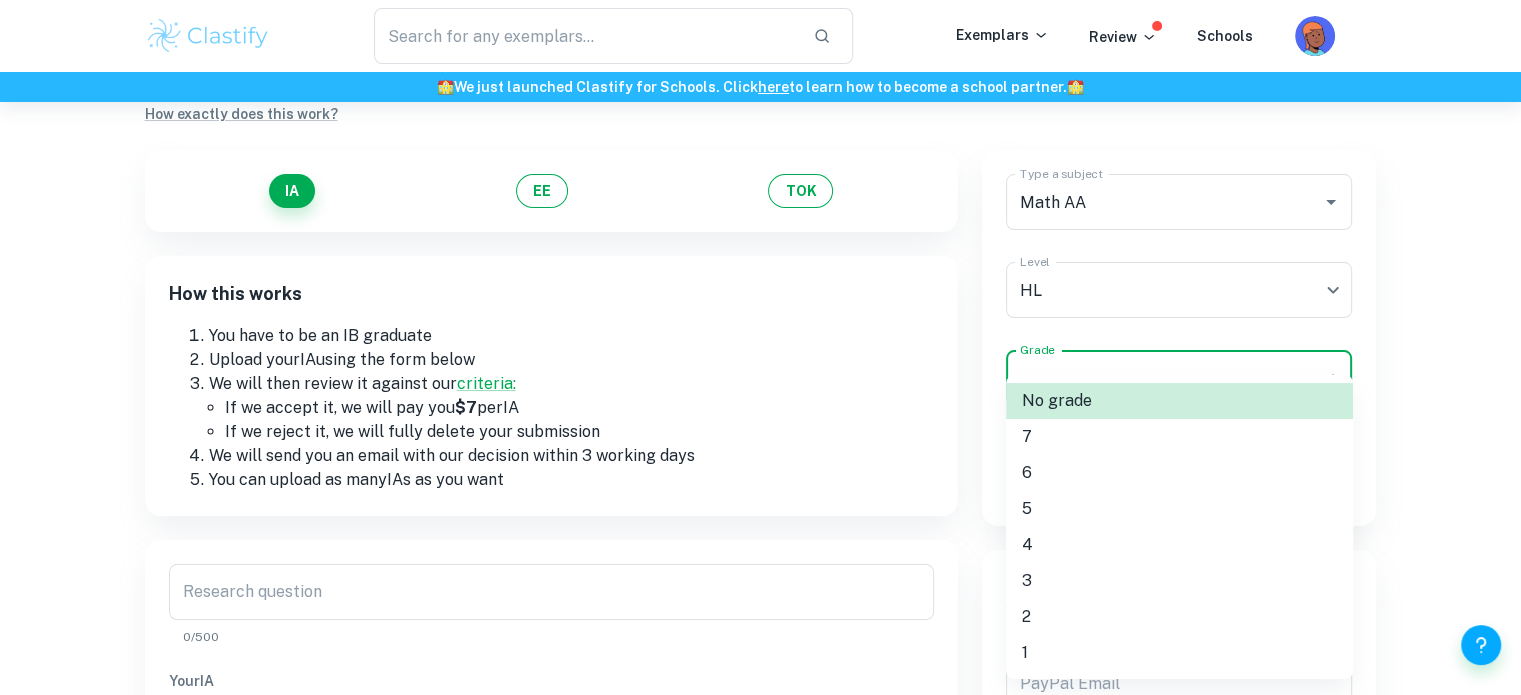 click on "We value your privacy We use cookies to enhance your browsing experience, serve personalised ads or content, and analyse our traffic. By clicking "Accept All", you consent to our use of cookies.   Cookie Policy Customise   Reject All   Accept All   Customise Consent Preferences   We use cookies to help you navigate efficiently and perform certain functions. You will find detailed information about all cookies under each consent category below. The cookies that are categorised as "Necessary" are stored on your browser as they are essential for enabling the basic functionalities of the site. ...  Show more For more information on how Google's third-party cookies operate and handle your data, see:   Google Privacy Policy Necessary Always Active Necessary cookies are required to enable the basic features of this site, such as providing secure log-in or adjusting your consent preferences. These cookies do not store any personally identifiable data. Functional Analytics Performance Advertisement Uncategorised" at bounding box center (760, 349) 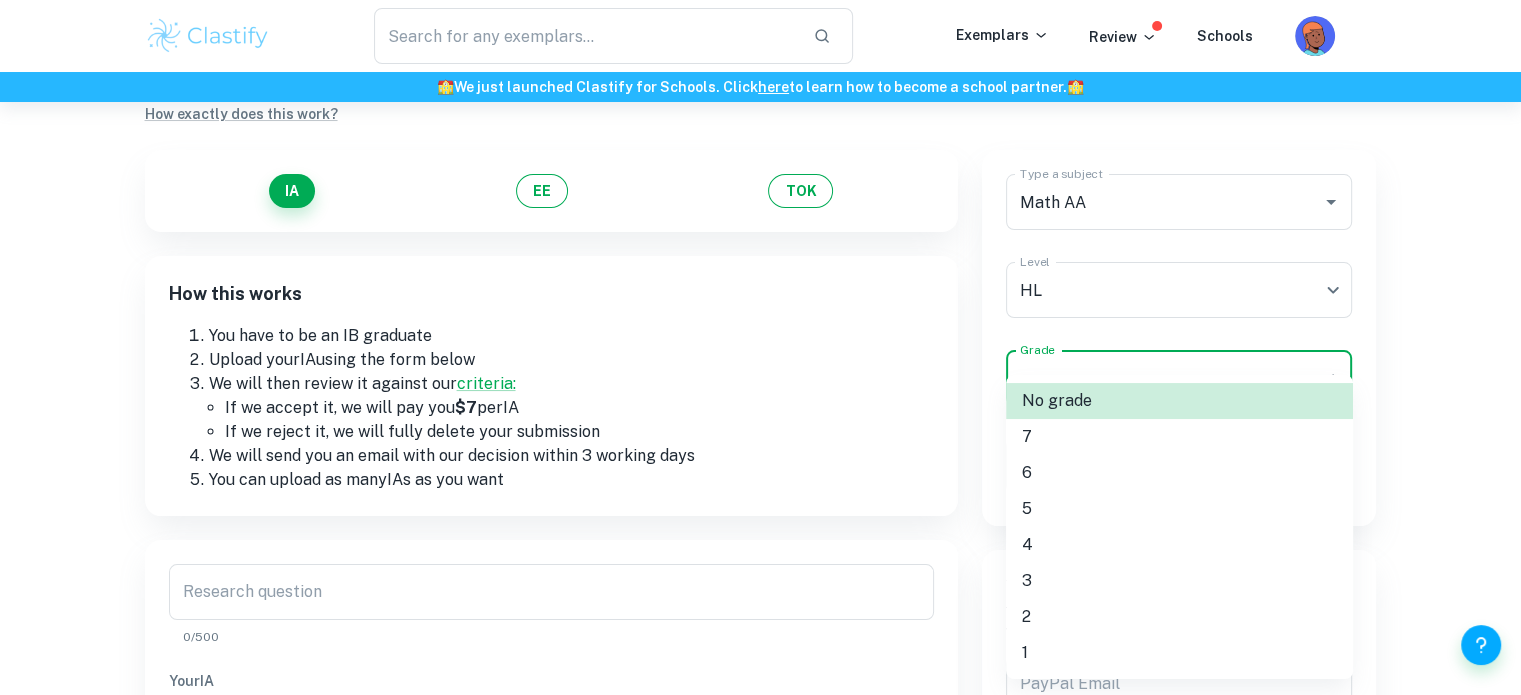 click on "5" at bounding box center [1179, 509] 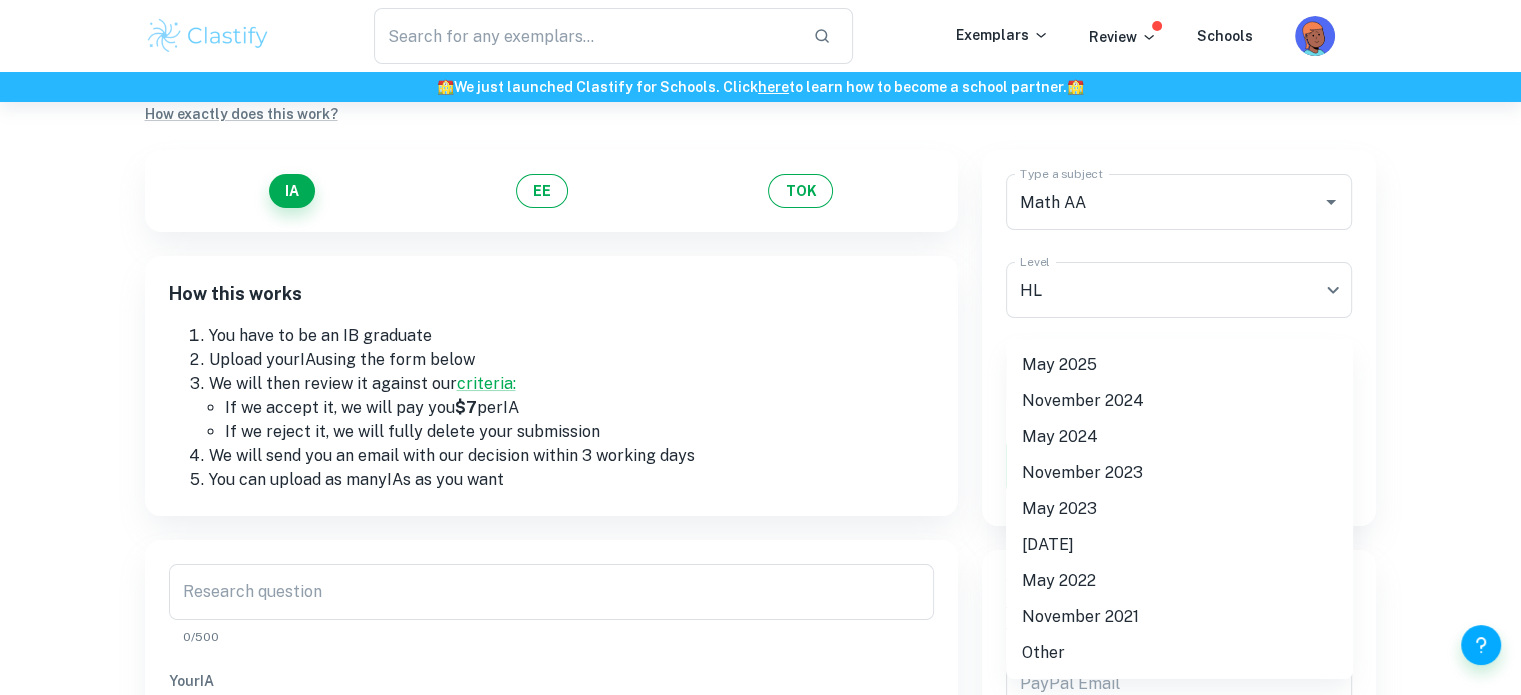 click on "We value your privacy We use cookies to enhance your browsing experience, serve personalised ads or content, and analyse our traffic. By clicking "Accept All", you consent to our use of cookies.   Cookie Policy Customise   Reject All   Accept All   Customise Consent Preferences   We use cookies to help you navigate efficiently and perform certain functions. You will find detailed information about all cookies under each consent category below. The cookies that are categorised as "Necessary" are stored on your browser as they are essential for enabling the basic functionalities of the site. ...  Show more For more information on how Google's third-party cookies operate and handle your data, see:   Google Privacy Policy Necessary Always Active Necessary cookies are required to enable the basic features of this site, such as providing secure log-in or adjusting your consent preferences. These cookies do not store any personally identifiable data. Functional Analytics Performance Advertisement Uncategorised" at bounding box center [760, 349] 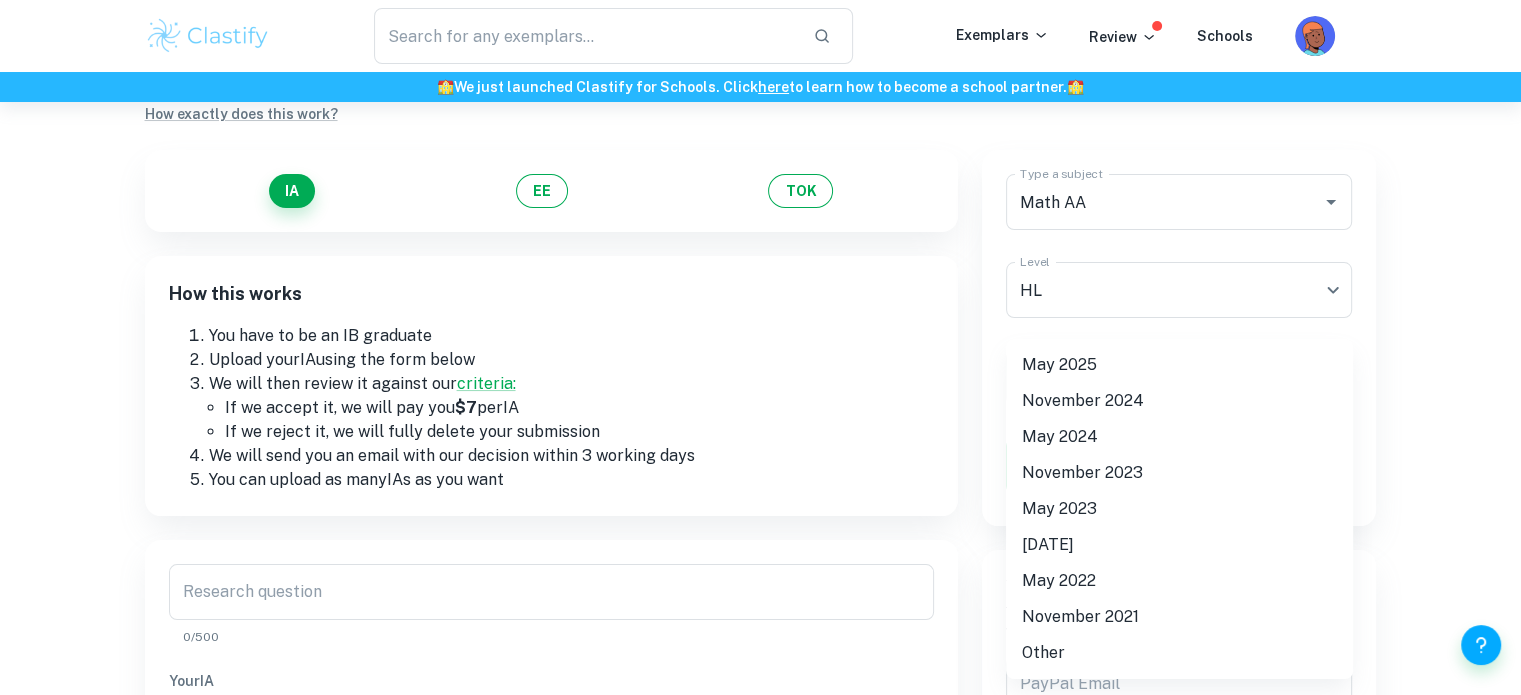 click on "May 2025" at bounding box center (1179, 365) 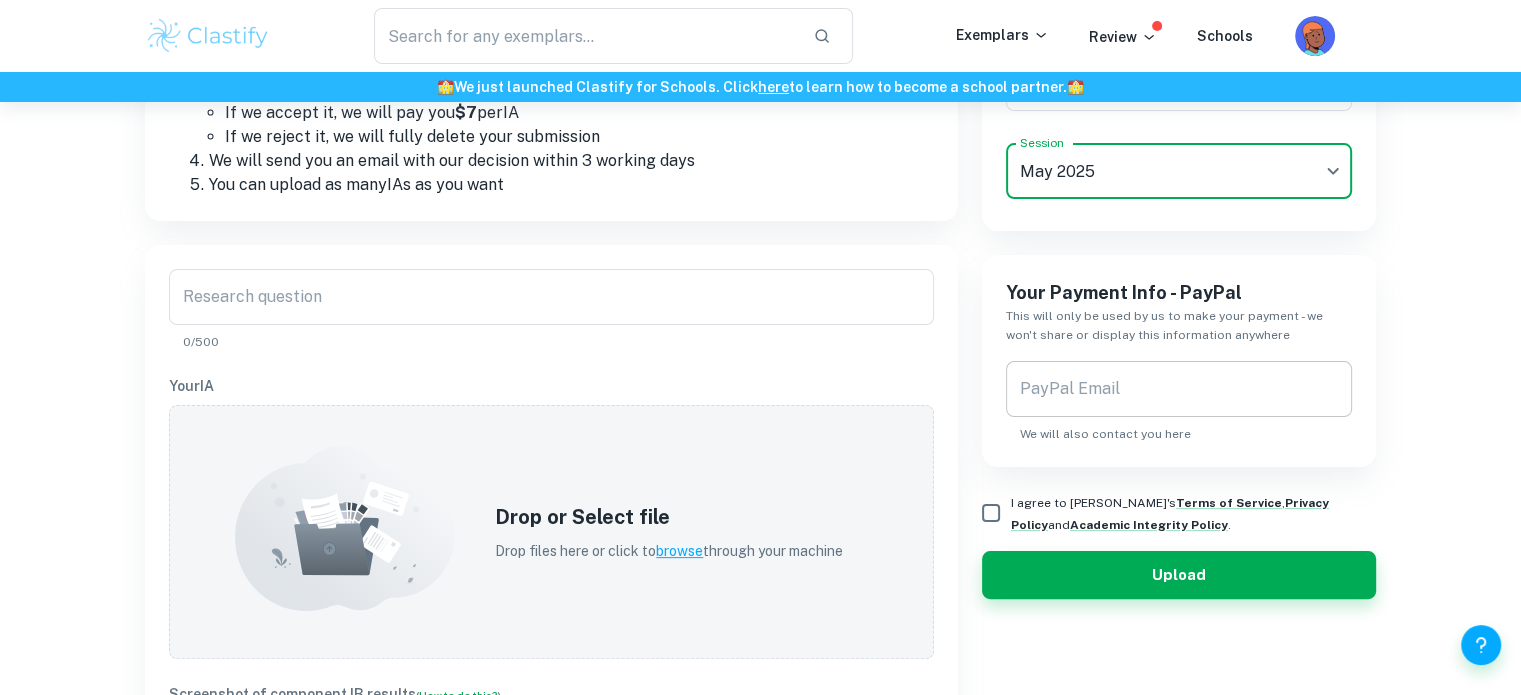scroll, scrollTop: 400, scrollLeft: 0, axis: vertical 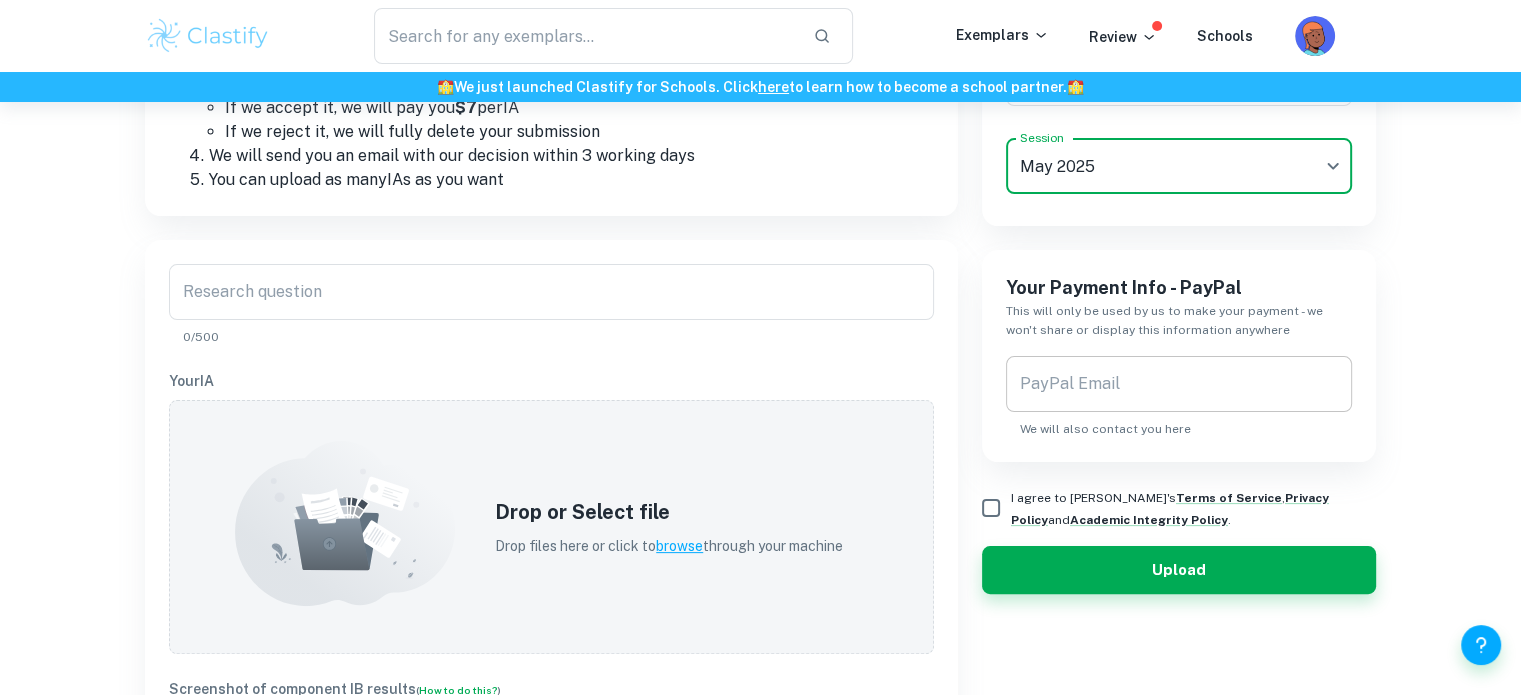 click on "PayPal Email PayPal Email We will also contact you here" at bounding box center [1179, 397] 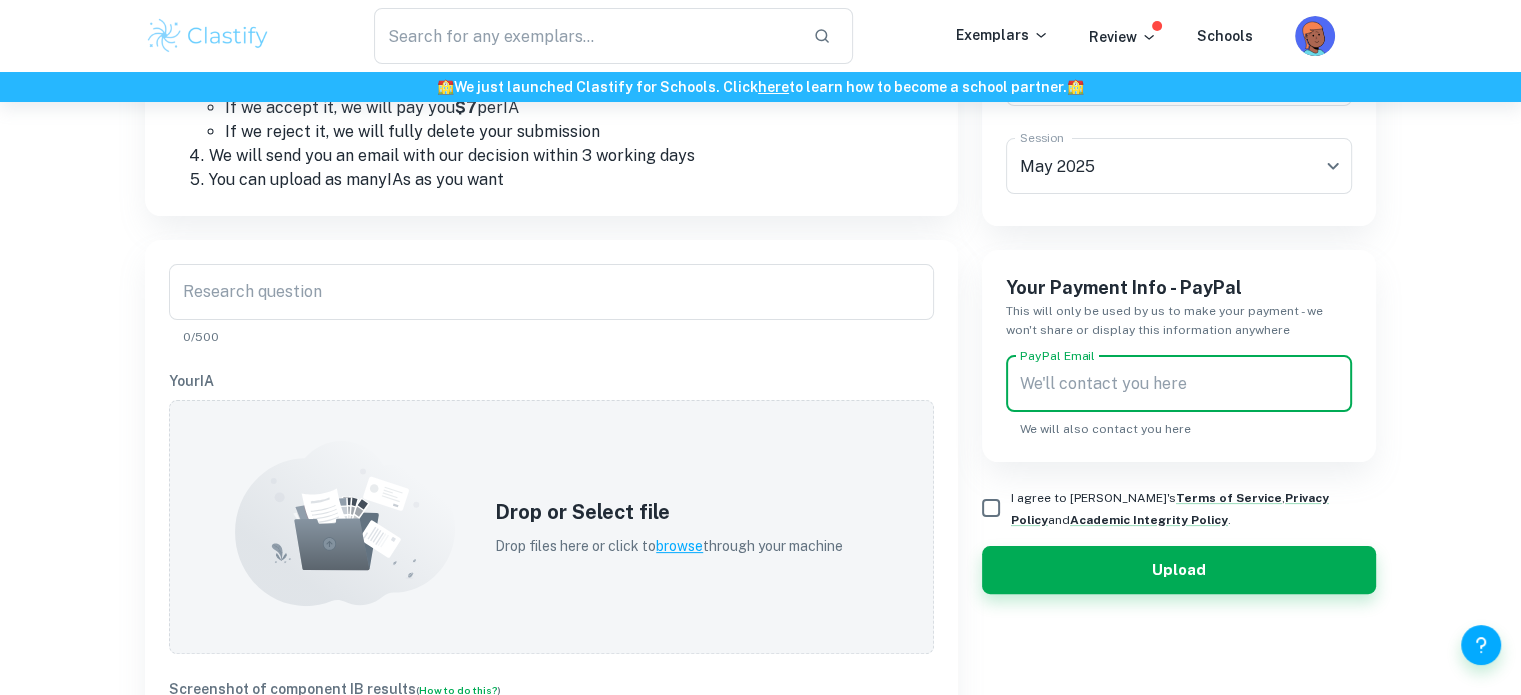 type on "[EMAIL_ADDRESS][DOMAIN_NAME]" 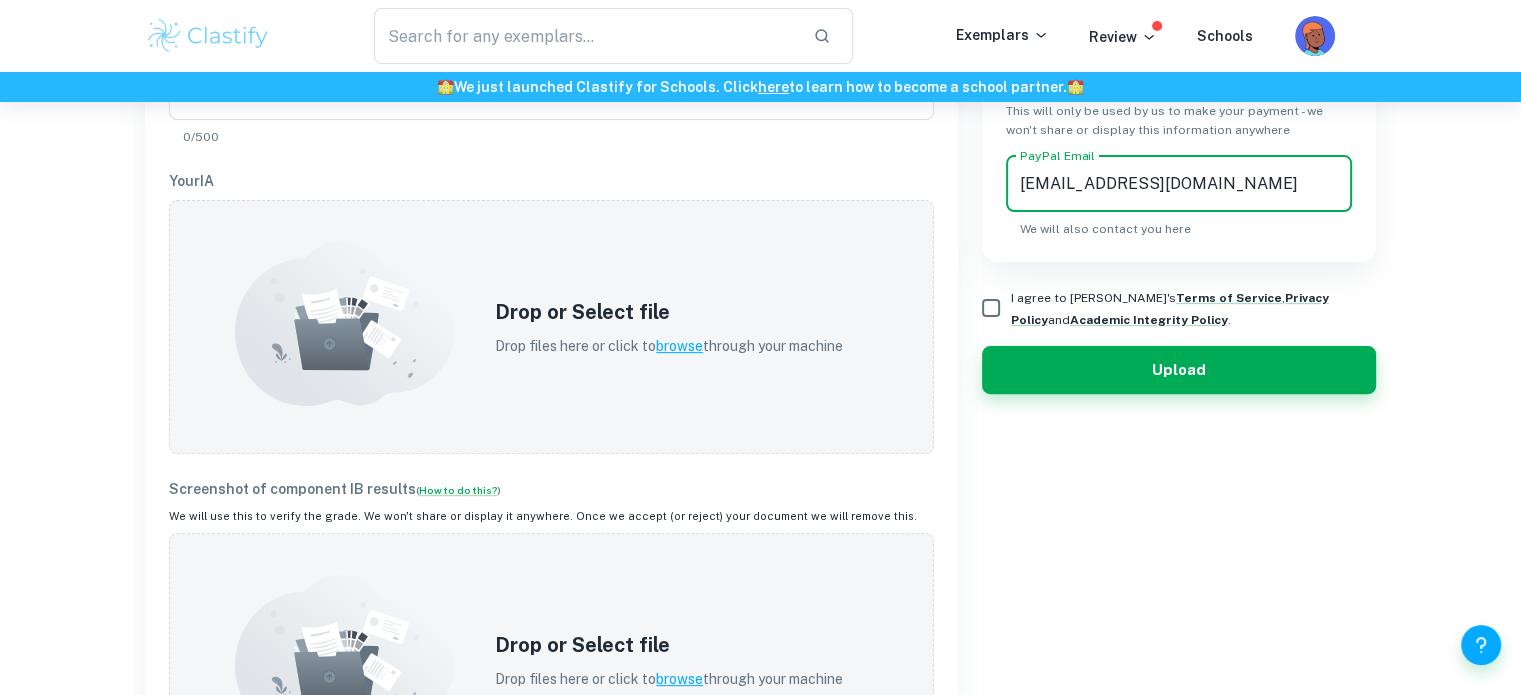 scroll, scrollTop: 588, scrollLeft: 0, axis: vertical 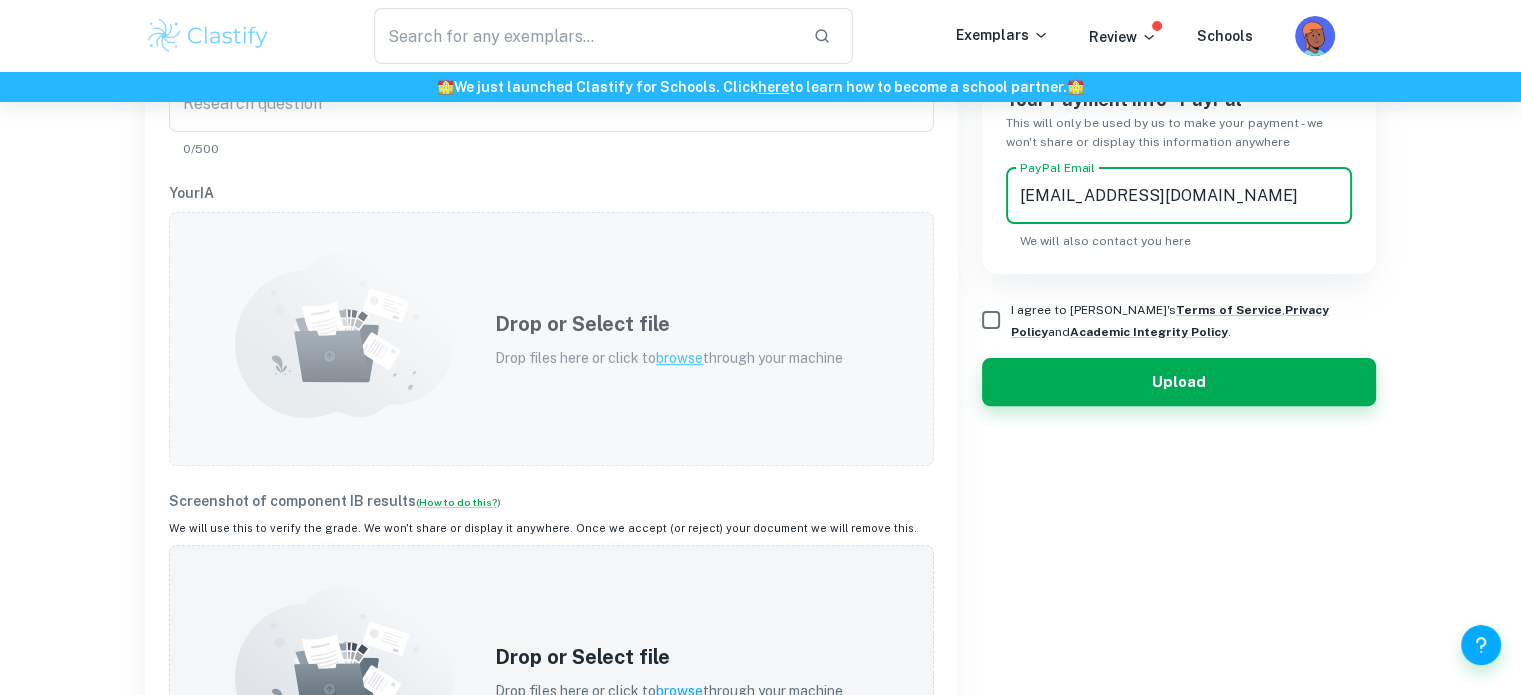click on "Drop or Select file Drop files here or click to  browse  through your machine" at bounding box center [669, 339] 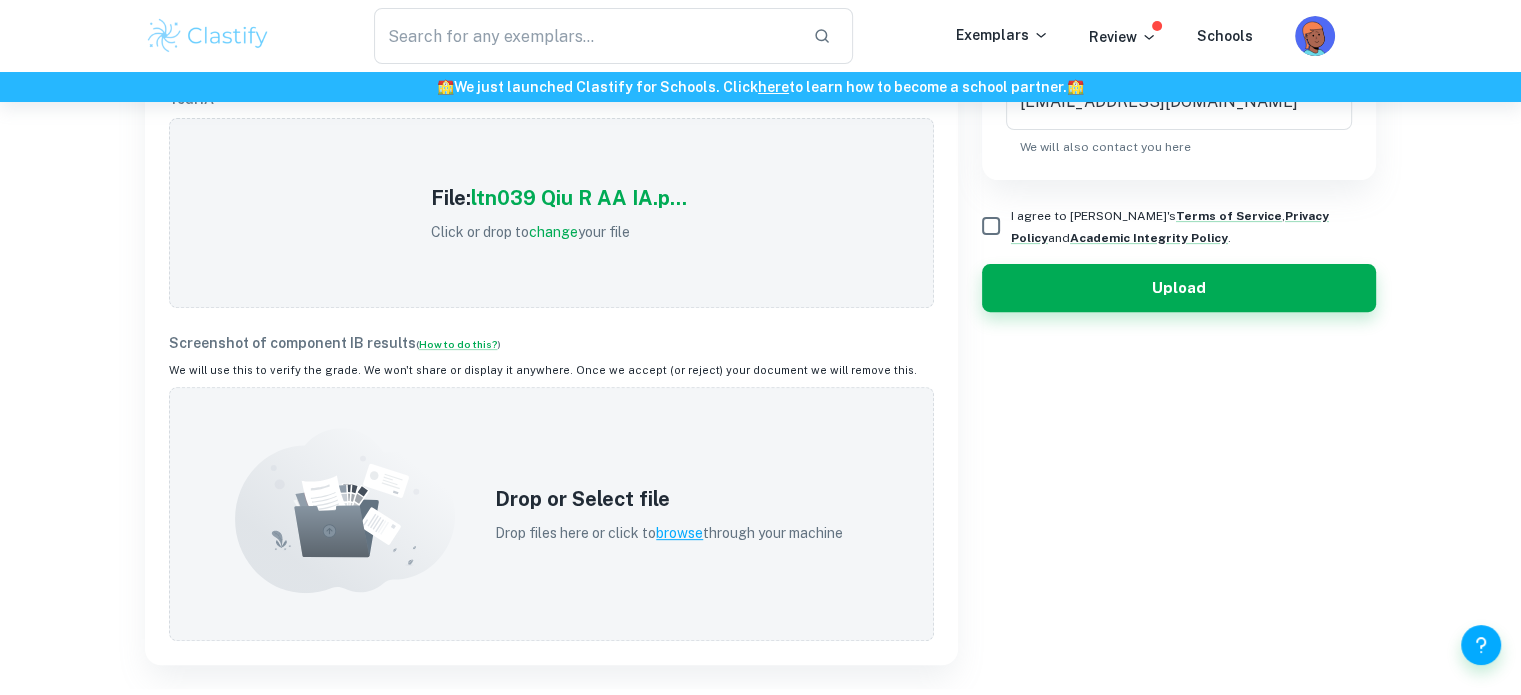scroll, scrollTop: 788, scrollLeft: 0, axis: vertical 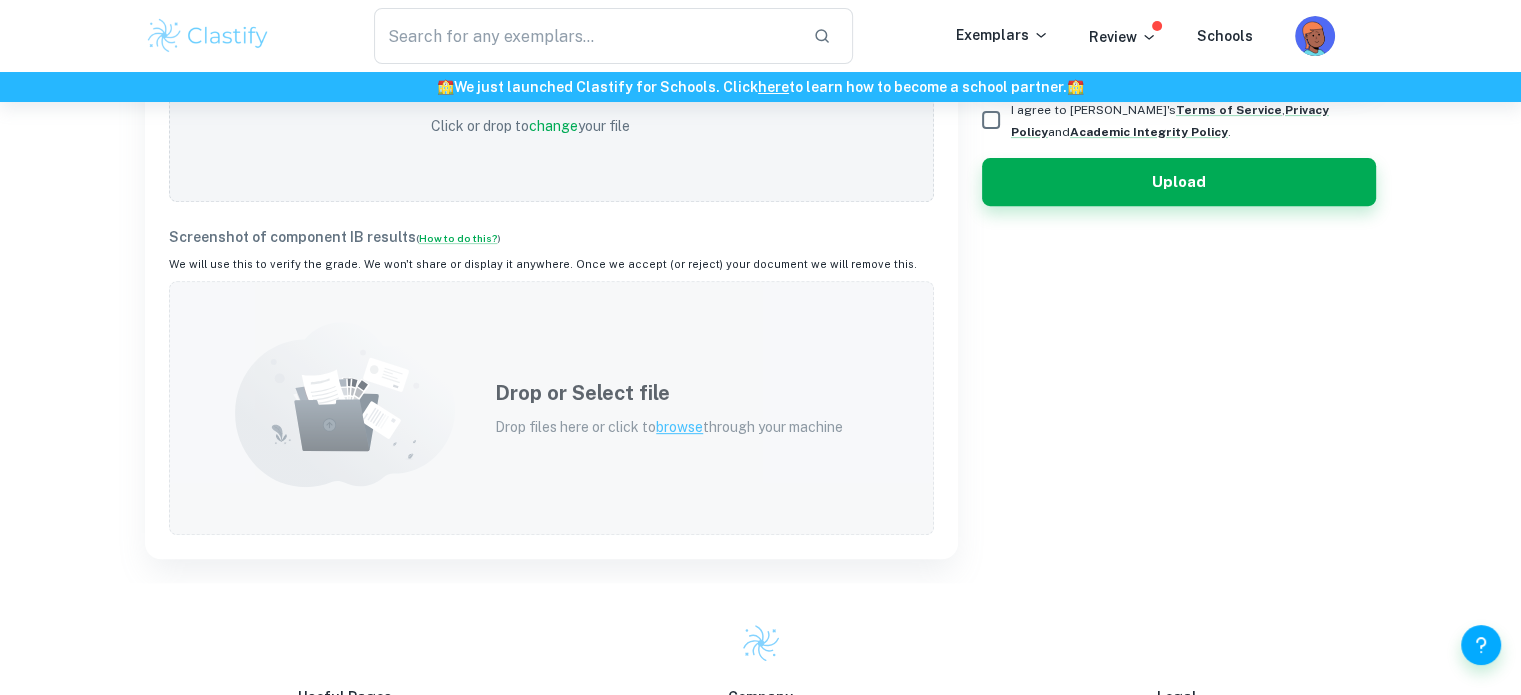 click on "Drop or Select file Drop files here or click to  browse  through your machine" at bounding box center (669, 408) 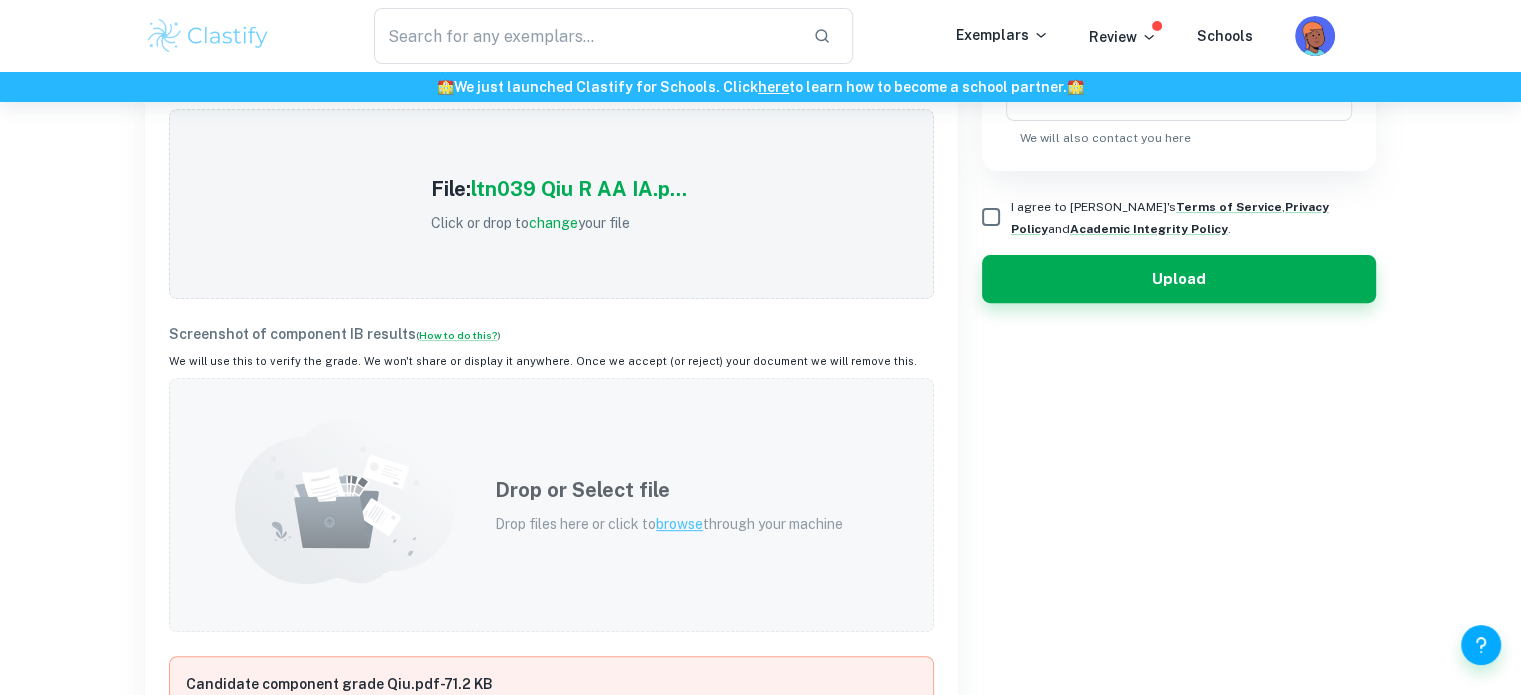 scroll, scrollTop: 688, scrollLeft: 0, axis: vertical 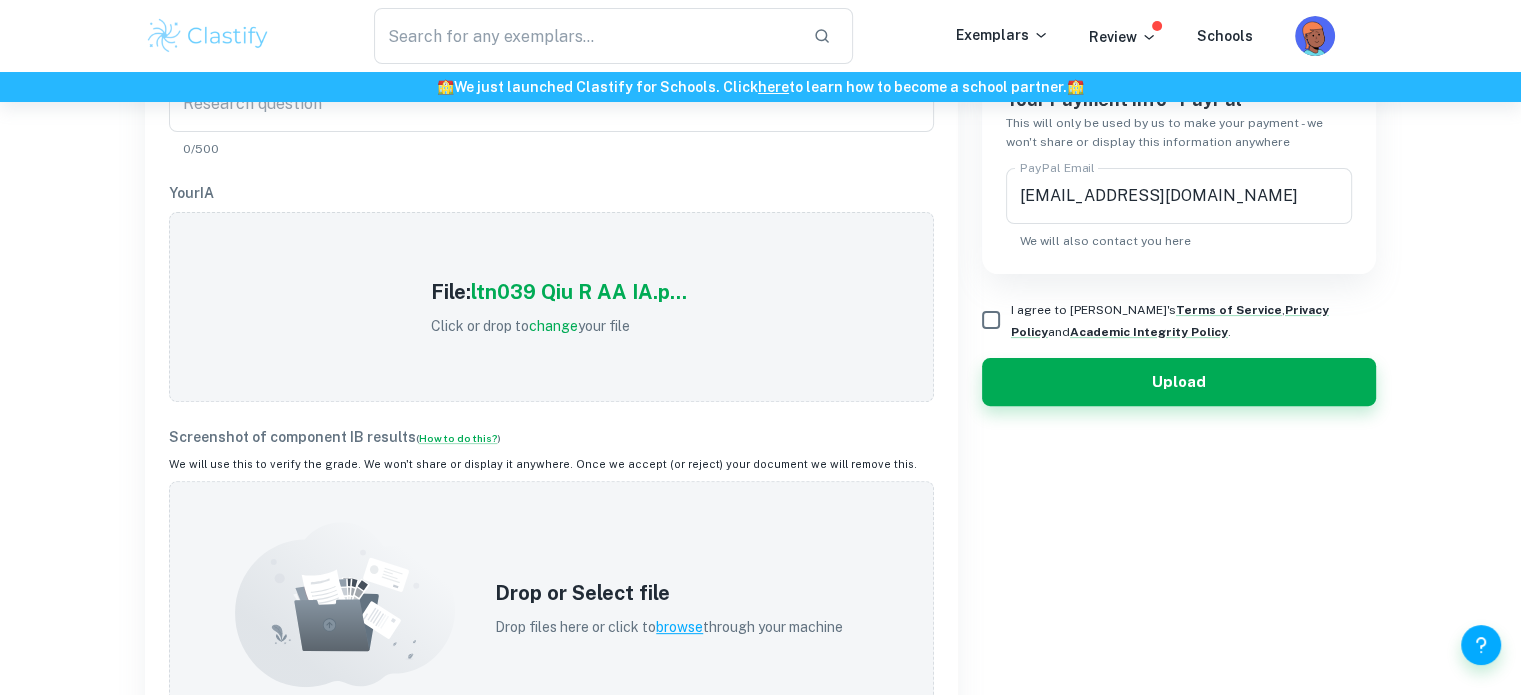 click on "I agree to [PERSON_NAME]'s  Terms of Service ,  Privacy Policy  and  Academic Integrity Policy ." at bounding box center [991, 320] 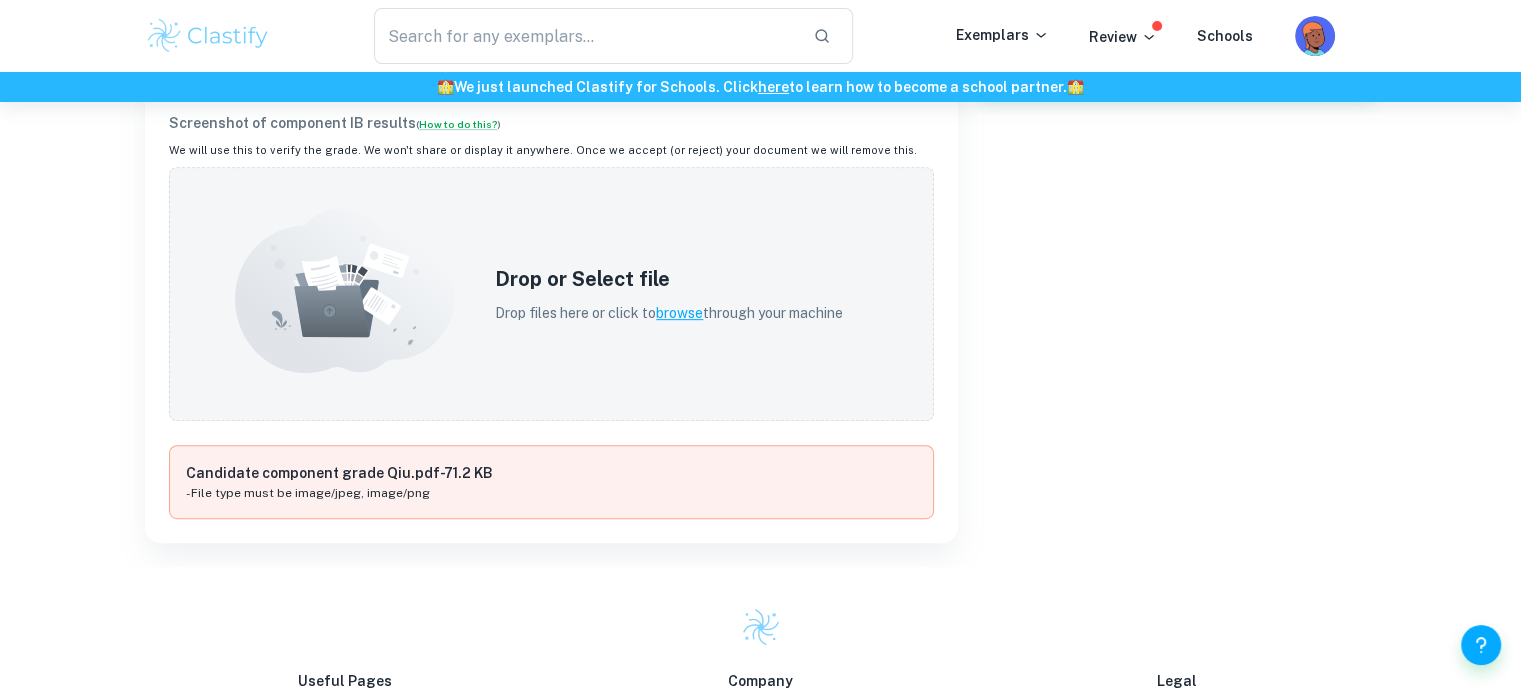 scroll, scrollTop: 900, scrollLeft: 0, axis: vertical 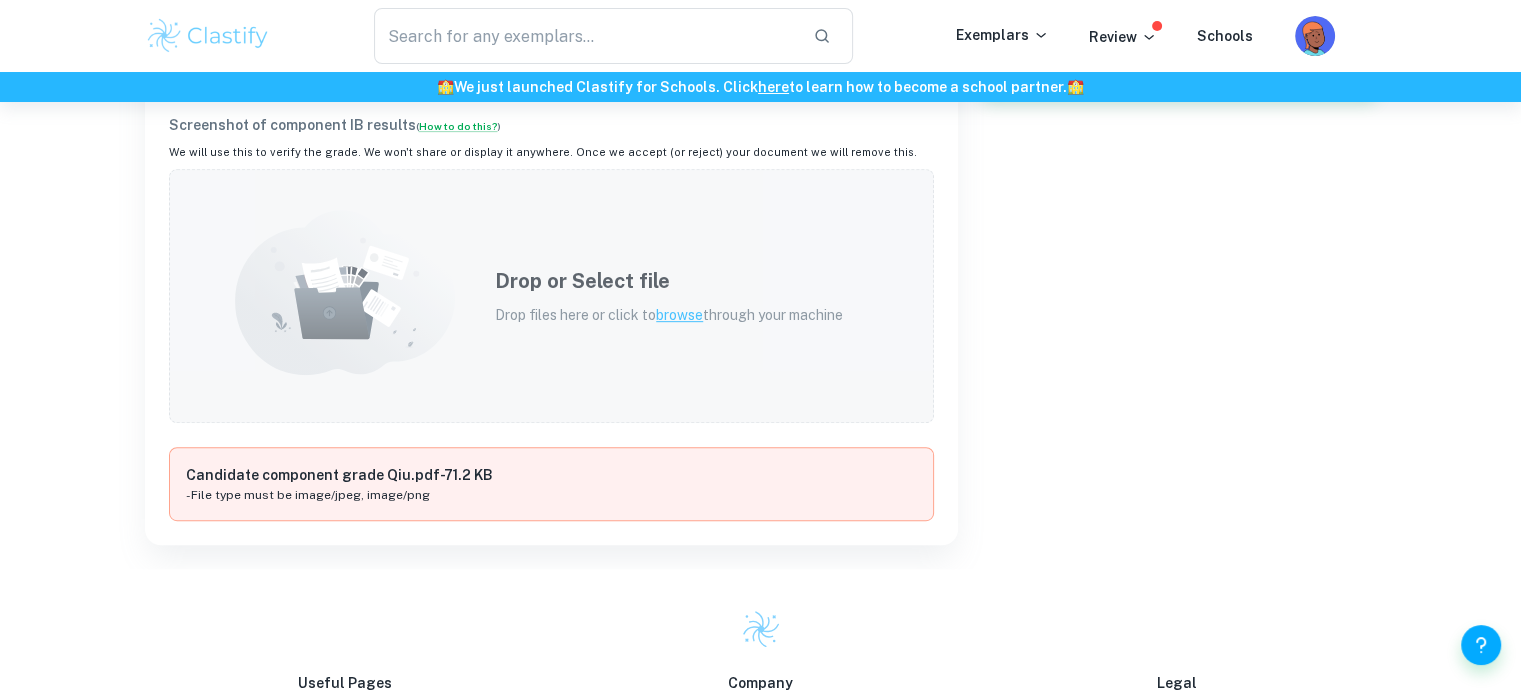 click on "Drop or Select file Drop files here or click to  browse  through your machine" at bounding box center [669, 296] 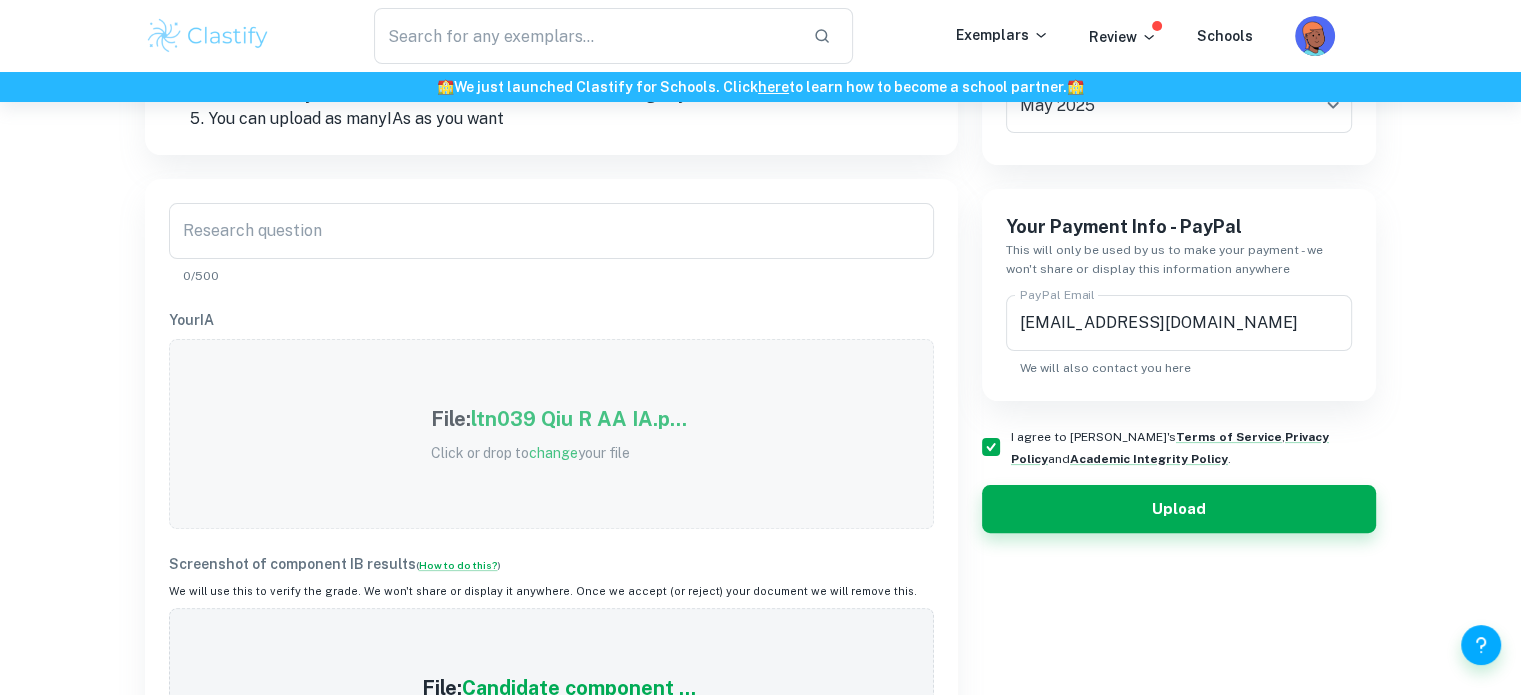 scroll, scrollTop: 400, scrollLeft: 0, axis: vertical 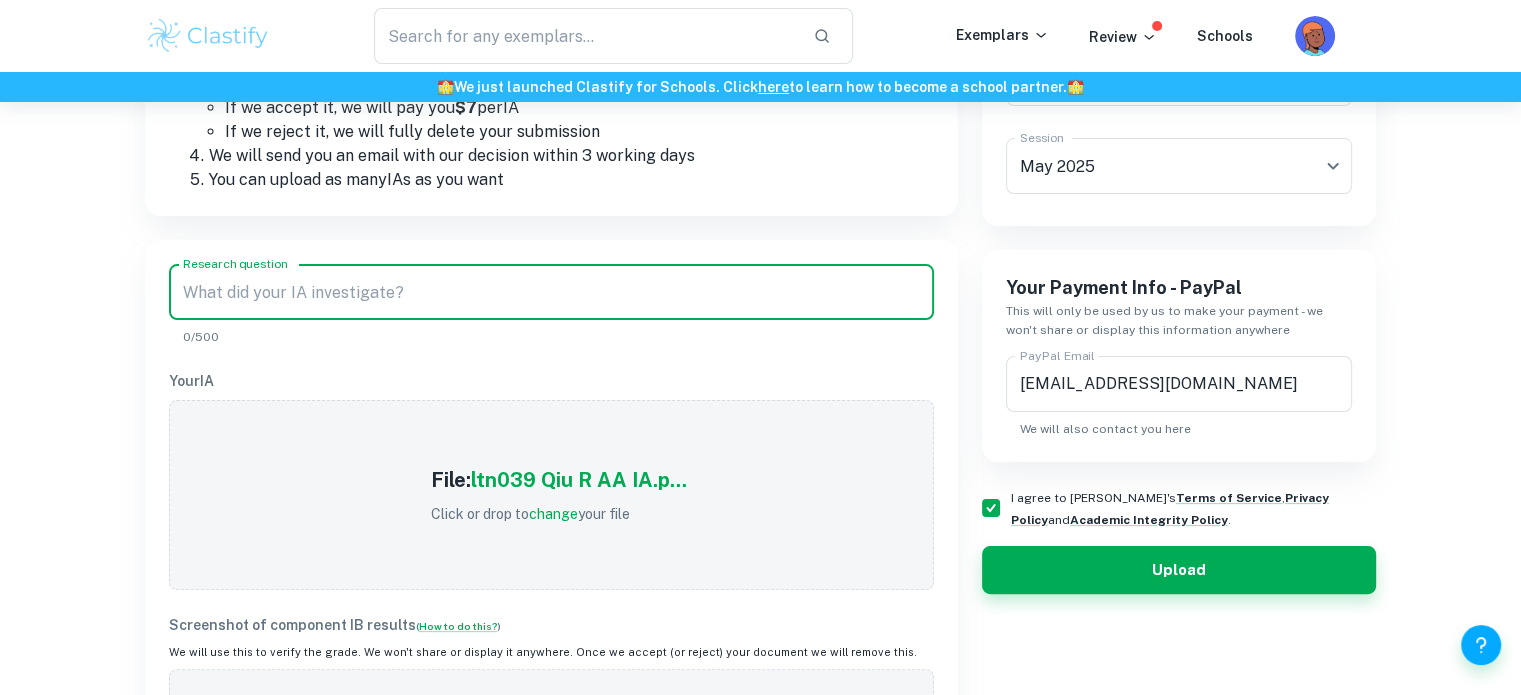 click on "Research question" at bounding box center [551, 292] 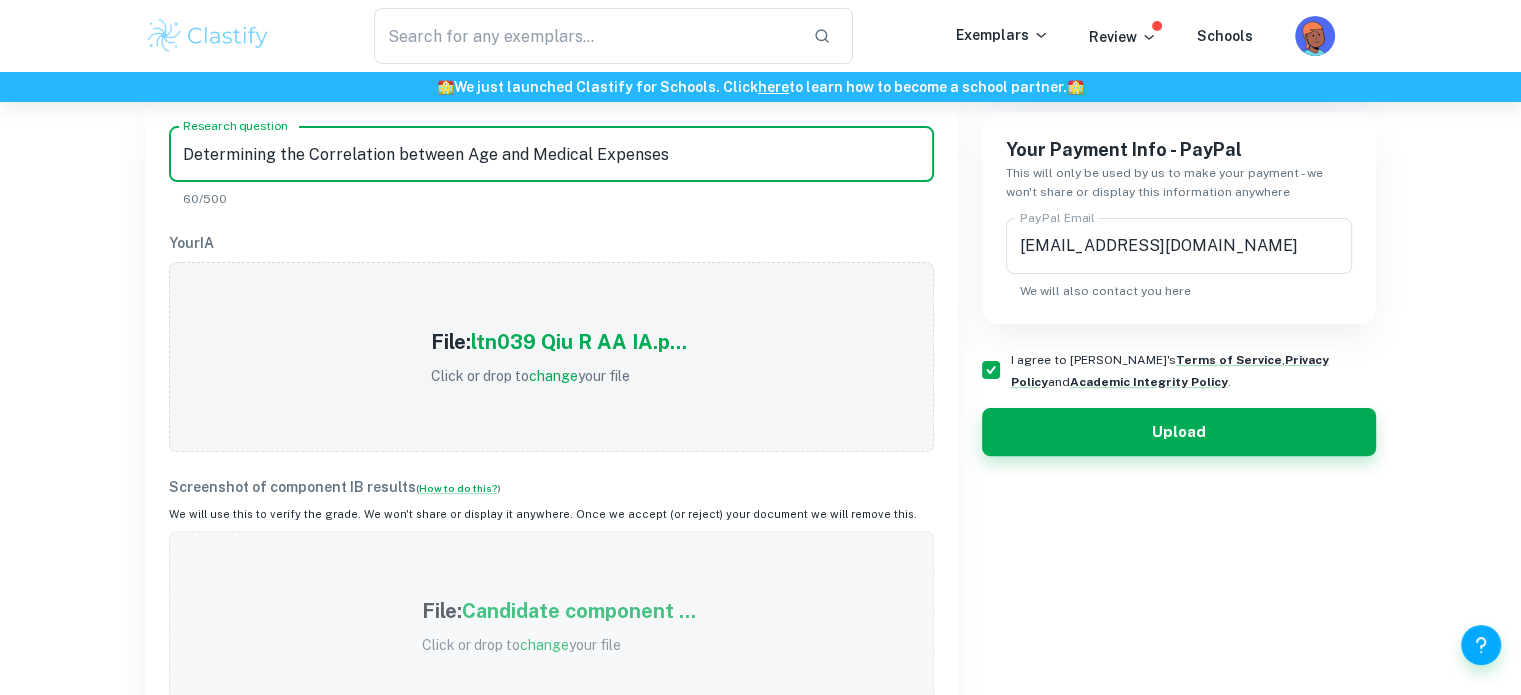 scroll, scrollTop: 600, scrollLeft: 0, axis: vertical 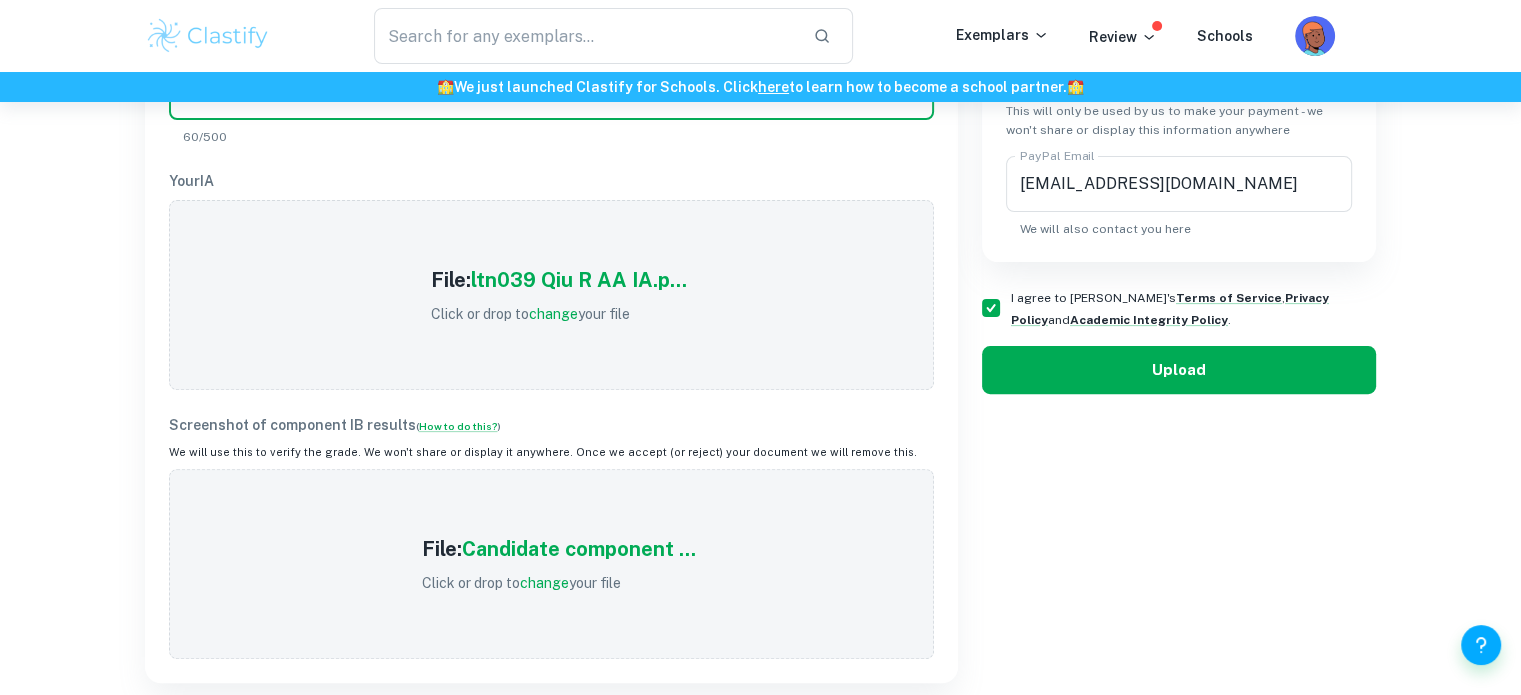 type on "Determining the Correlation between Age and Medical Expenses" 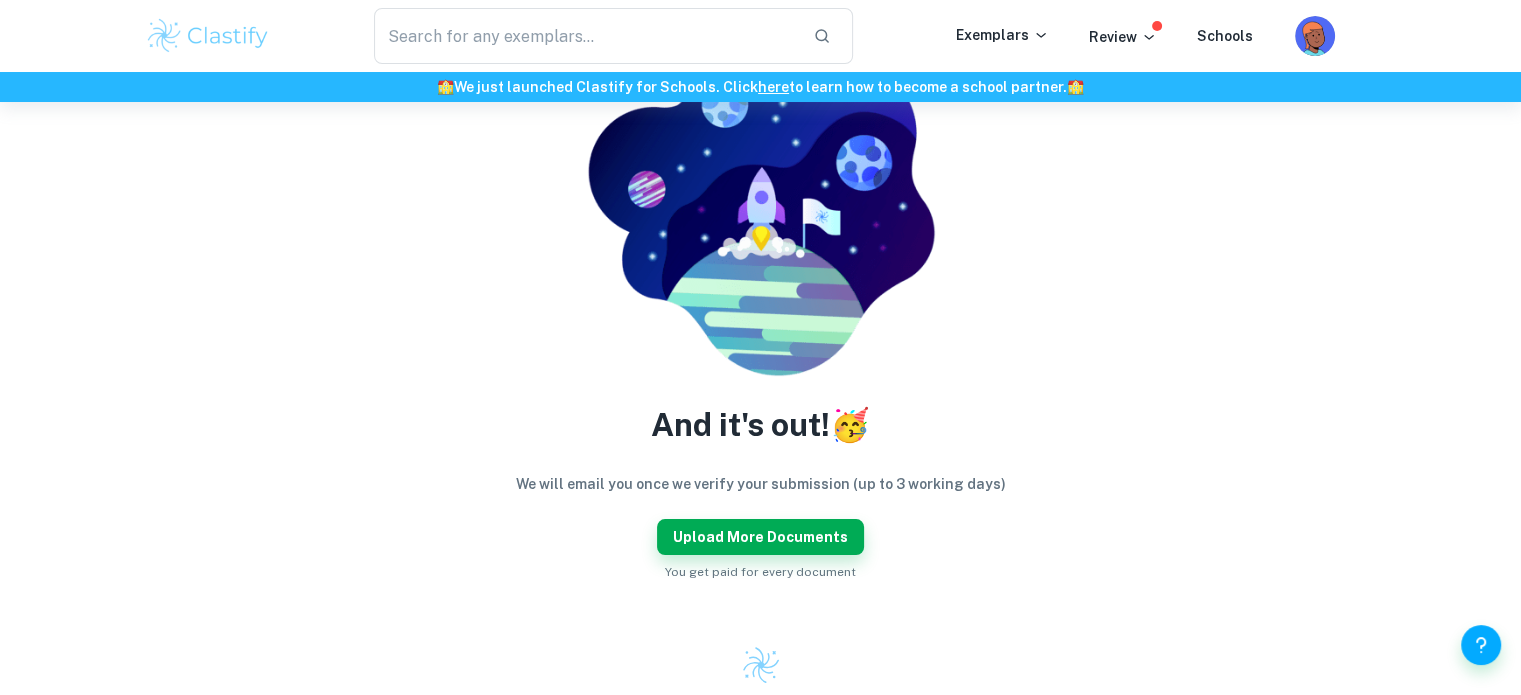 scroll, scrollTop: 100, scrollLeft: 0, axis: vertical 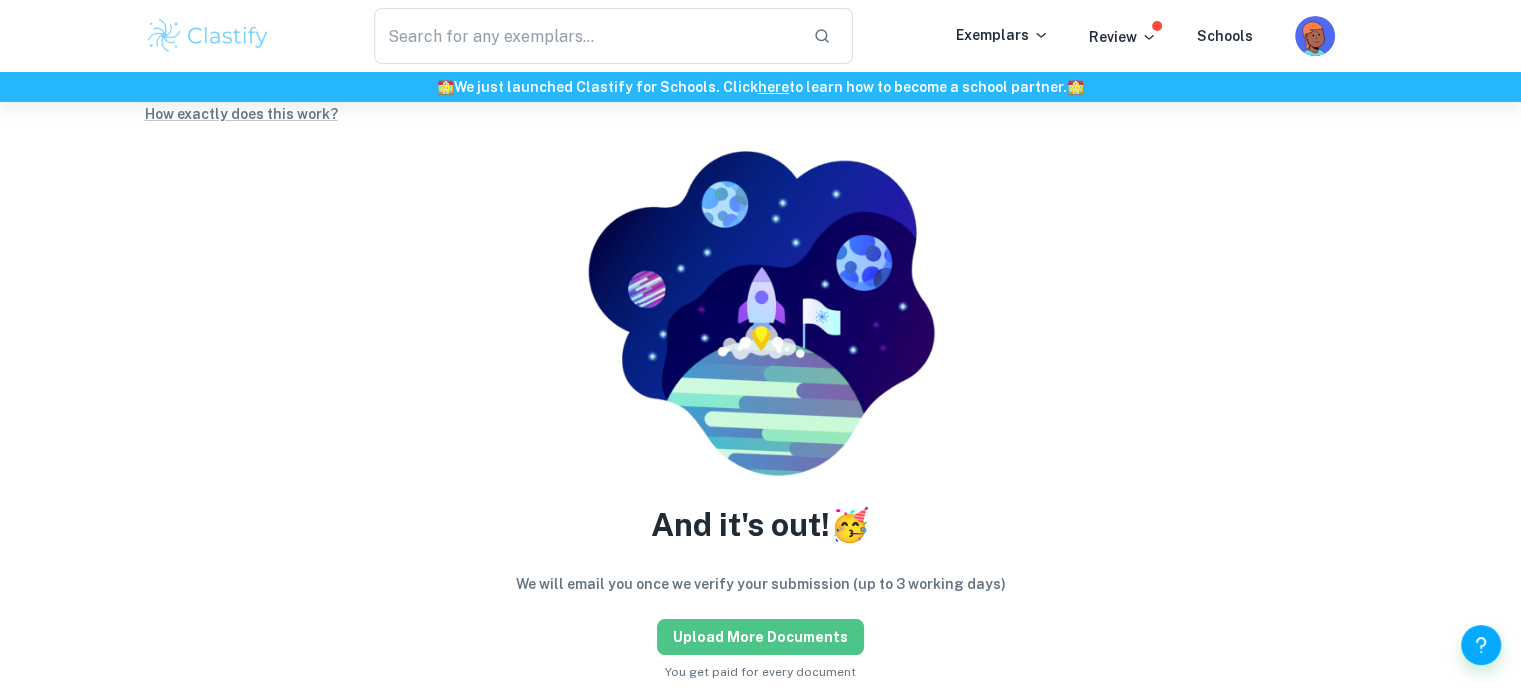 click on "Upload more documents" at bounding box center (760, 637) 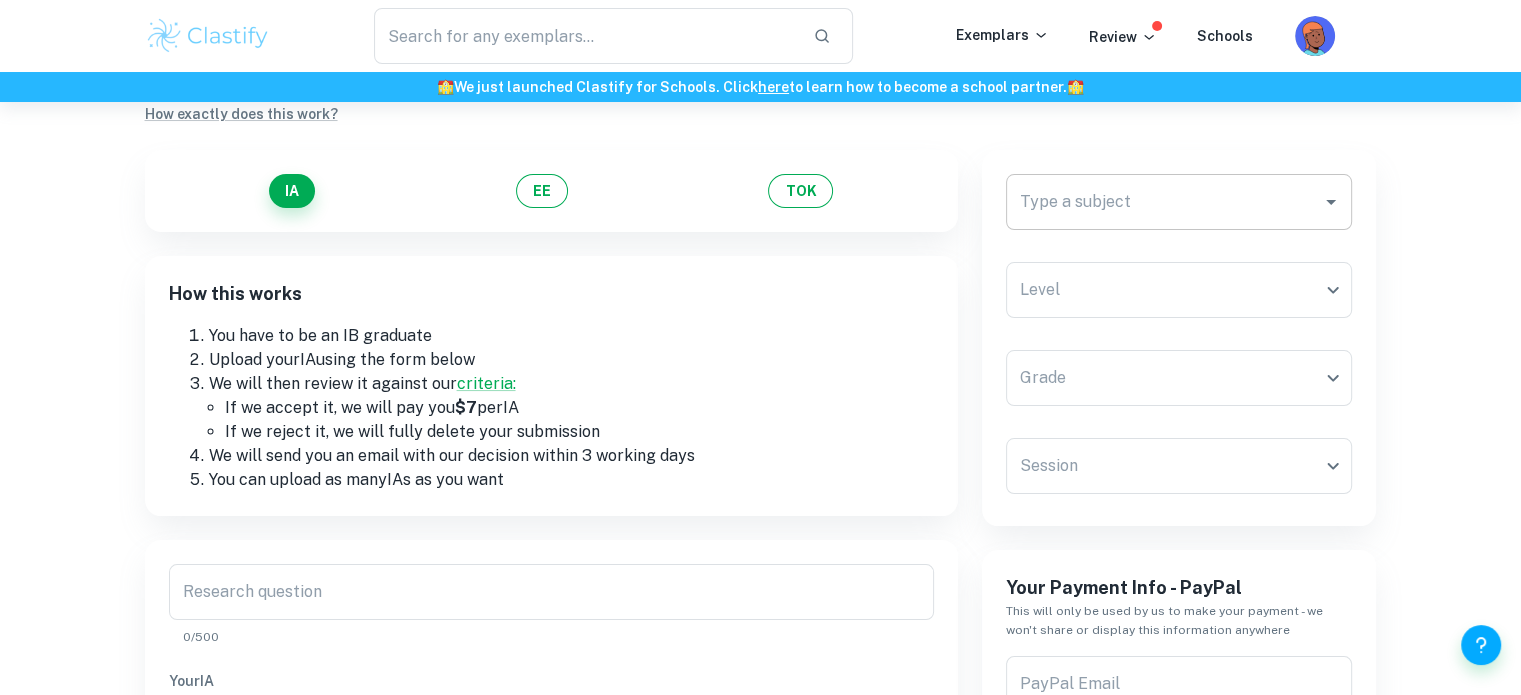 click on "Type a subject" at bounding box center [1164, 202] 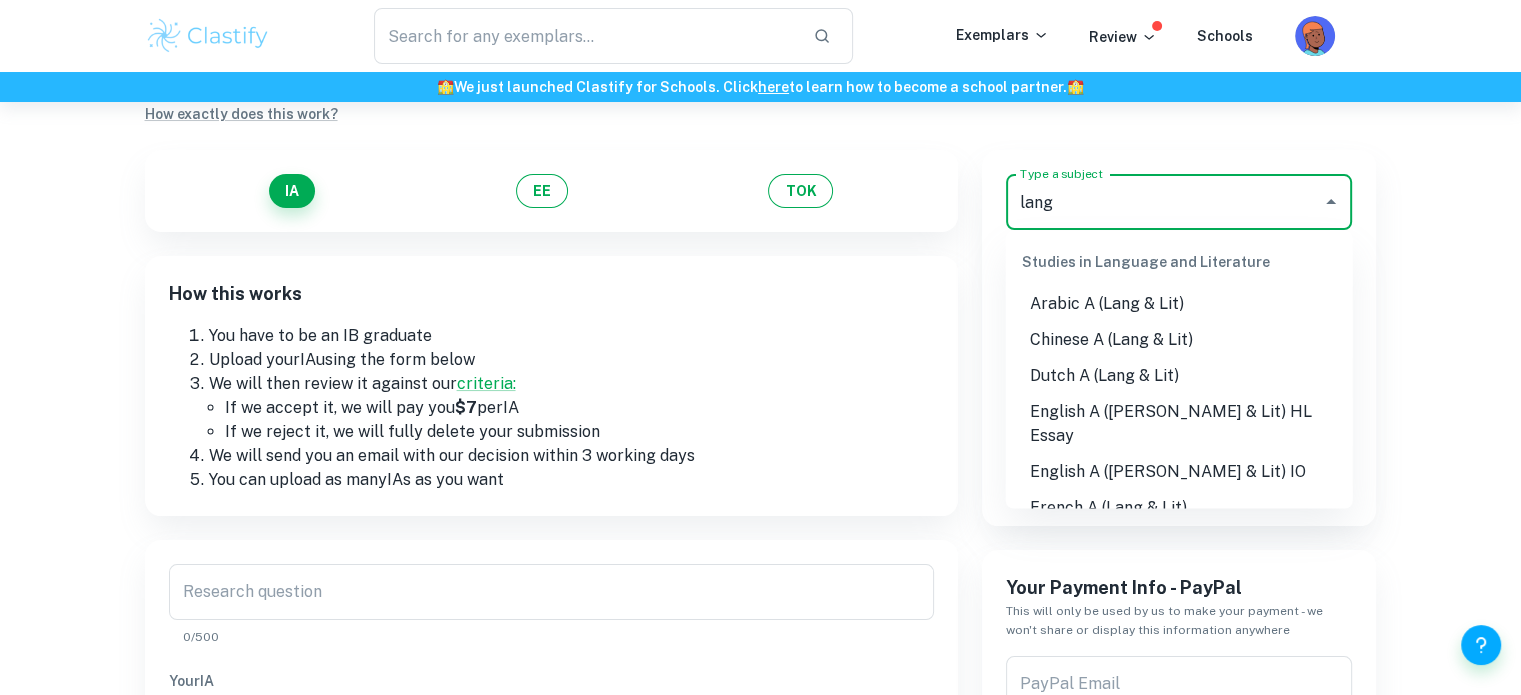 click on "English A ([PERSON_NAME] & Lit) HL Essay" at bounding box center (1179, 424) 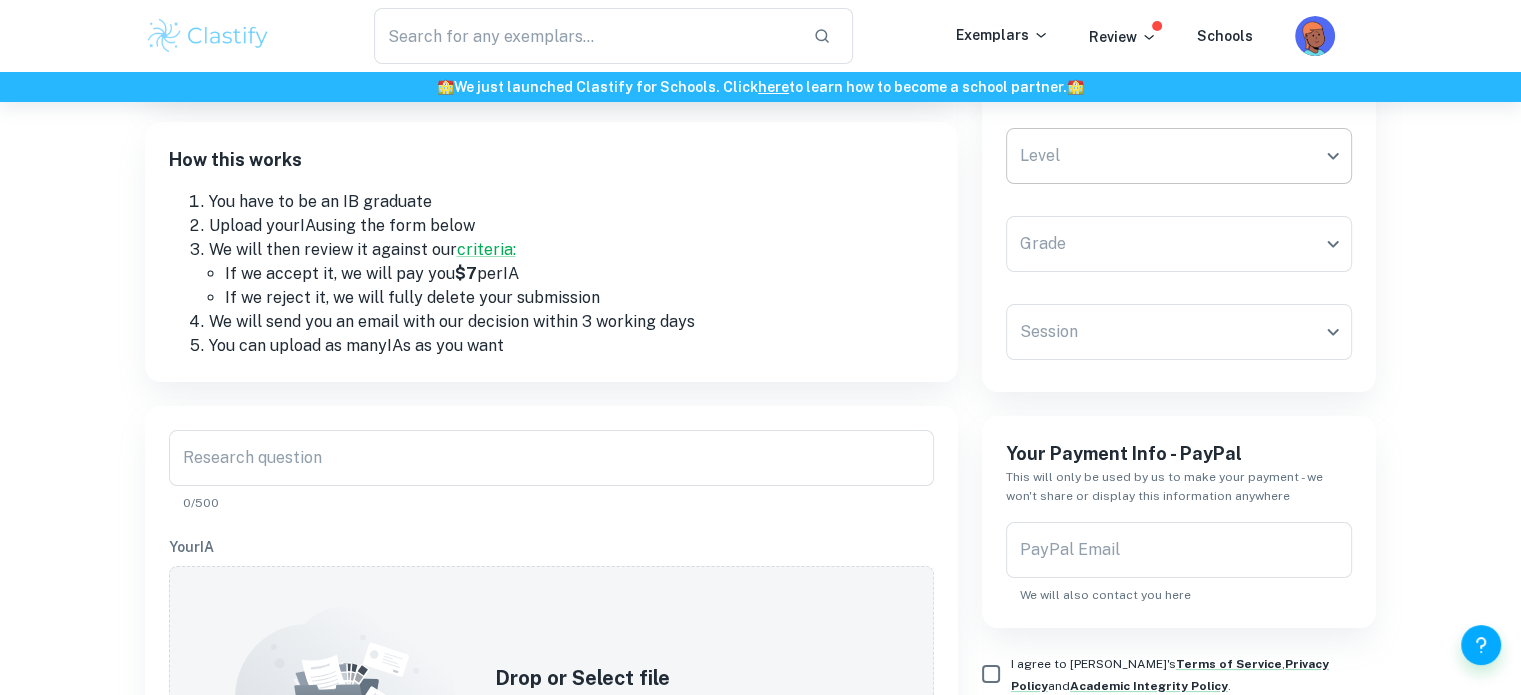 scroll, scrollTop: 200, scrollLeft: 0, axis: vertical 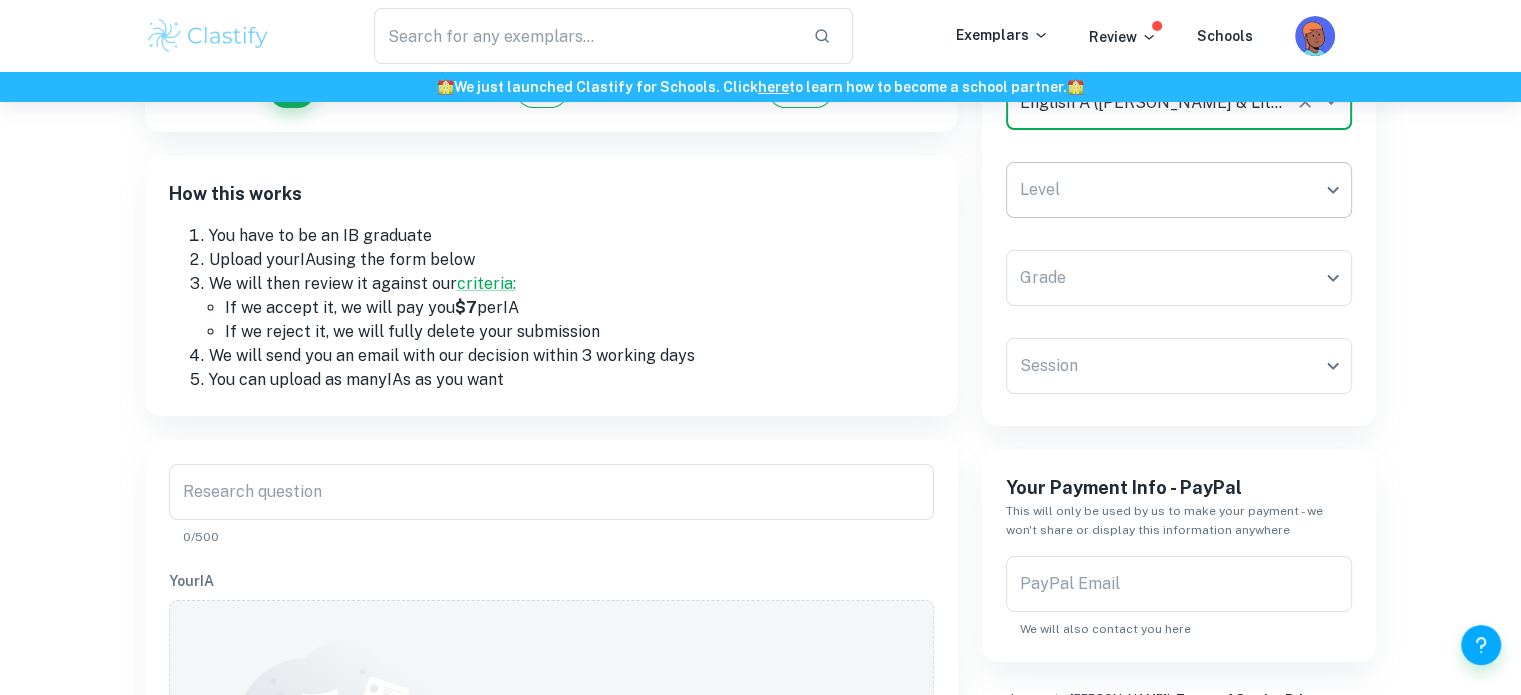 type on "English A ([PERSON_NAME] & Lit) HL Essay" 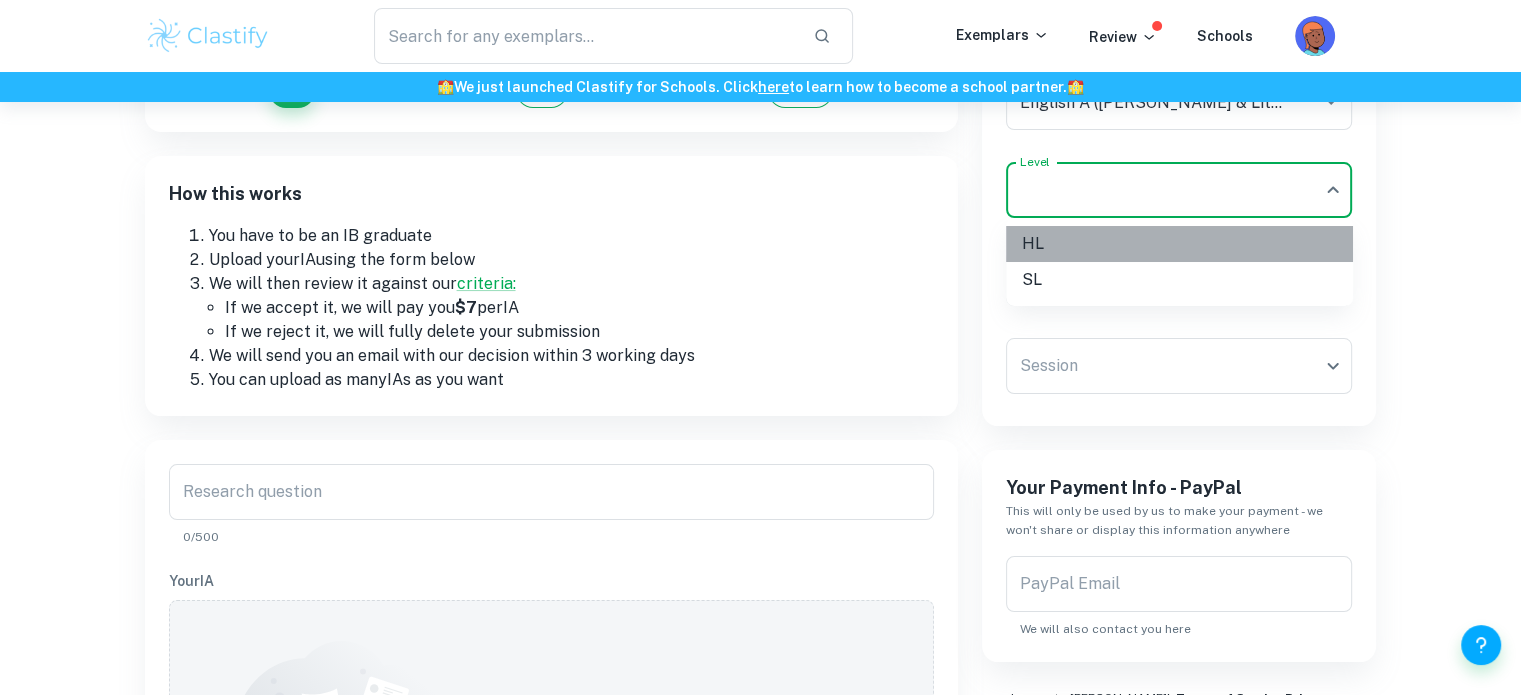 click on "HL" at bounding box center [1179, 244] 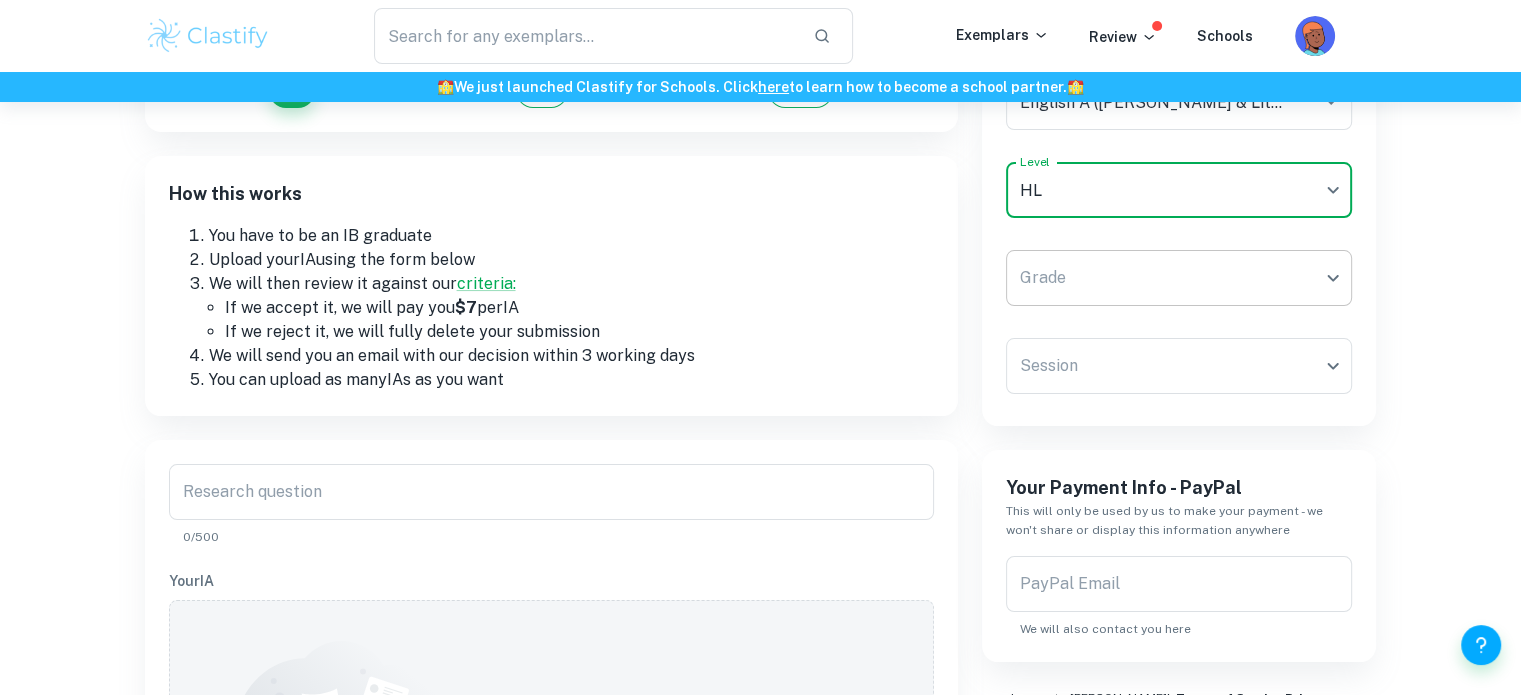 click on "We value your privacy We use cookies to enhance your browsing experience, serve personalised ads or content, and analyse our traffic. By clicking "Accept All", you consent to our use of cookies.   Cookie Policy Customise   Reject All   Accept All   Customise Consent Preferences   We use cookies to help you navigate efficiently and perform certain functions. You will find detailed information about all cookies under each consent category below. The cookies that are categorised as "Necessary" are stored on your browser as they are essential for enabling the basic functionalities of the site. ...  Show more For more information on how Google's third-party cookies operate and handle your data, see:   Google Privacy Policy Necessary Always Active Necessary cookies are required to enable the basic features of this site, such as providing secure log-in or adjusting your consent preferences. These cookies do not store any personally identifiable data. Functional Analytics Performance Advertisement Uncategorised" at bounding box center [760, 249] 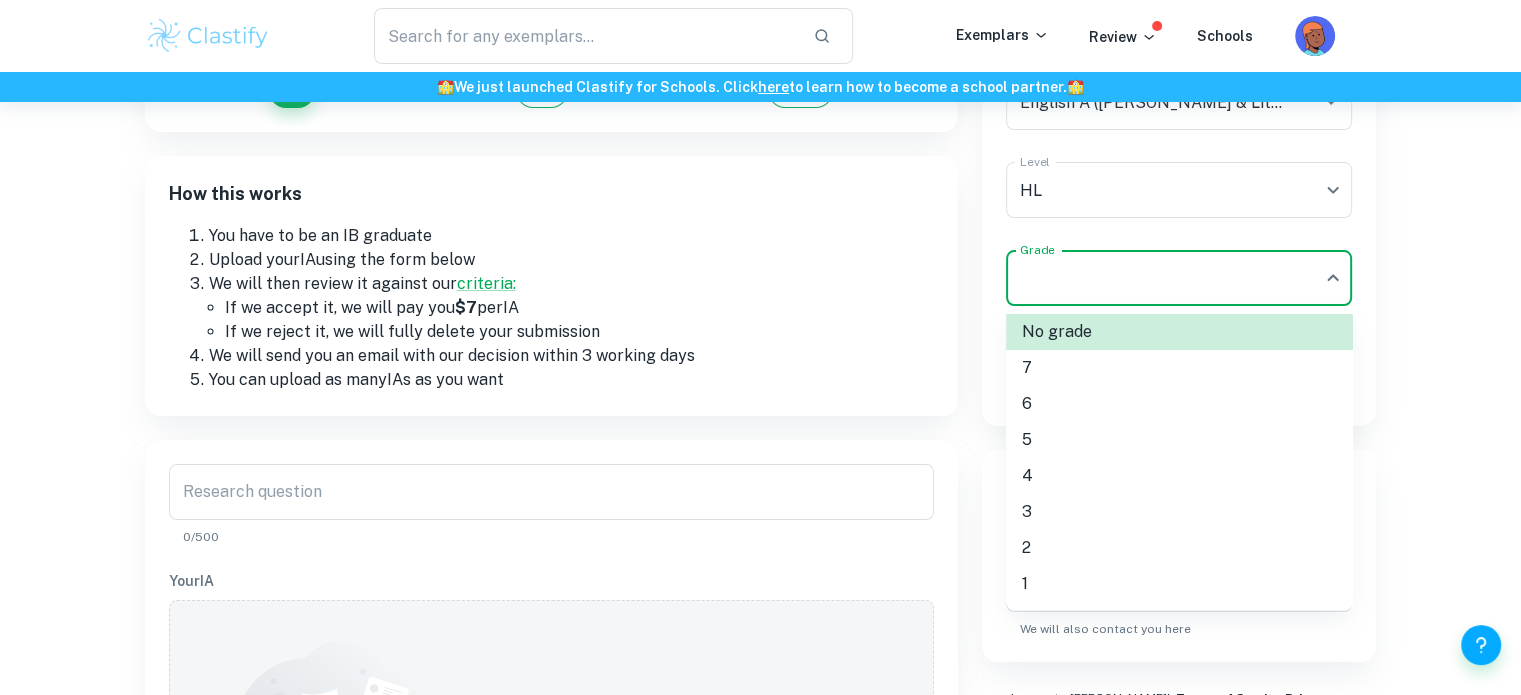click on "7" at bounding box center [1179, 368] 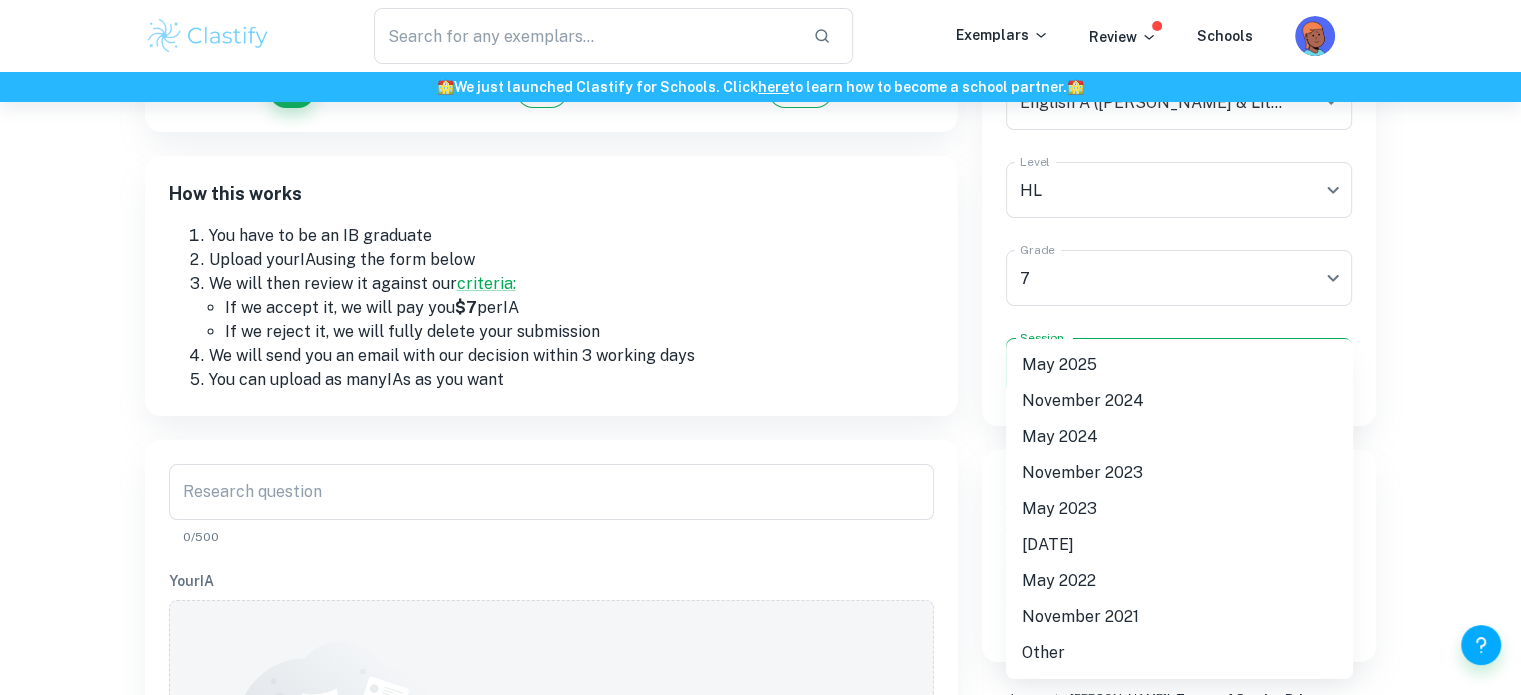 click on "We value your privacy We use cookies to enhance your browsing experience, serve personalised ads or content, and analyse our traffic. By clicking "Accept All", you consent to our use of cookies.   Cookie Policy Customise   Reject All   Accept All   Customise Consent Preferences   We use cookies to help you navigate efficiently and perform certain functions. You will find detailed information about all cookies under each consent category below. The cookies that are categorised as "Necessary" are stored on your browser as they are essential for enabling the basic functionalities of the site. ...  Show more For more information on how Google's third-party cookies operate and handle your data, see:   Google Privacy Policy Necessary Always Active Necessary cookies are required to enable the basic features of this site, such as providing secure log-in or adjusting your consent preferences. These cookies do not store any personally identifiable data. Functional Analytics Performance Advertisement Uncategorised" at bounding box center (760, 249) 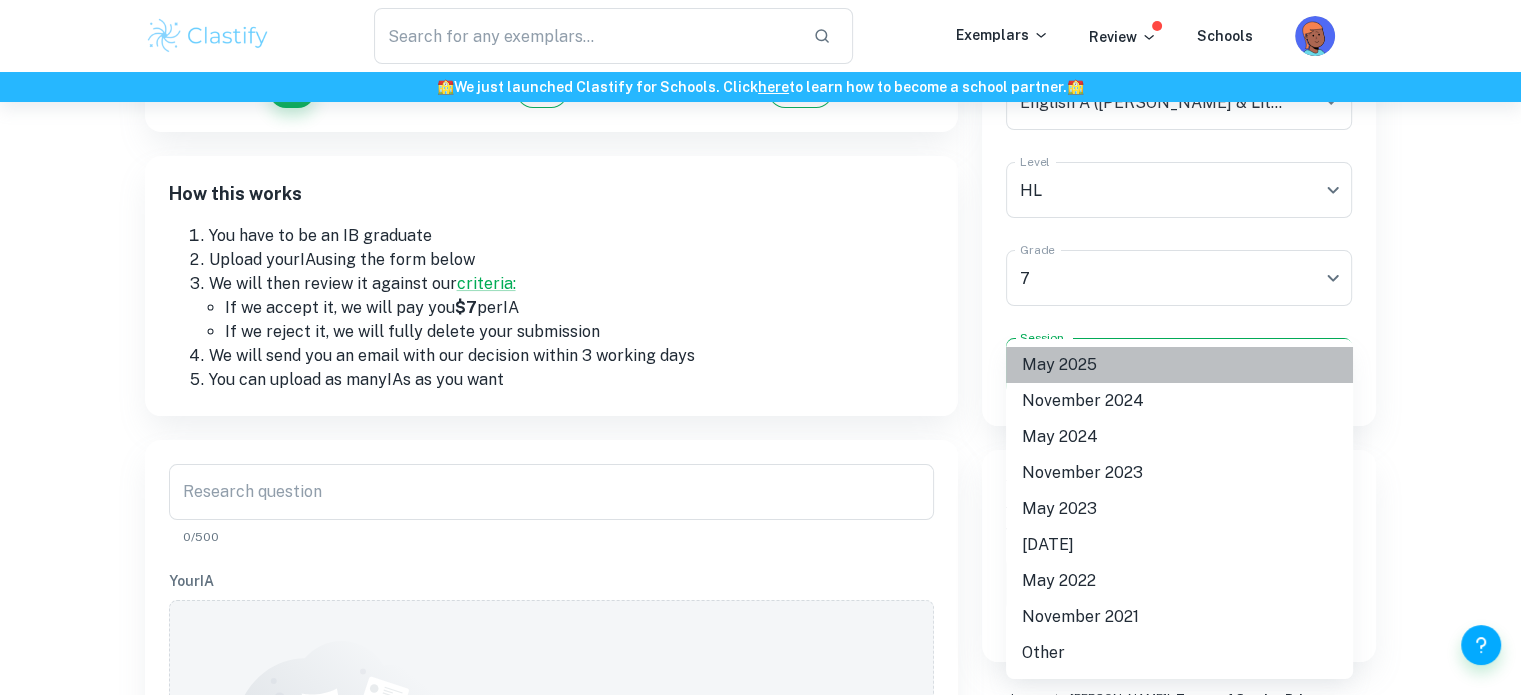 click on "May 2025" at bounding box center (1179, 365) 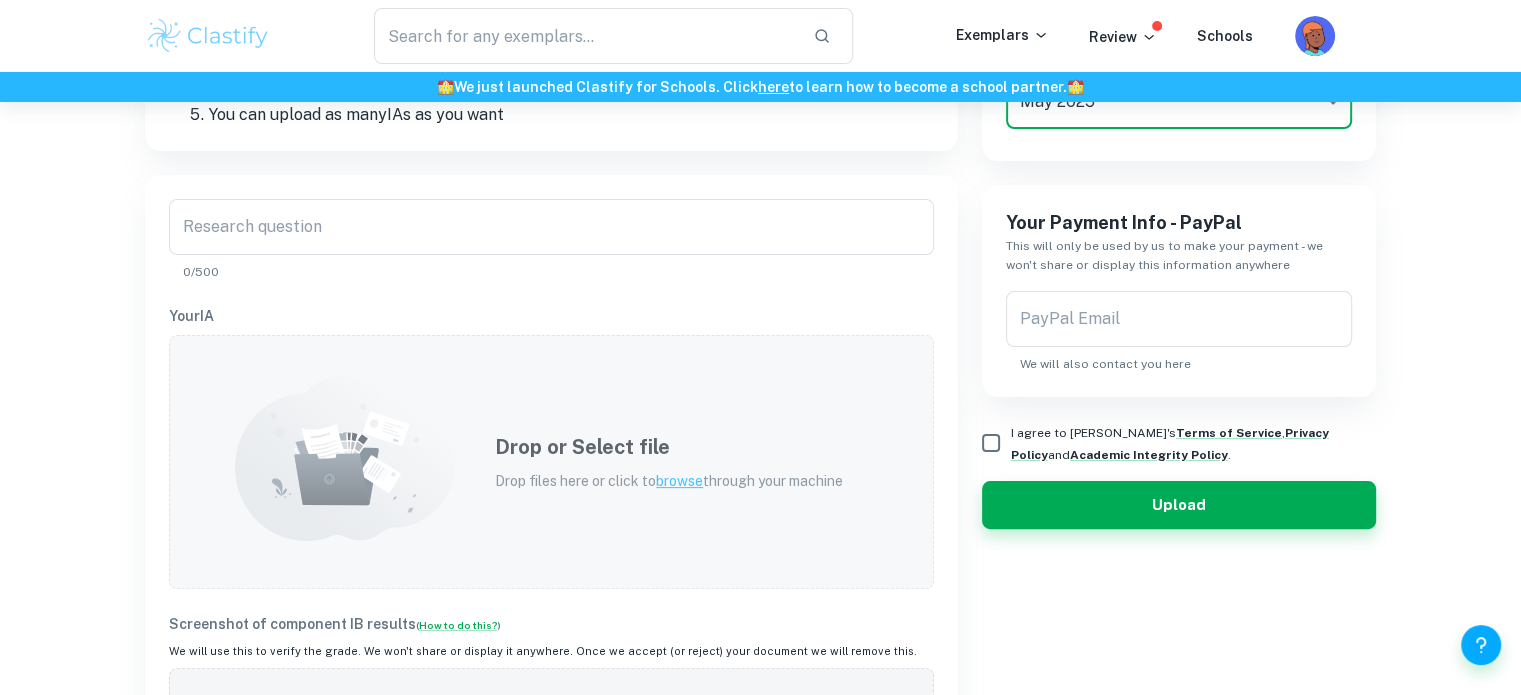 scroll, scrollTop: 500, scrollLeft: 0, axis: vertical 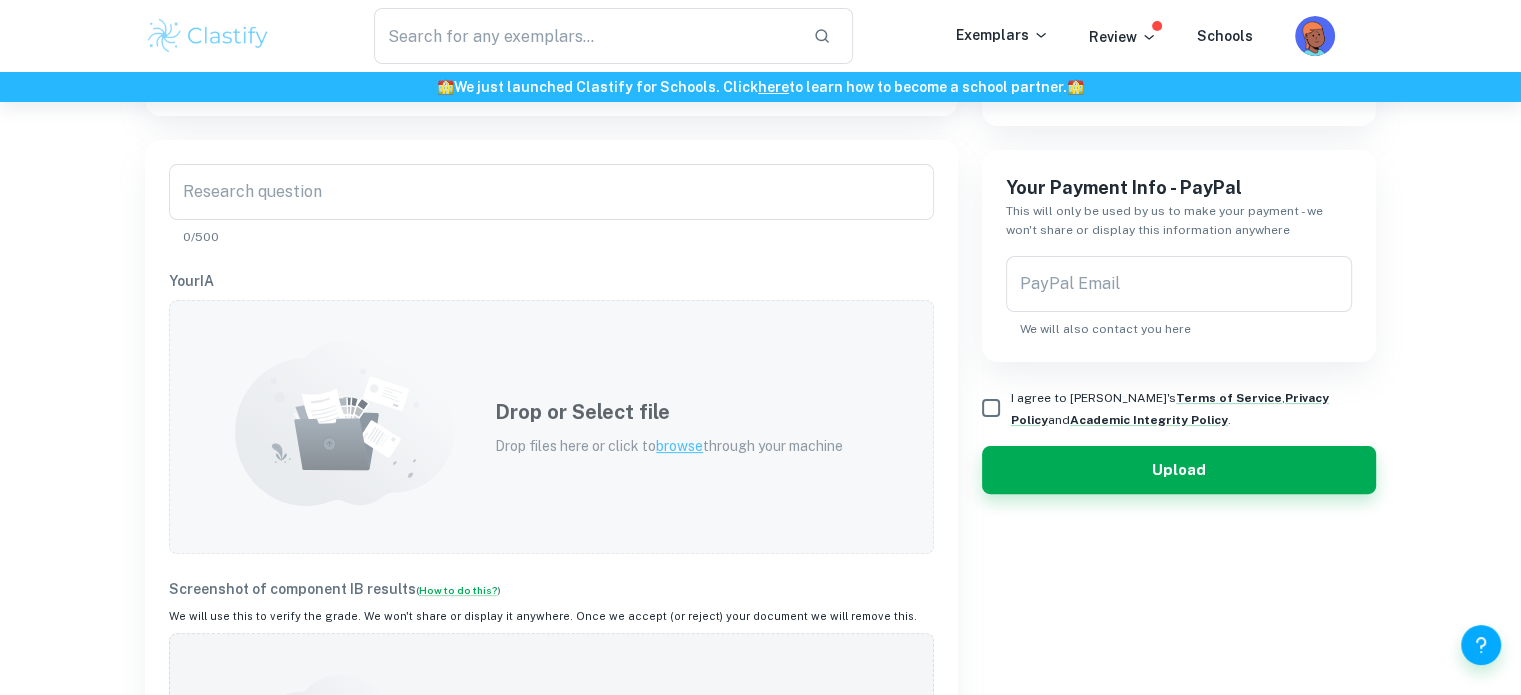click on "Drop files here or click to  browse  through your machine" at bounding box center [669, 446] 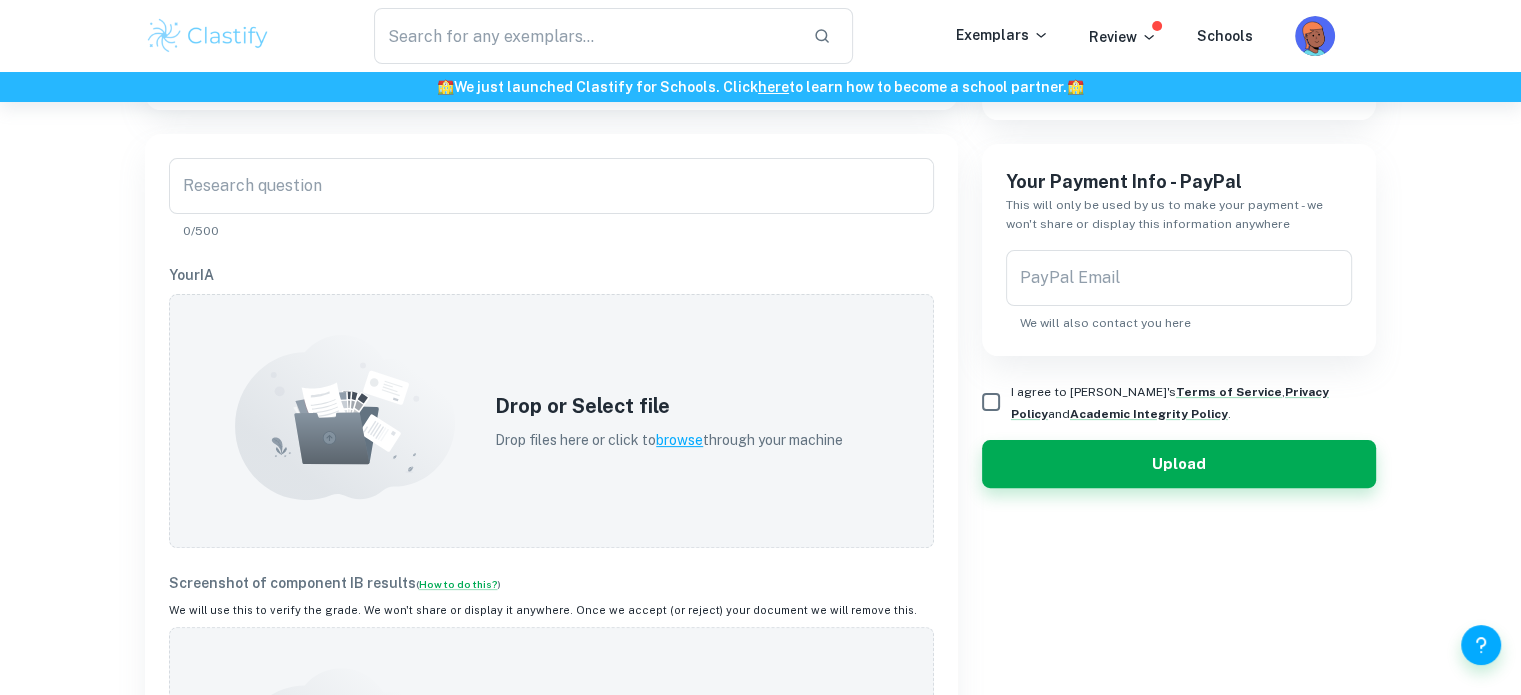 scroll, scrollTop: 400, scrollLeft: 0, axis: vertical 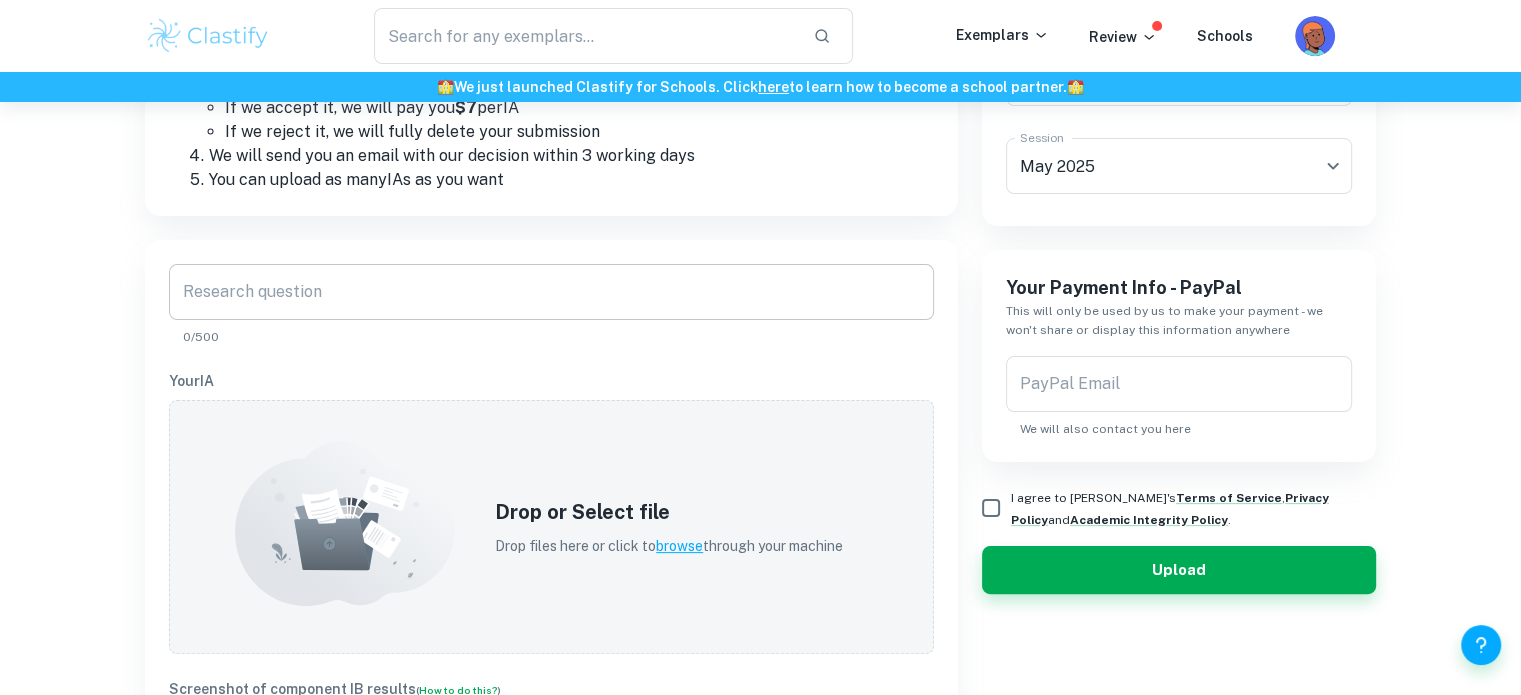 click on "Research question" at bounding box center (551, 292) 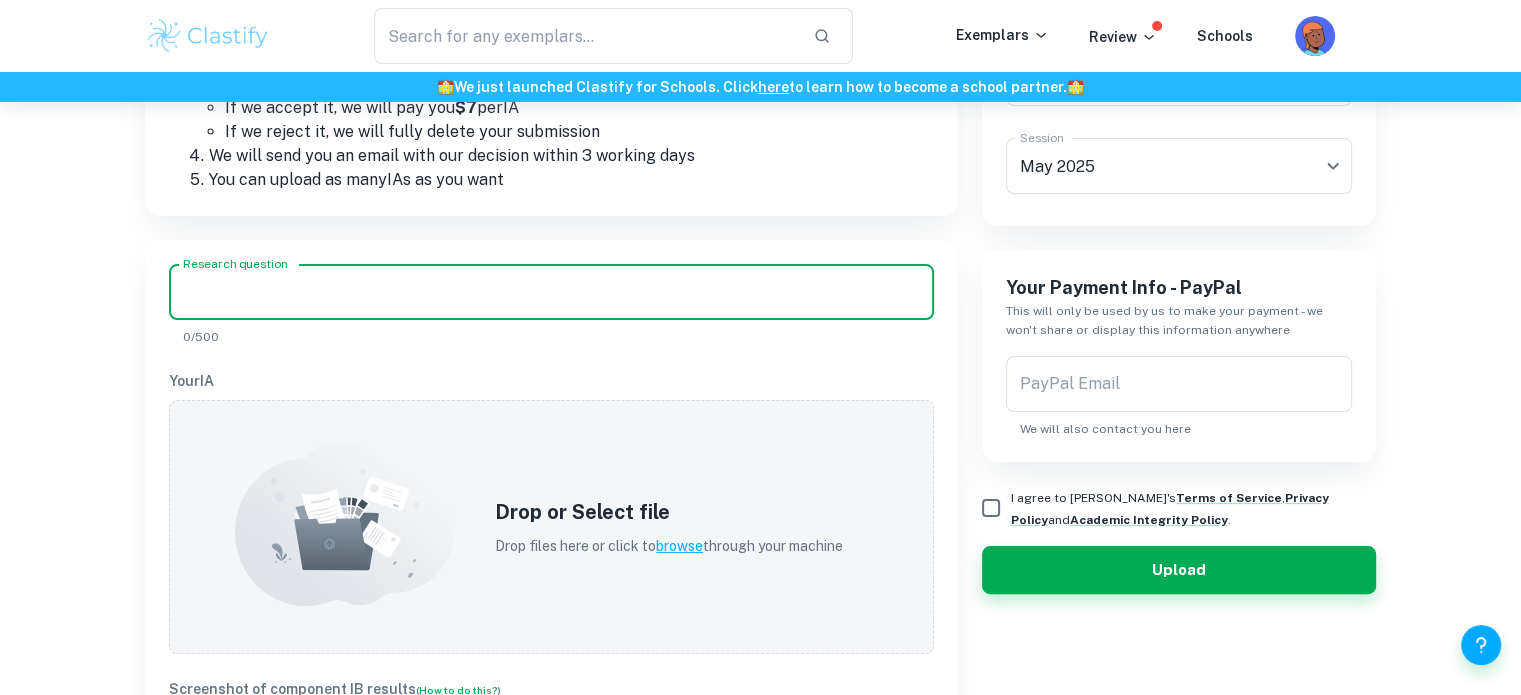 paste on "How does [PERSON_NAME] explore the corrosive effects of [DEMOGRAPHIC_DATA] greed on relationships, and what commentary does this offer on gender dynamics?" 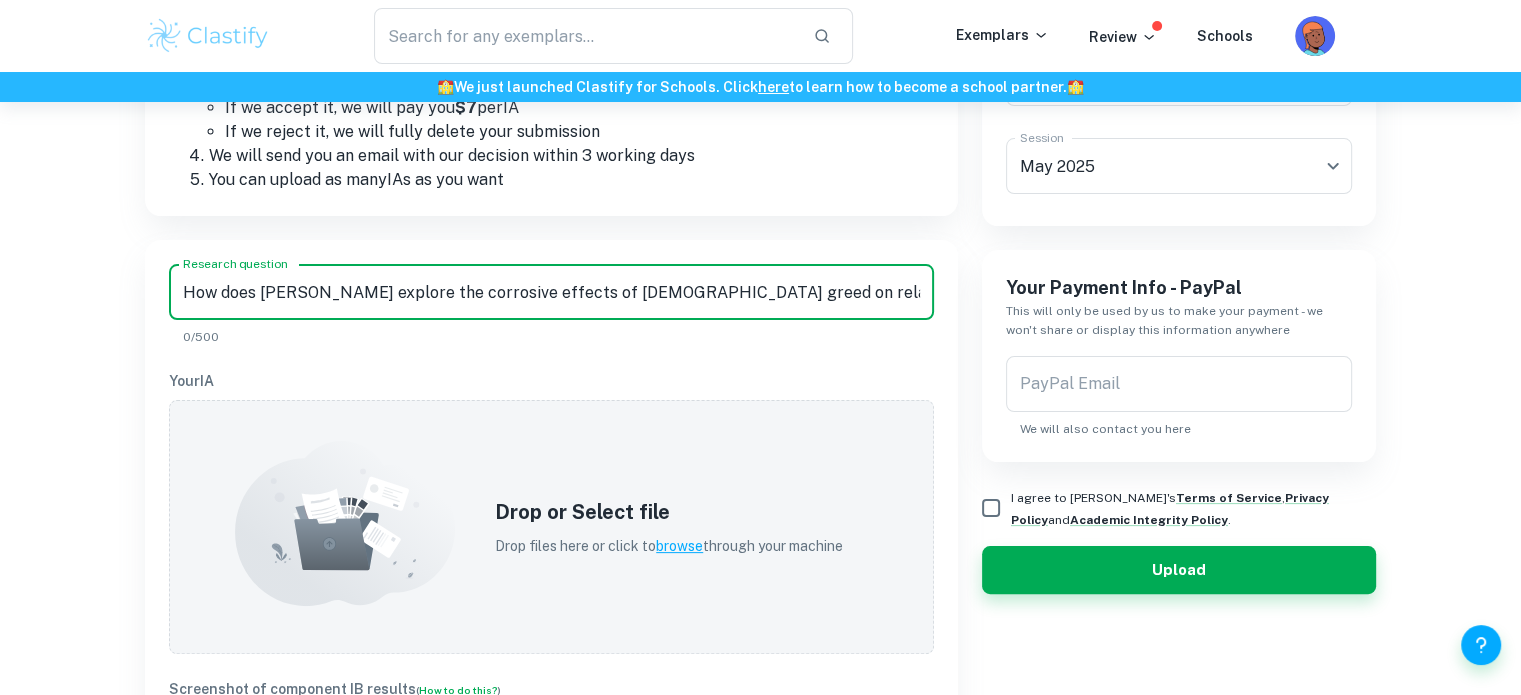 scroll, scrollTop: 0, scrollLeft: 345, axis: horizontal 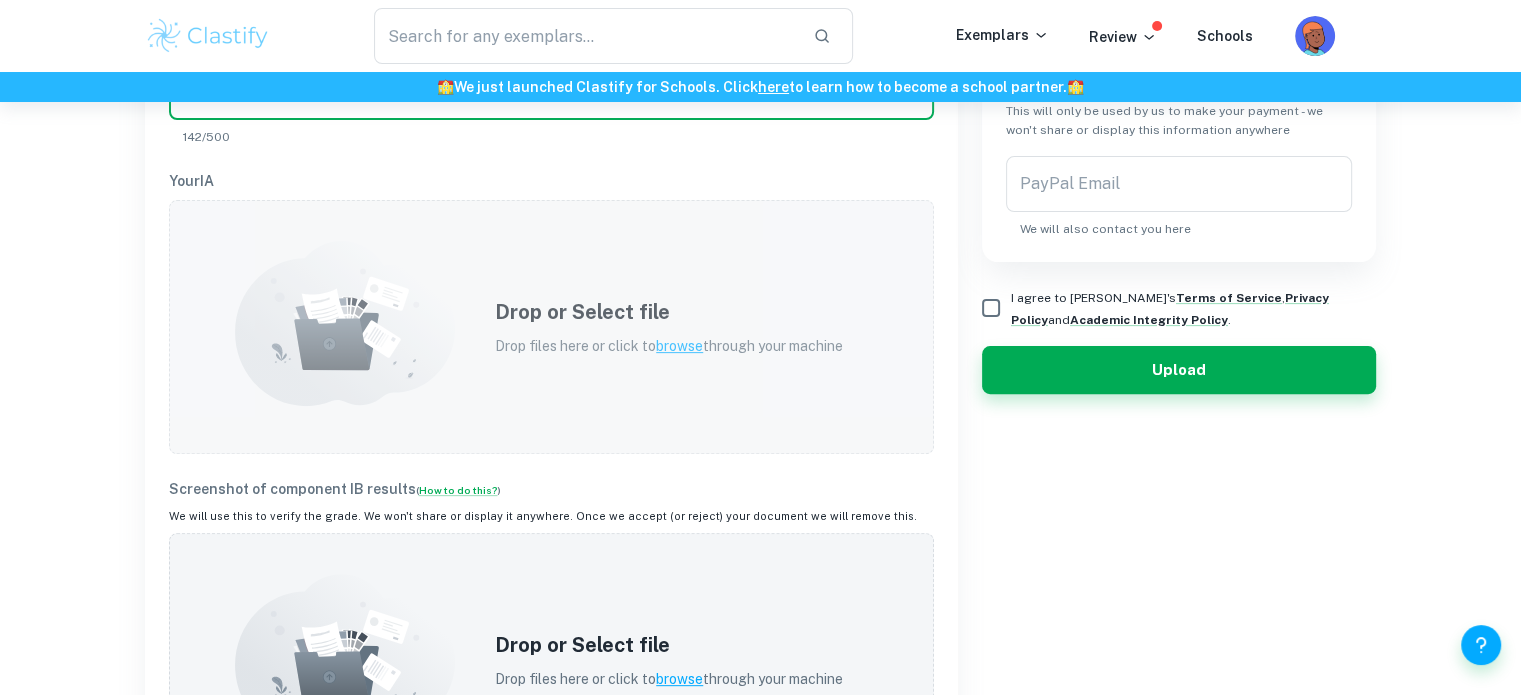 type on "How does [PERSON_NAME] explore the corrosive effects of [DEMOGRAPHIC_DATA] greed on relationships, and what commentary does this offer on gender dynamics?" 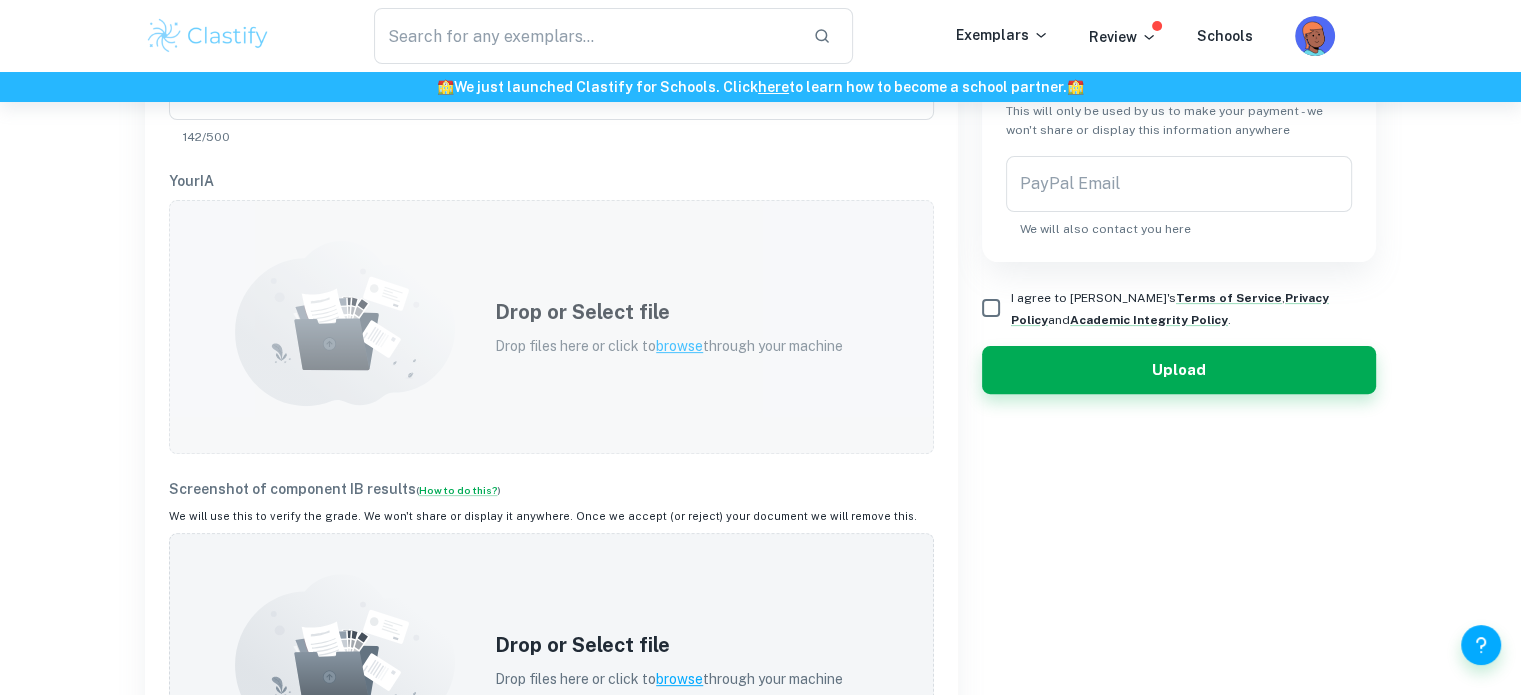 click on "Drop files here or click to  browse  through your machine" at bounding box center [669, 346] 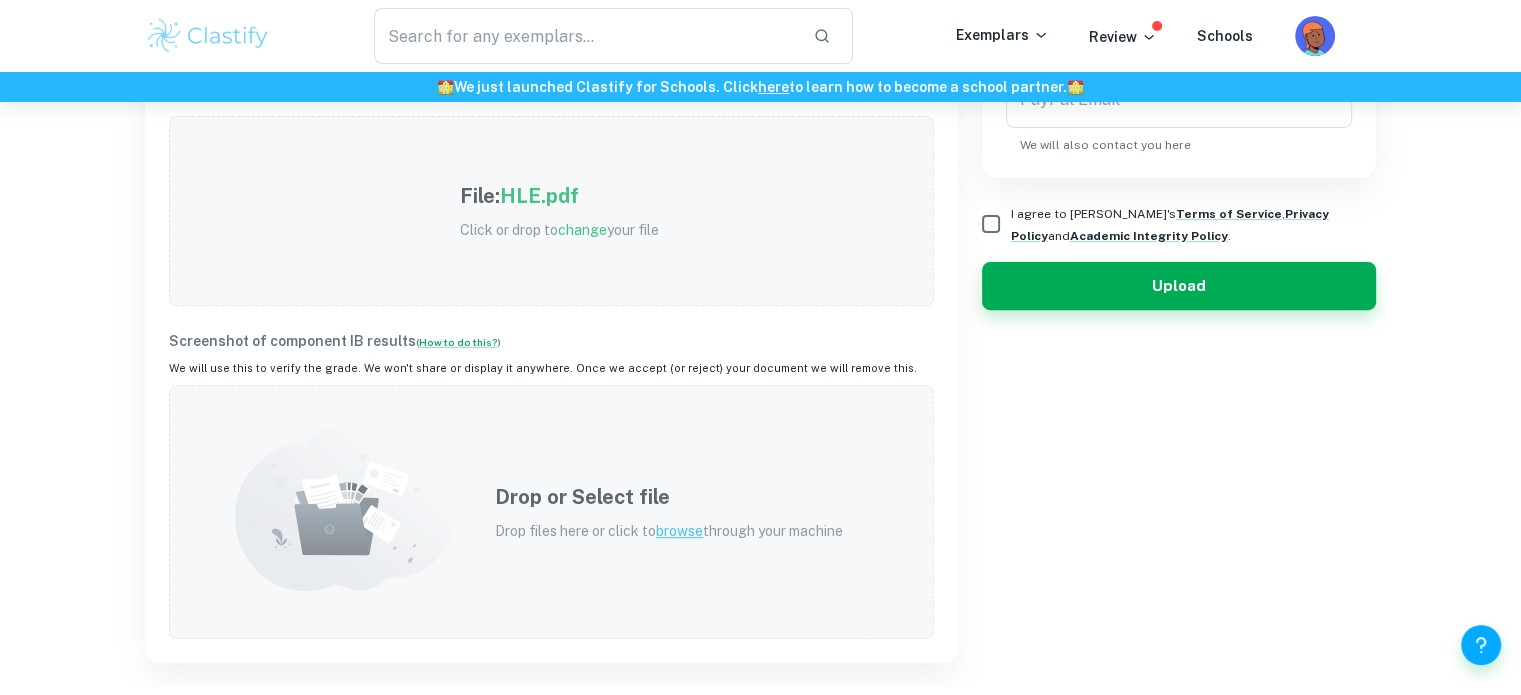 scroll, scrollTop: 800, scrollLeft: 0, axis: vertical 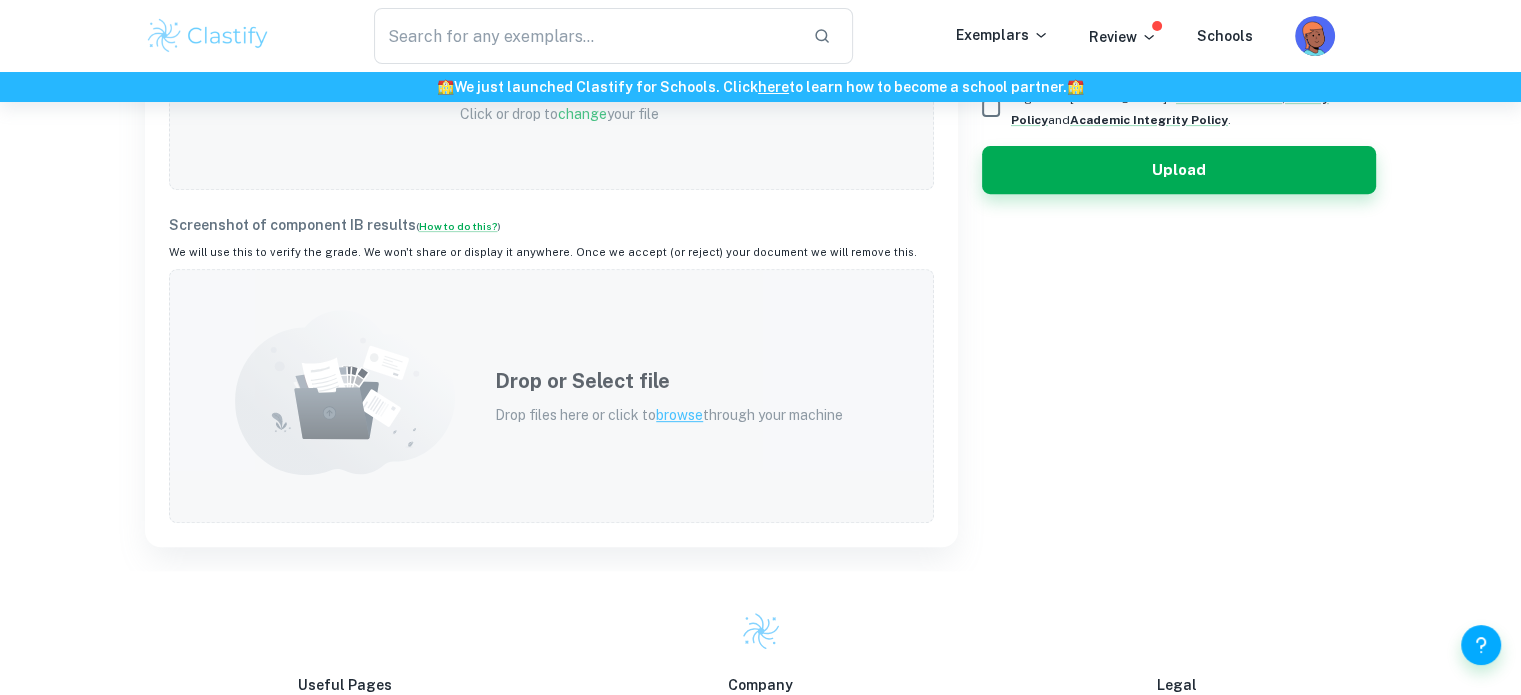 click on "Drop or Select file" at bounding box center [669, 381] 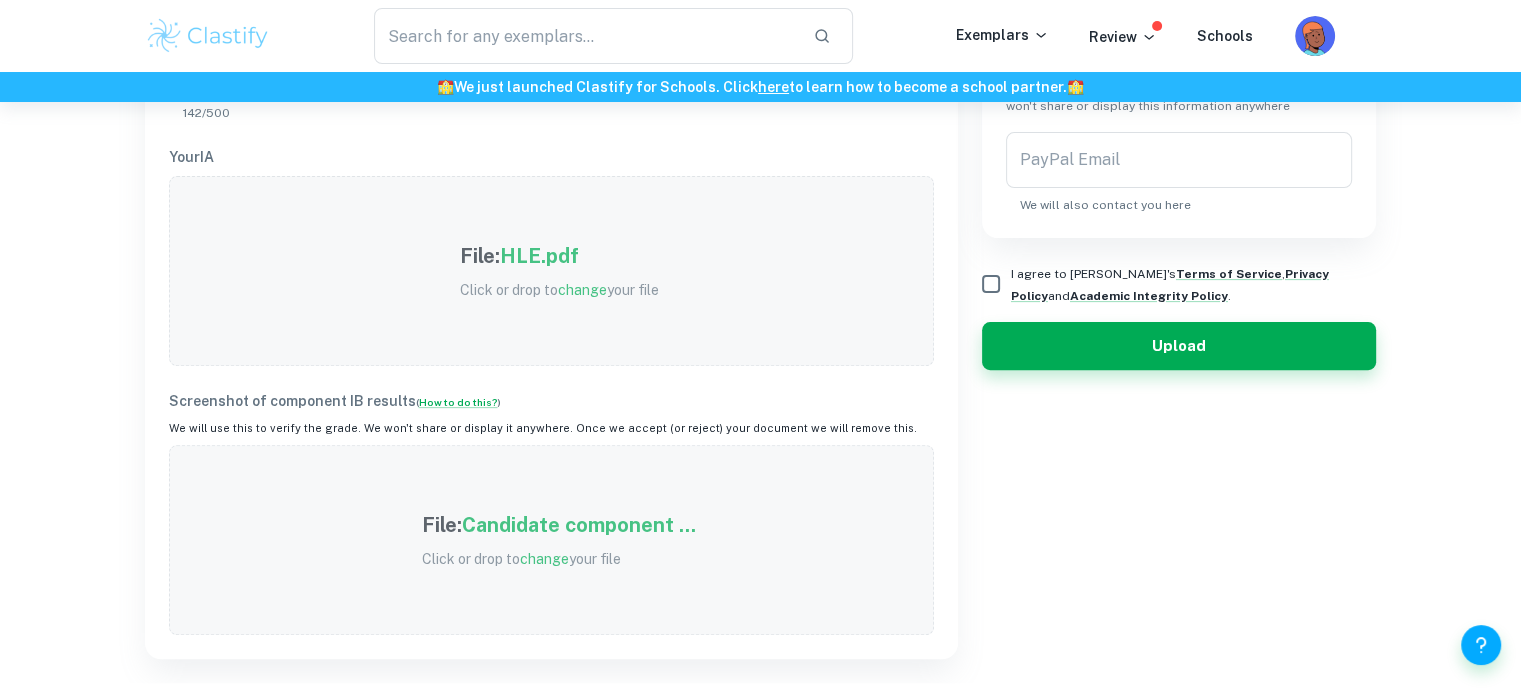 scroll, scrollTop: 500, scrollLeft: 0, axis: vertical 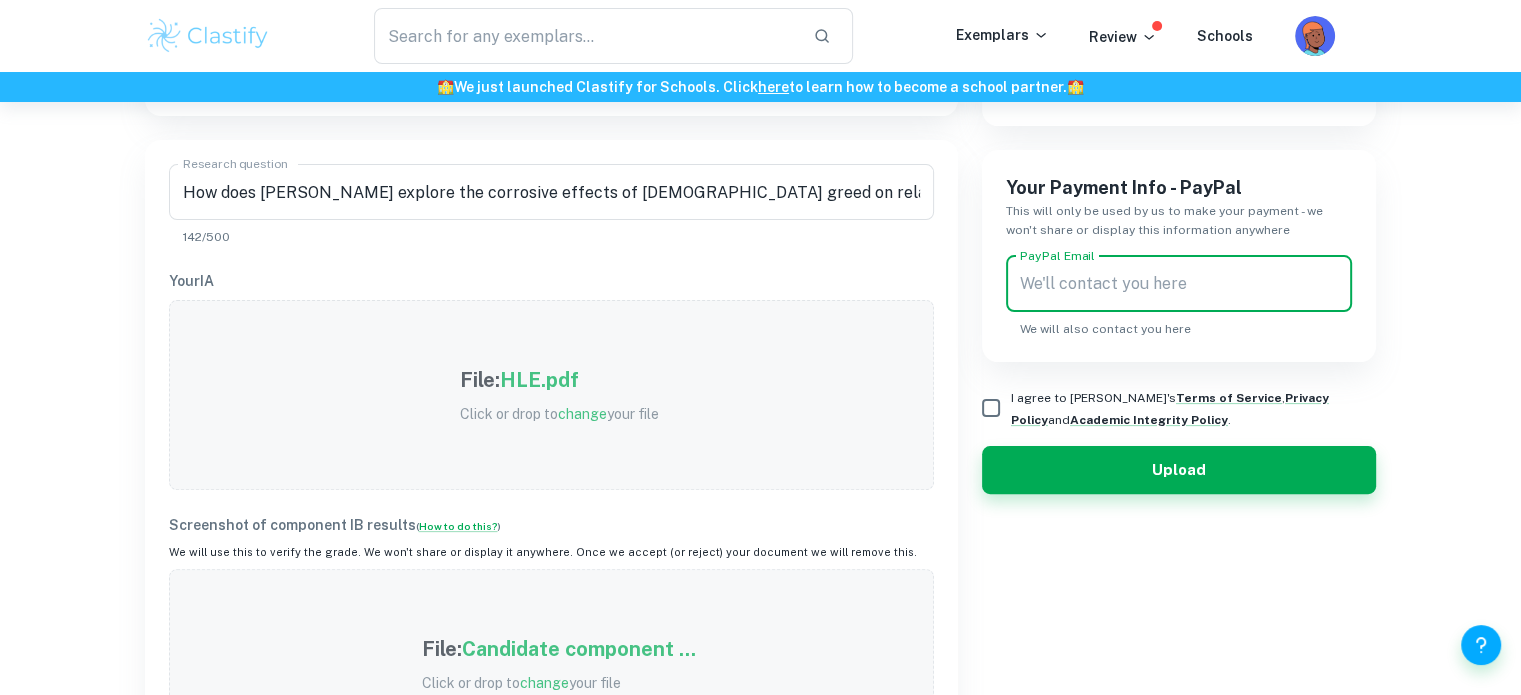 click on "PayPal Email" at bounding box center (1179, 284) 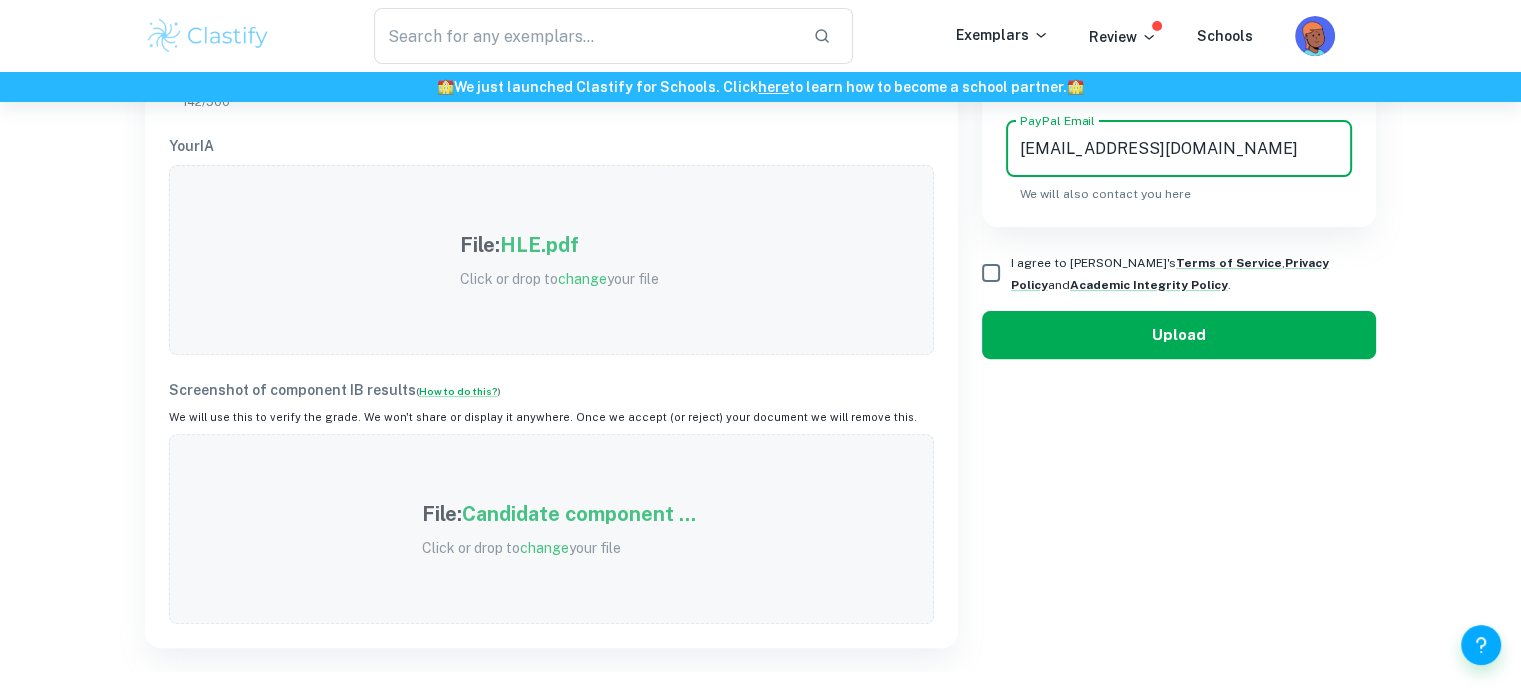 scroll, scrollTop: 600, scrollLeft: 0, axis: vertical 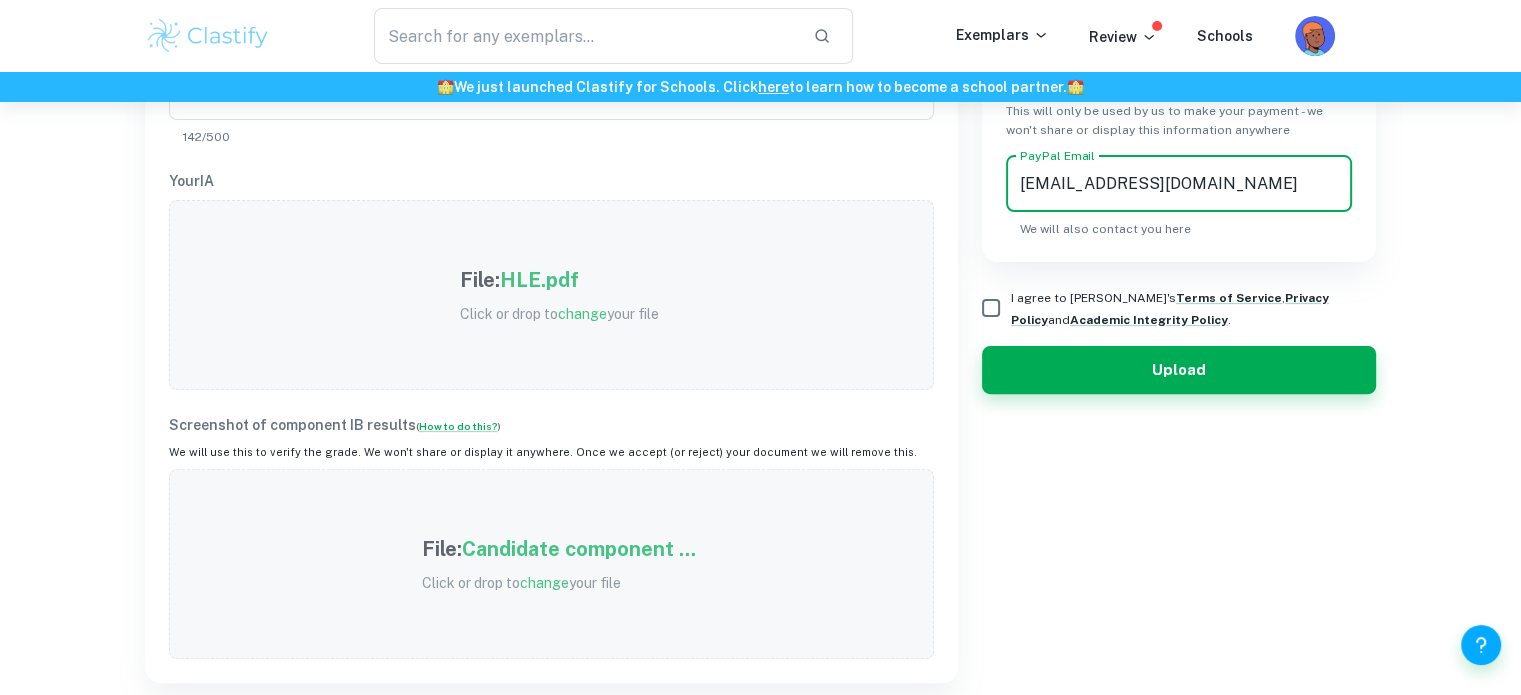 click on "I agree to [PERSON_NAME]'s  Terms of Service ,  Privacy Policy  and  Academic Integrity Policy ." at bounding box center (991, 308) 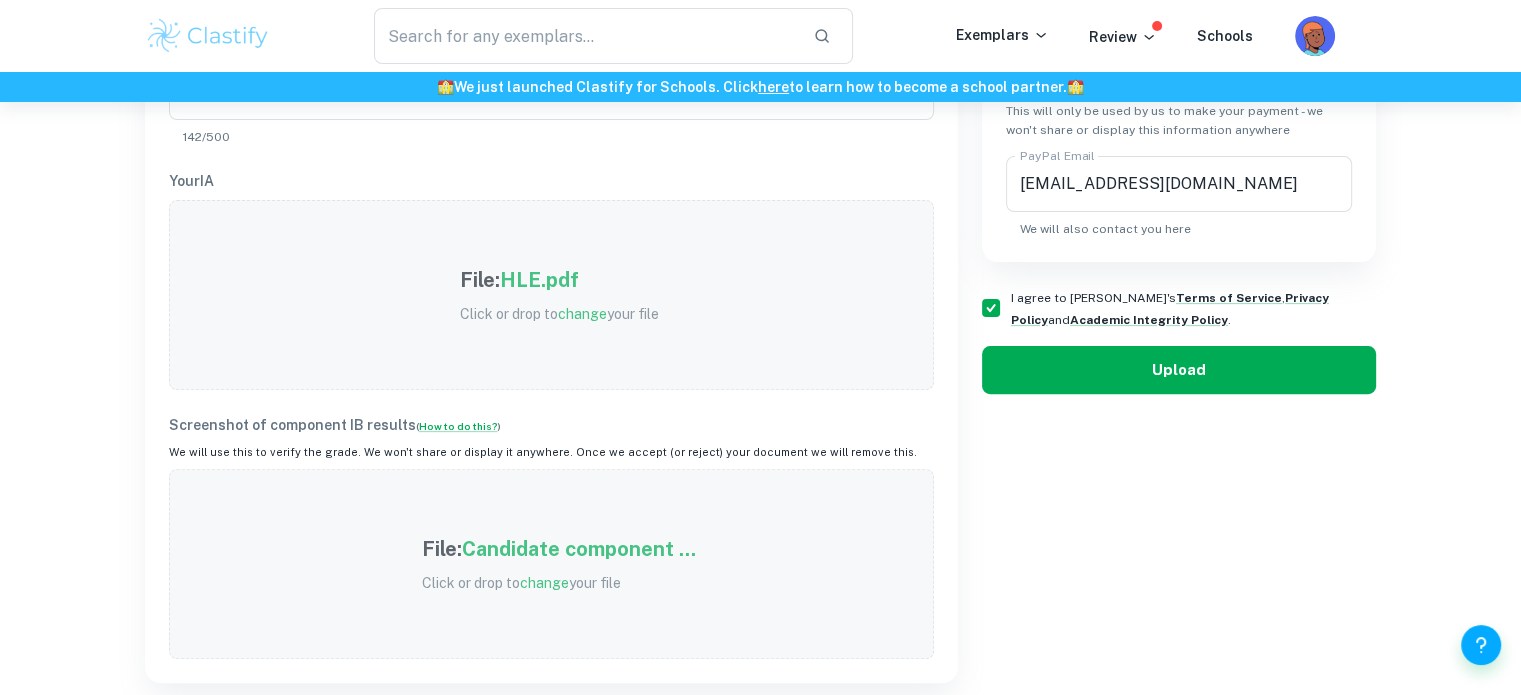 click on "Upload" at bounding box center [1179, 370] 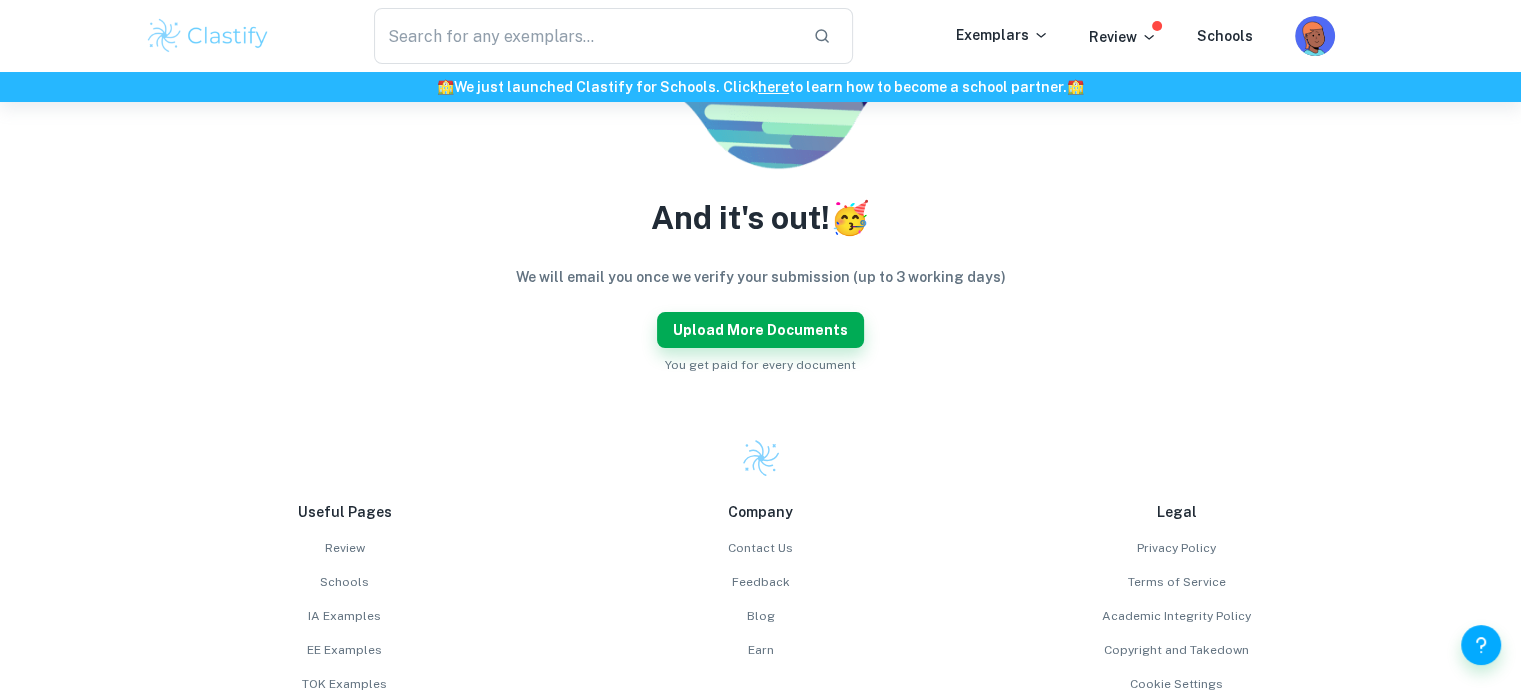 scroll, scrollTop: 360, scrollLeft: 0, axis: vertical 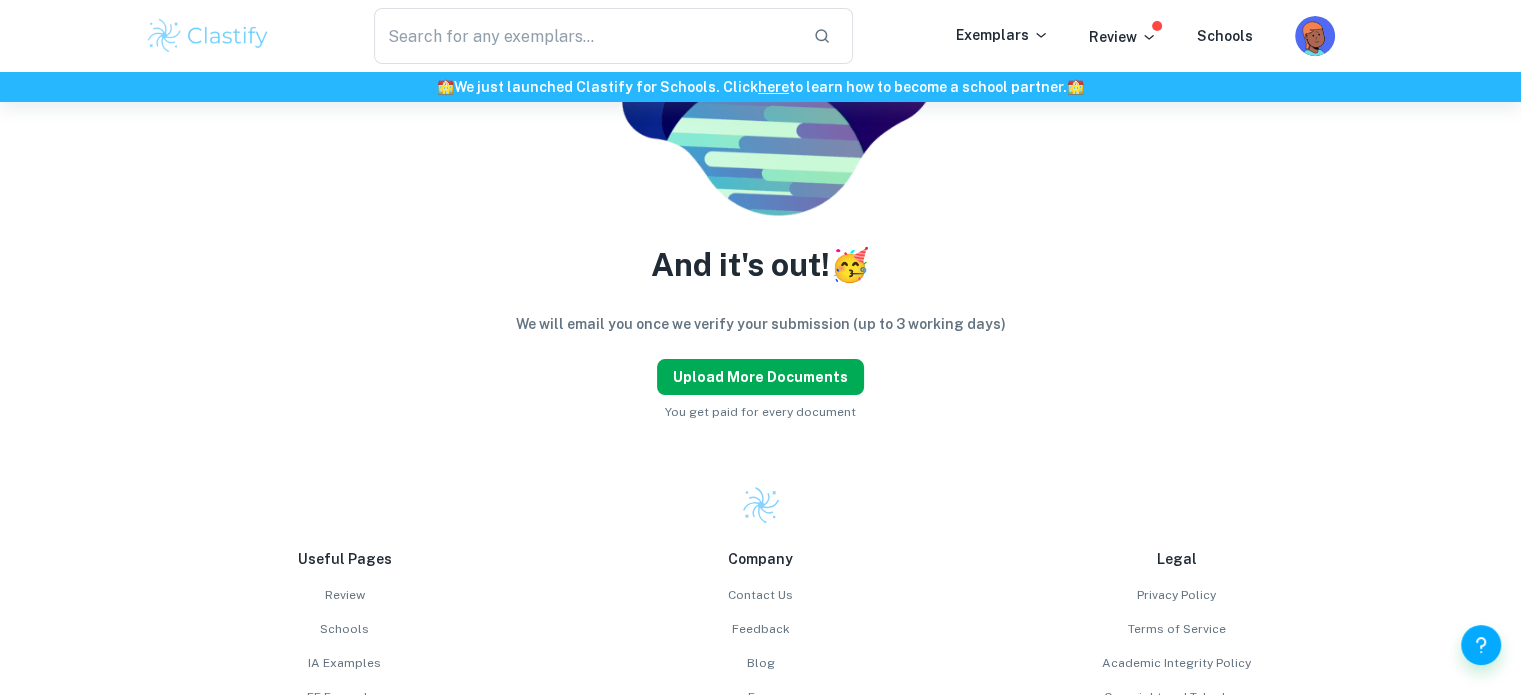 click on "Upload more documents" at bounding box center [760, 377] 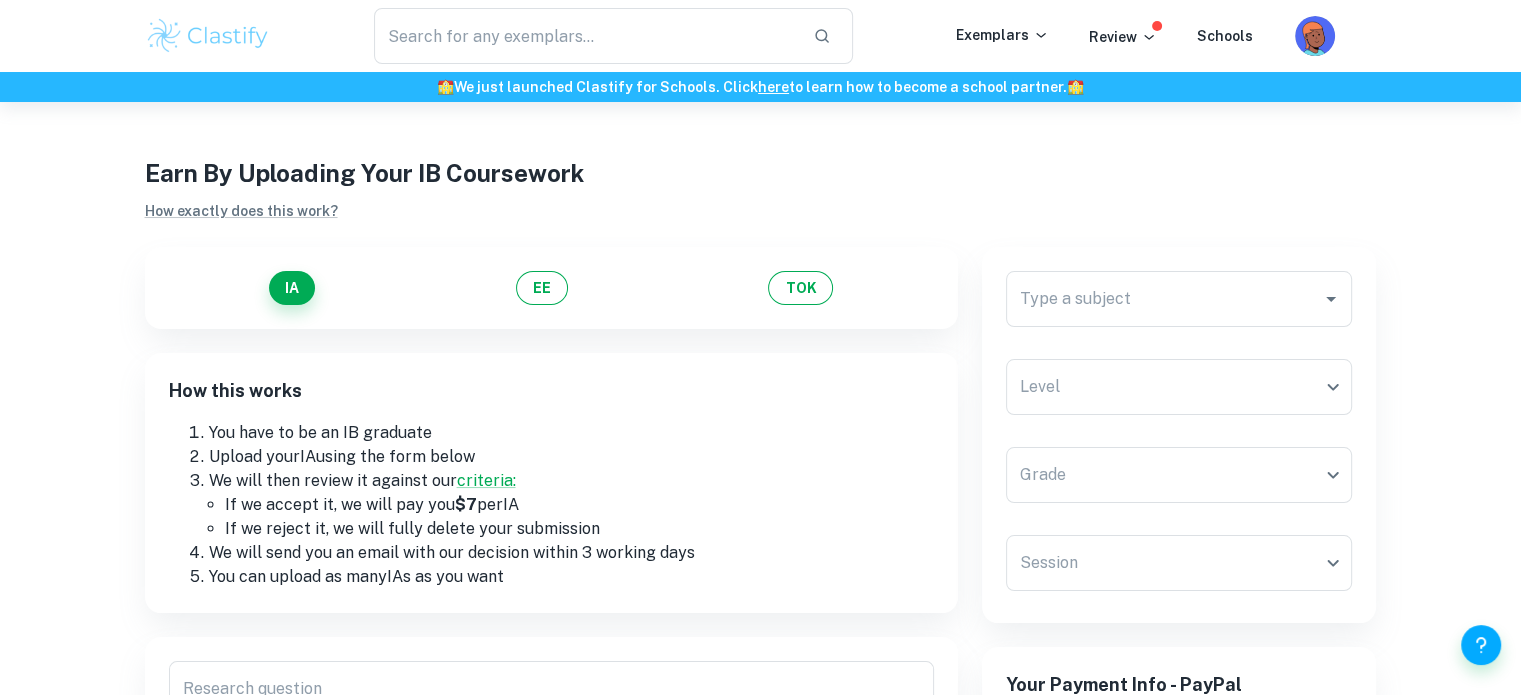 scroll, scrollTop: 0, scrollLeft: 0, axis: both 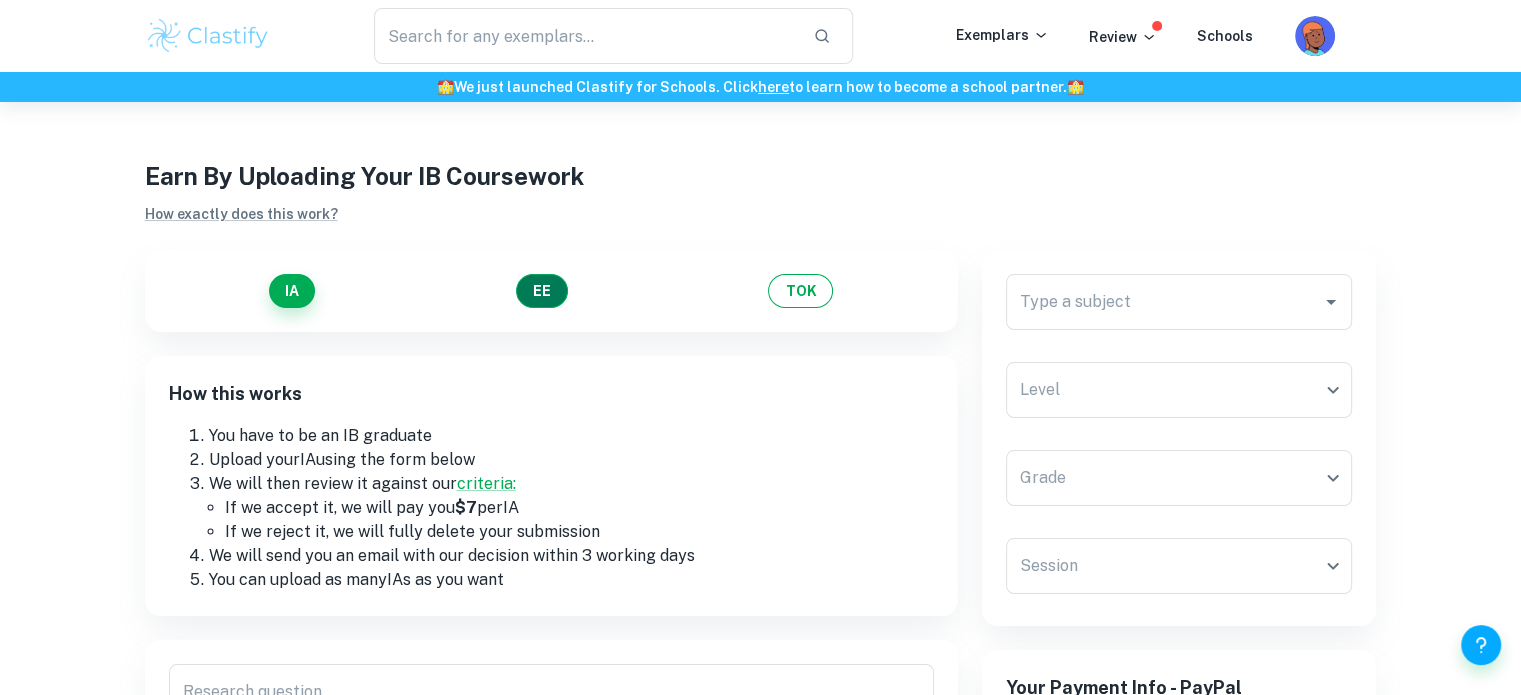 click on "EE" at bounding box center [542, 291] 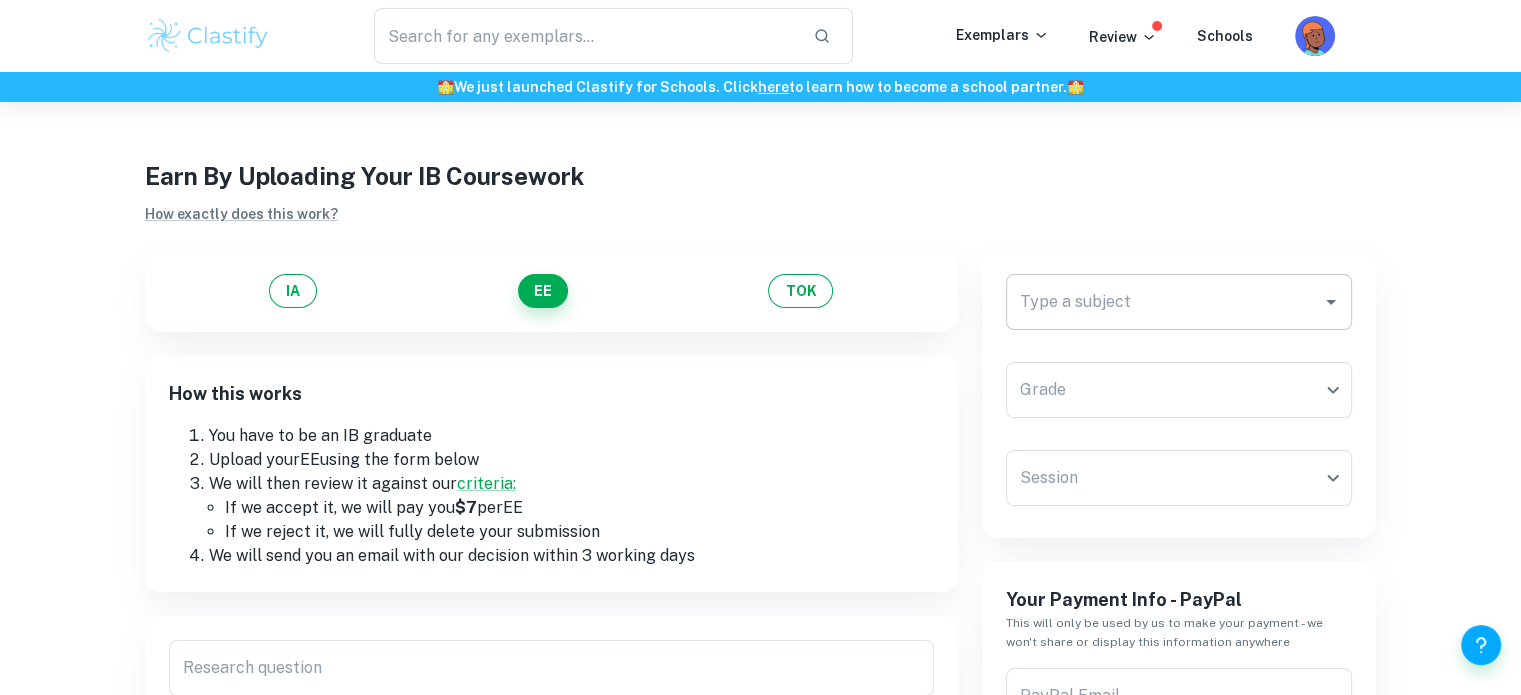 click on "Type a subject" at bounding box center [1164, 302] 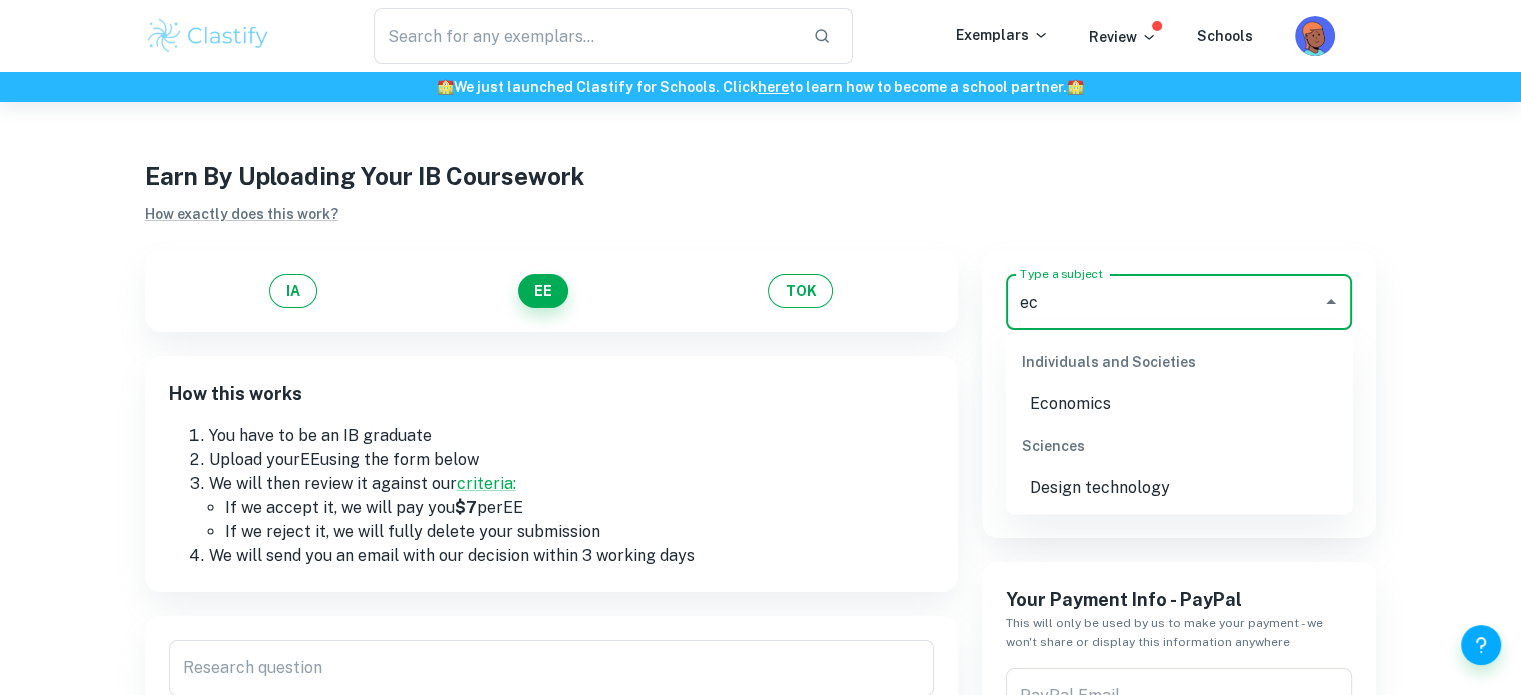 click on "Economics" at bounding box center [1179, 404] 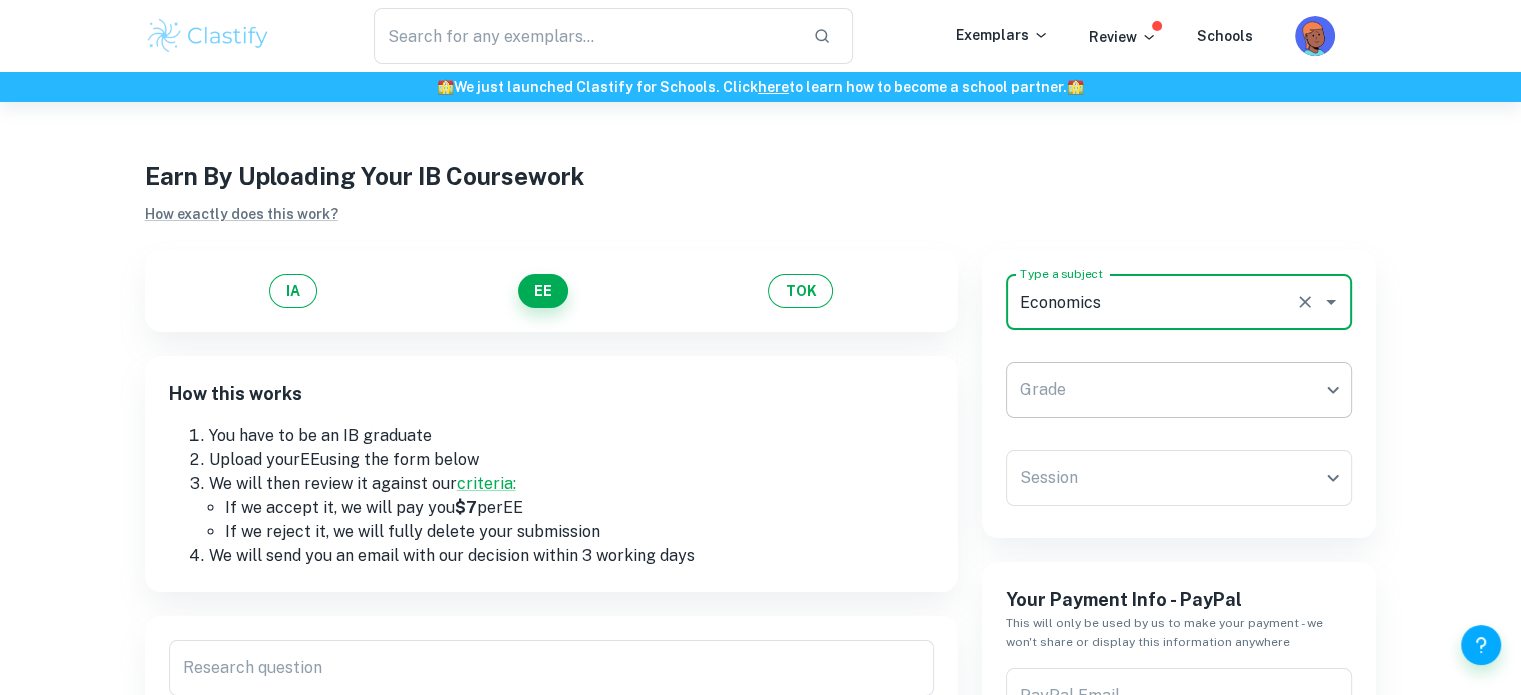 type on "Economics" 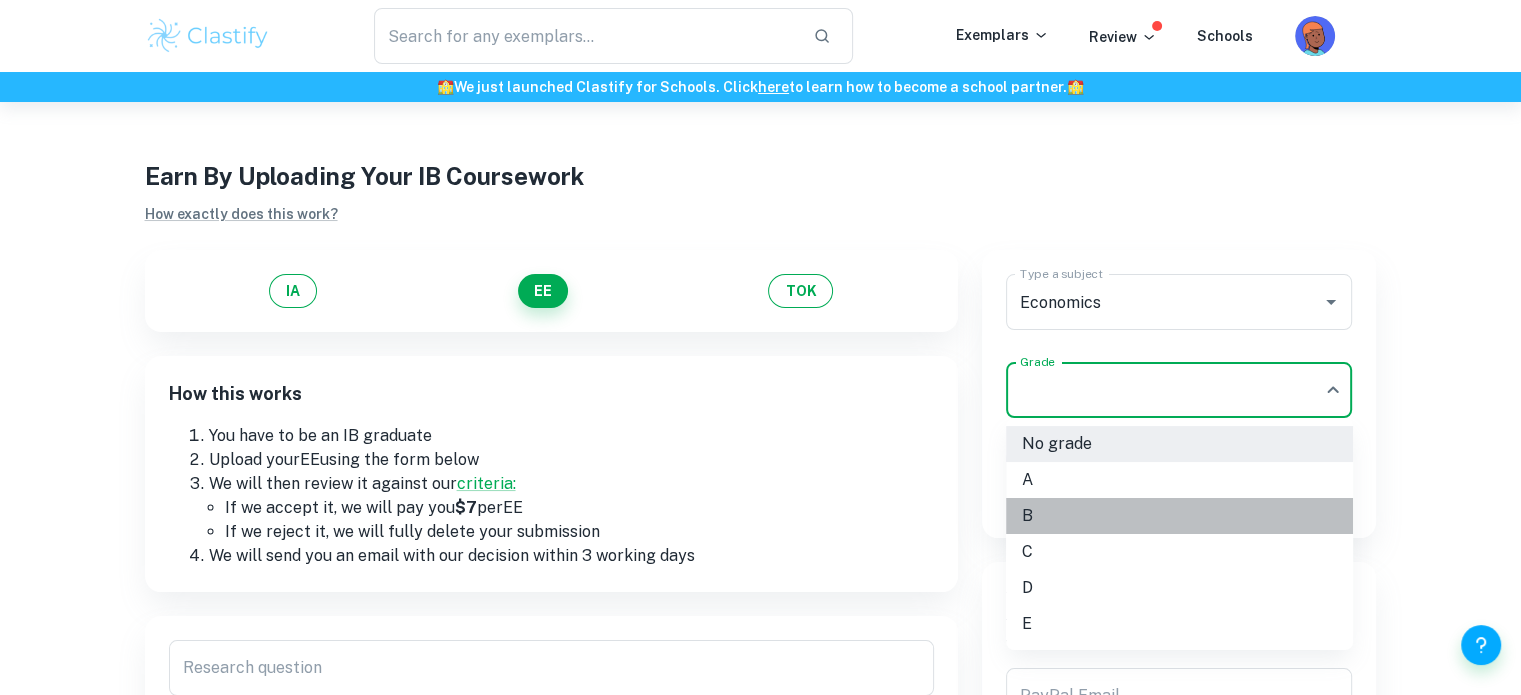 click on "B" at bounding box center (1179, 516) 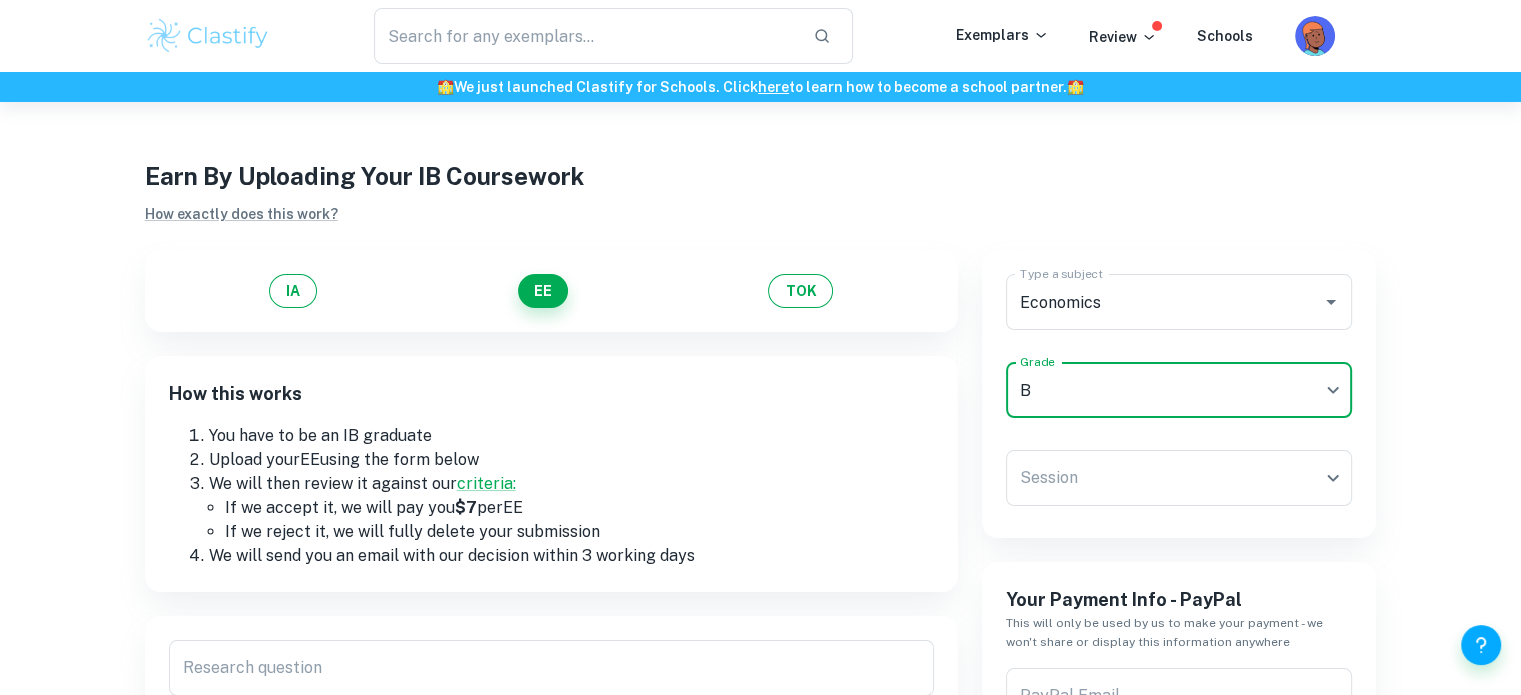 click on "We value your privacy We use cookies to enhance your browsing experience, serve personalised ads or content, and analyse our traffic. By clicking "Accept All", you consent to our use of cookies.   Cookie Policy Customise   Reject All   Accept All   Customise Consent Preferences   We use cookies to help you navigate efficiently and perform certain functions. You will find detailed information about all cookies under each consent category below. The cookies that are categorised as "Necessary" are stored on your browser as they are essential for enabling the basic functionalities of the site. ...  Show more For more information on how Google's third-party cookies operate and handle your data, see:   Google Privacy Policy Necessary Always Active Necessary cookies are required to enable the basic features of this site, such as providing secure log-in or adjusting your consent preferences. These cookies do not store any personally identifiable data. Functional Analytics Performance Advertisement Uncategorised" at bounding box center [760, 449] 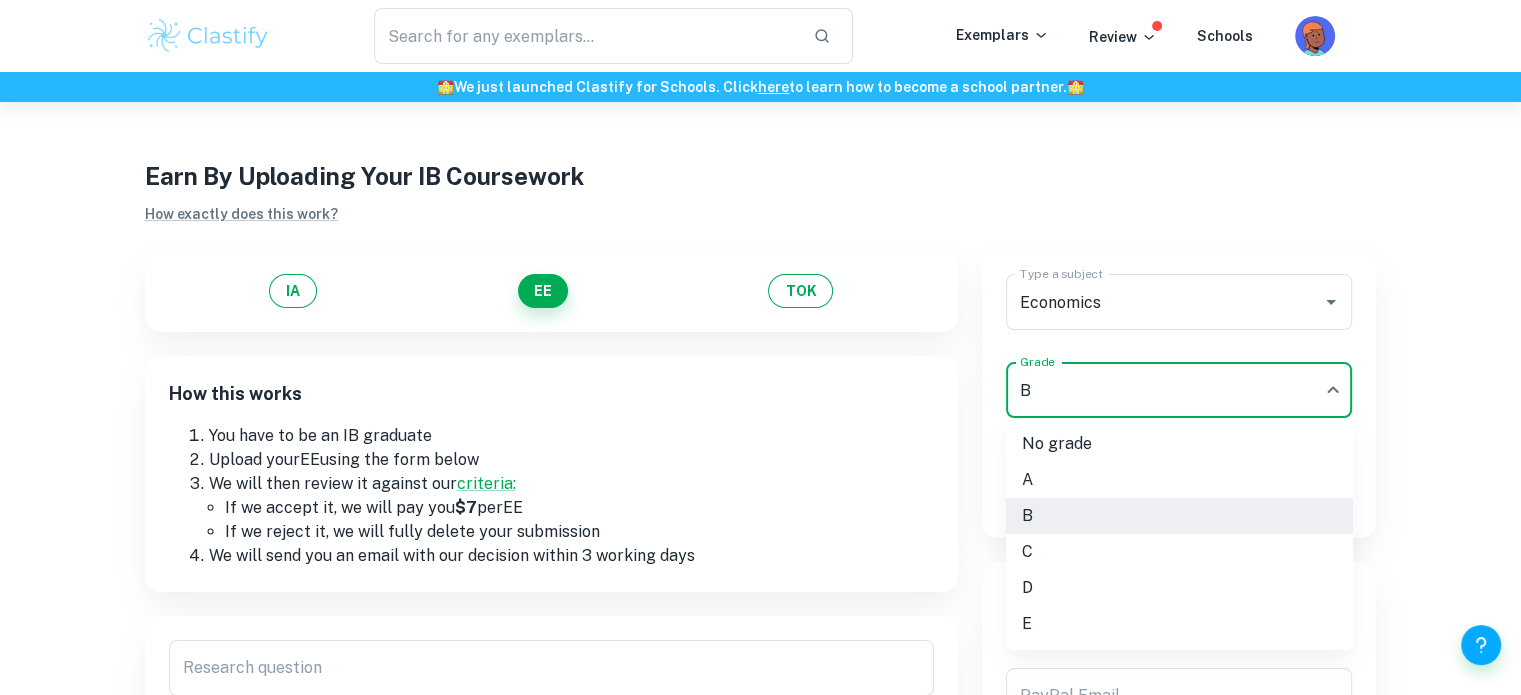 click on "C" at bounding box center [1179, 552] 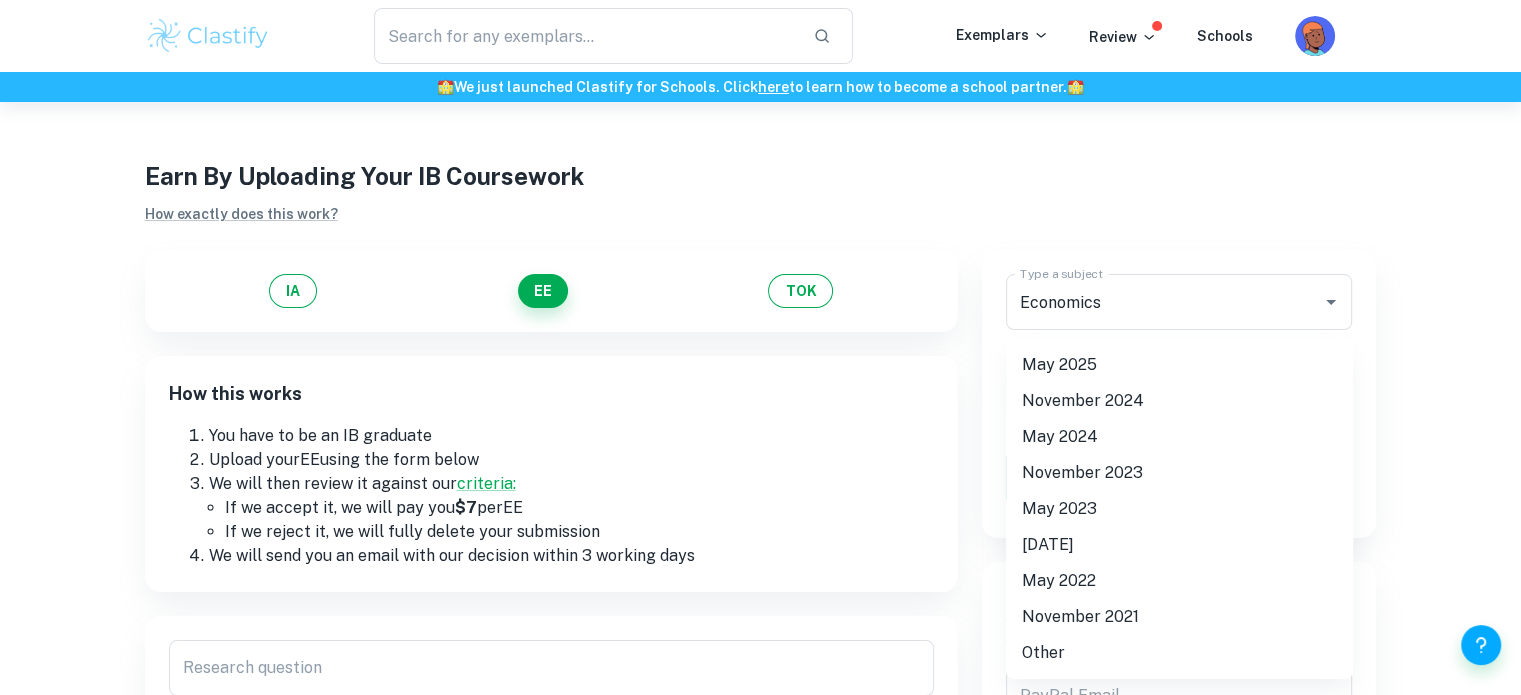 click on "We value your privacy We use cookies to enhance your browsing experience, serve personalised ads or content, and analyse our traffic. By clicking "Accept All", you consent to our use of cookies.   Cookie Policy Customise   Reject All   Accept All   Customise Consent Preferences   We use cookies to help you navigate efficiently and perform certain functions. You will find detailed information about all cookies under each consent category below. The cookies that are categorised as "Necessary" are stored on your browser as they are essential for enabling the basic functionalities of the site. ...  Show more For more information on how Google's third-party cookies operate and handle your data, see:   Google Privacy Policy Necessary Always Active Necessary cookies are required to enable the basic features of this site, such as providing secure log-in or adjusting your consent preferences. These cookies do not store any personally identifiable data. Functional Analytics Performance Advertisement Uncategorised" at bounding box center [760, 449] 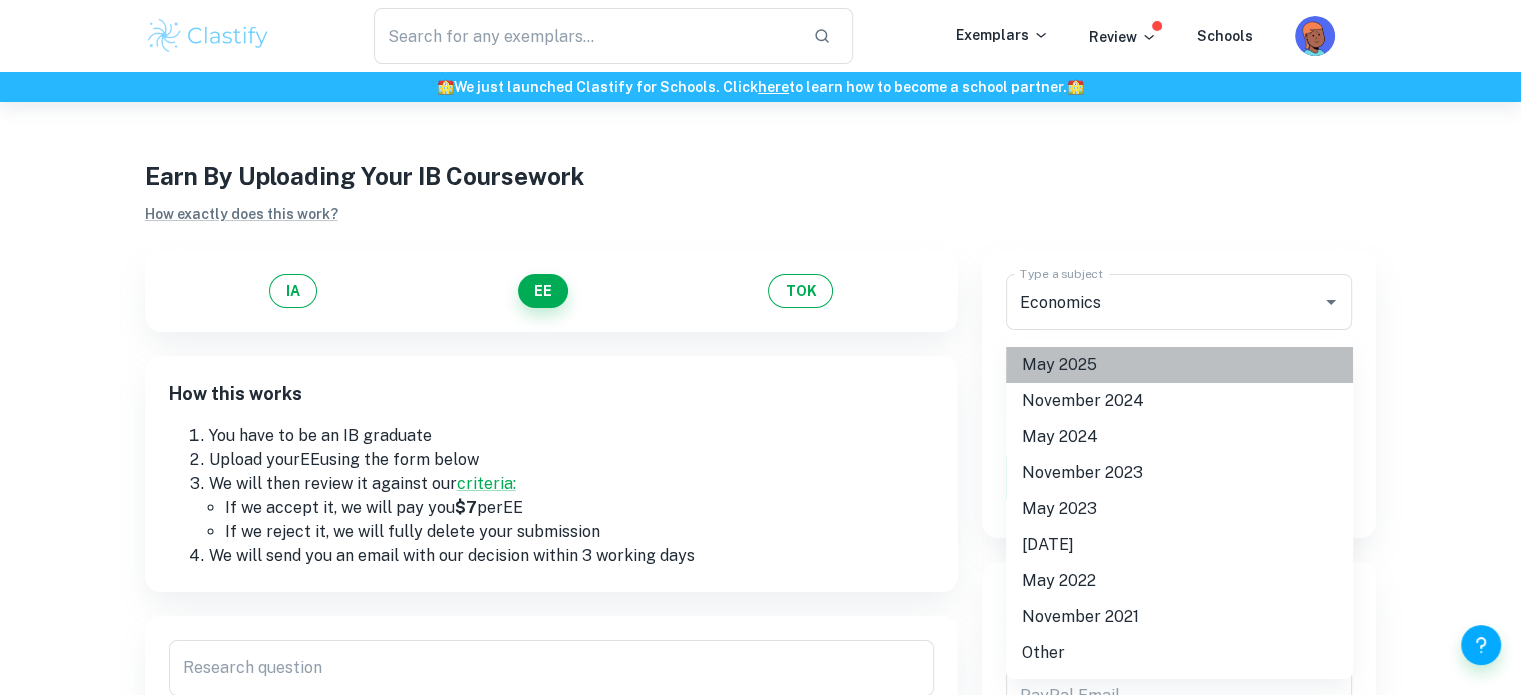click on "May 2025" at bounding box center (1179, 365) 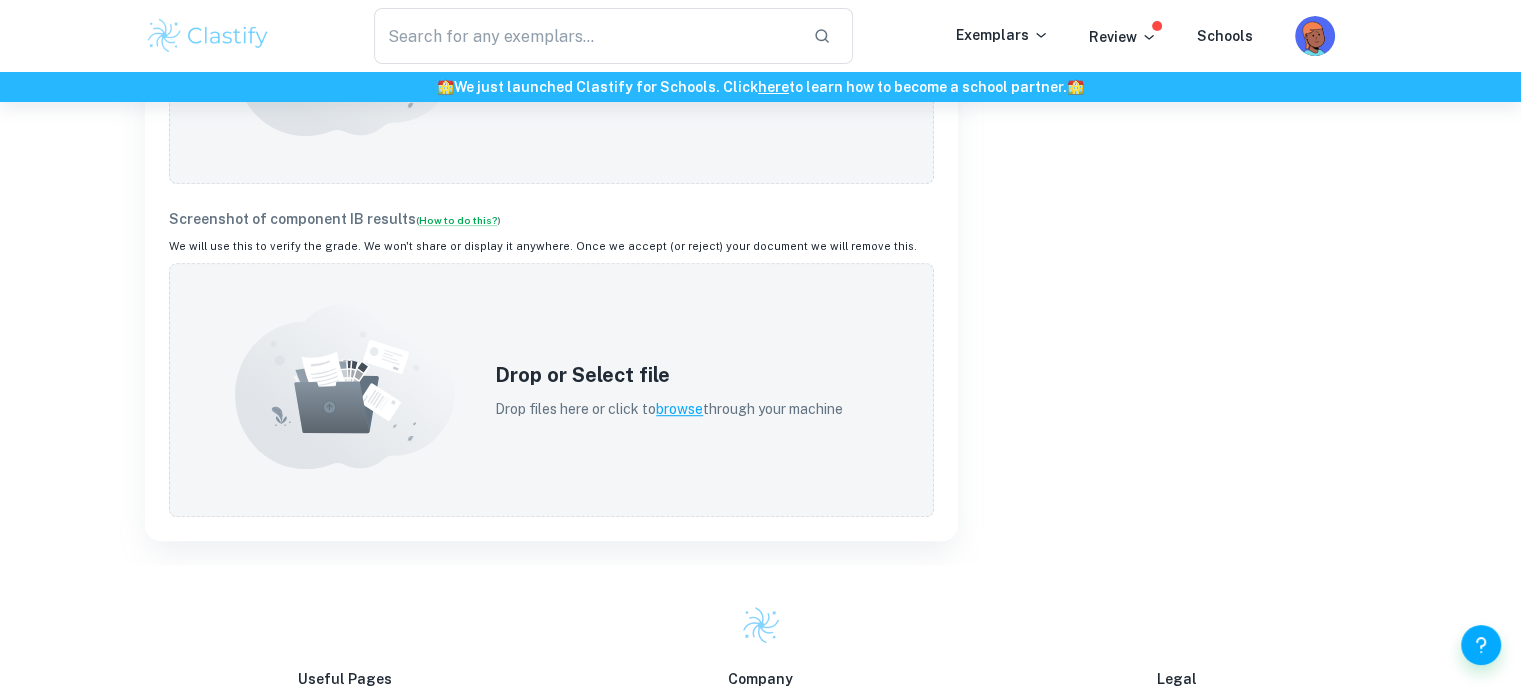 scroll, scrollTop: 1100, scrollLeft: 0, axis: vertical 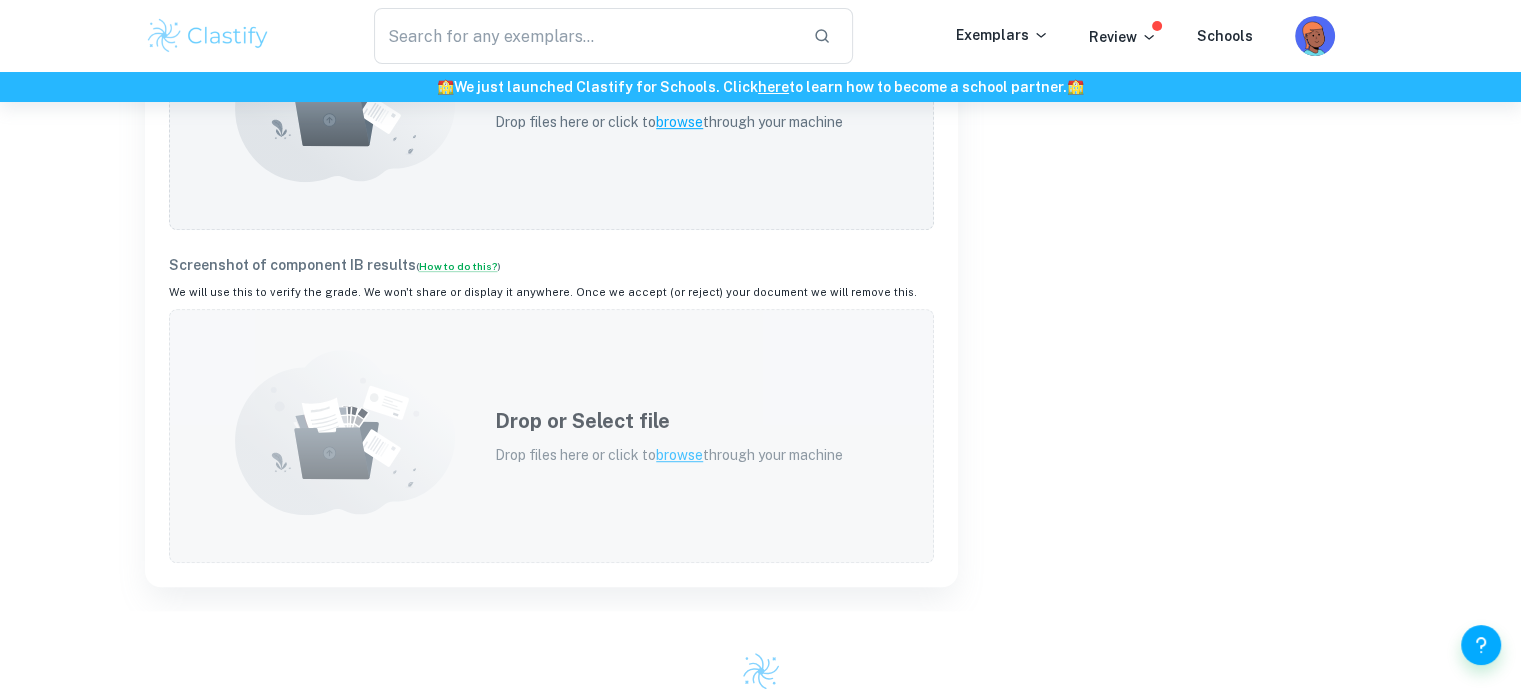 click on "Drop or Select file" at bounding box center [669, 421] 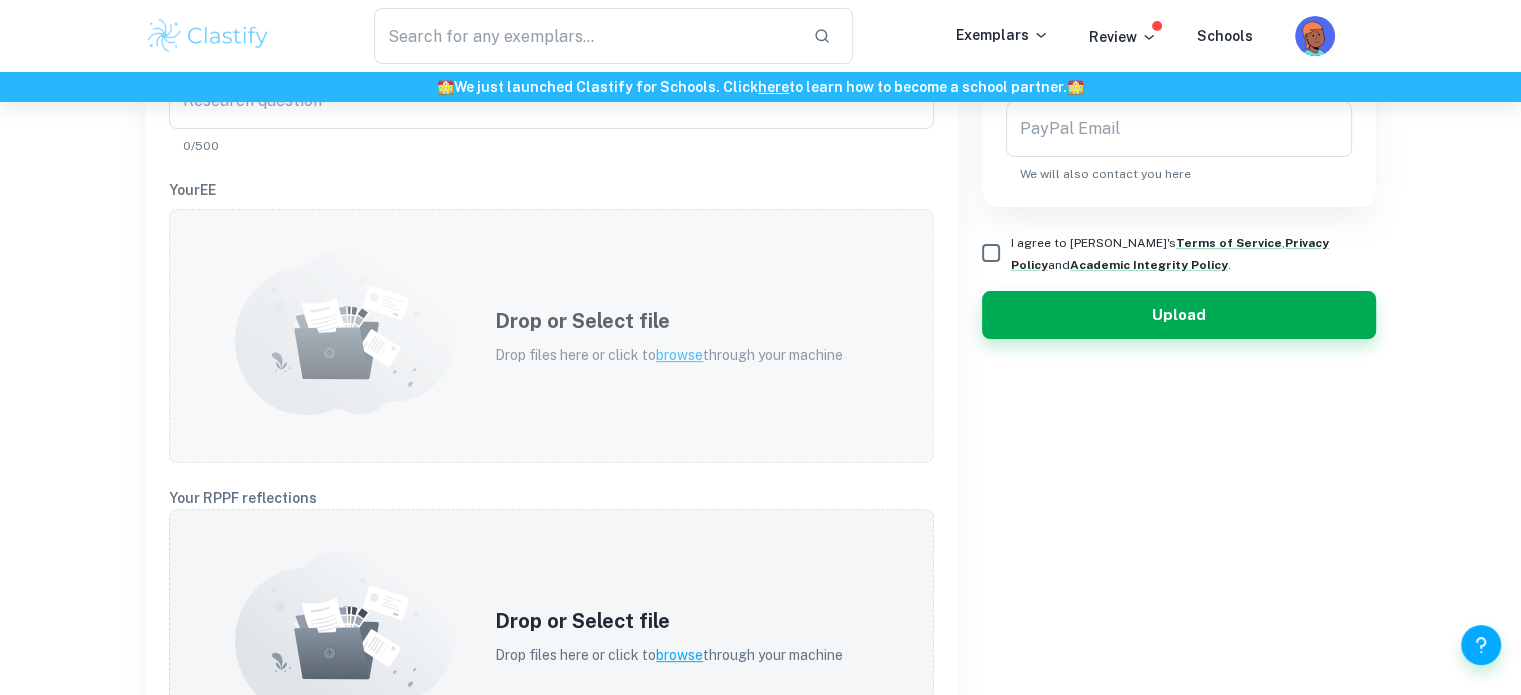scroll, scrollTop: 600, scrollLeft: 0, axis: vertical 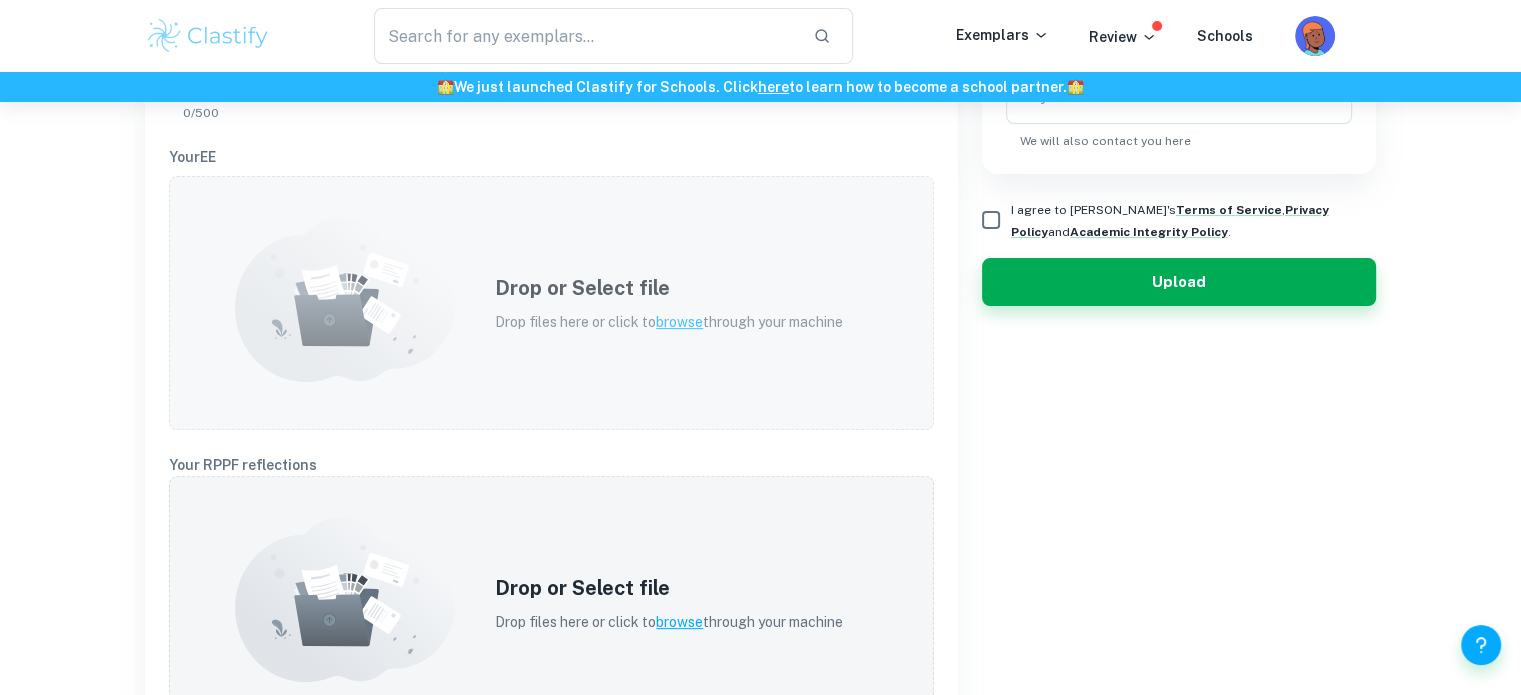 click on "Drop files here or click to  browse  through your machine" at bounding box center (669, 322) 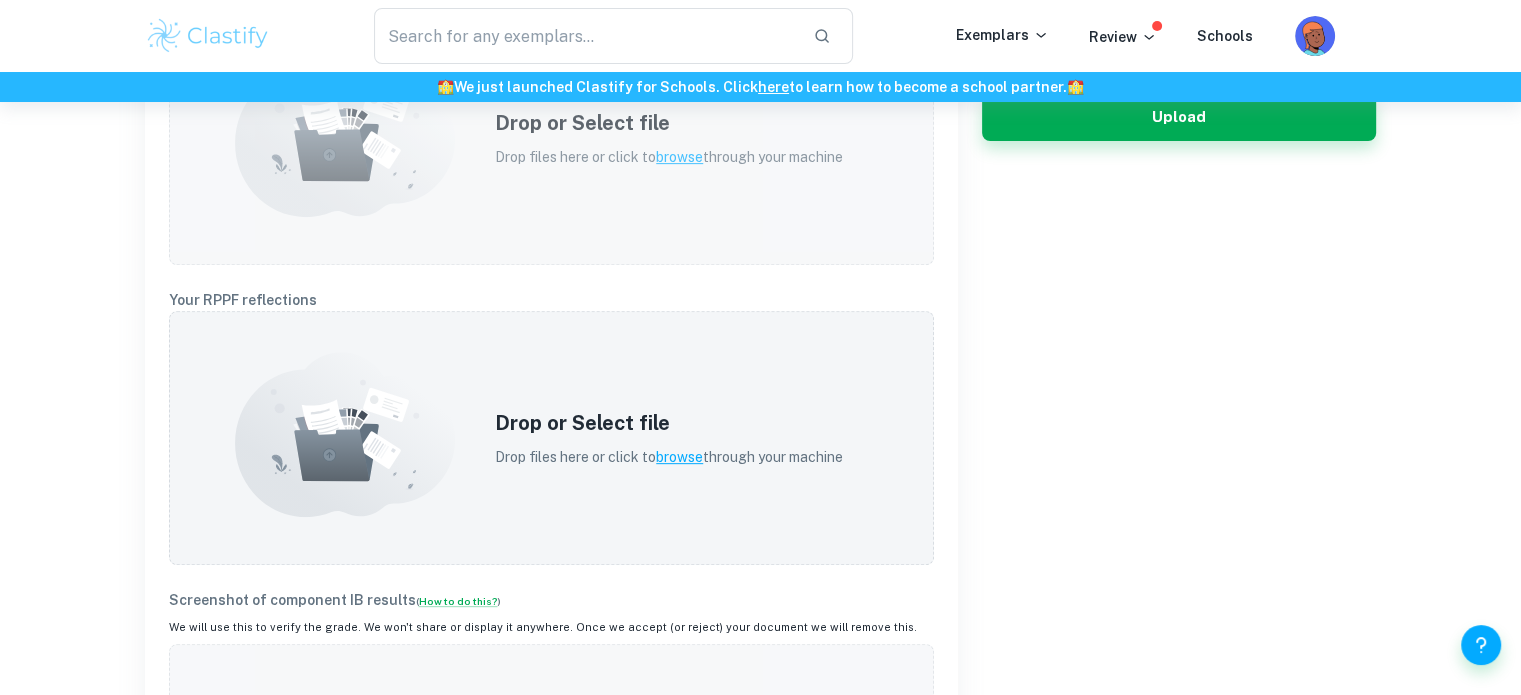 scroll, scrollTop: 800, scrollLeft: 0, axis: vertical 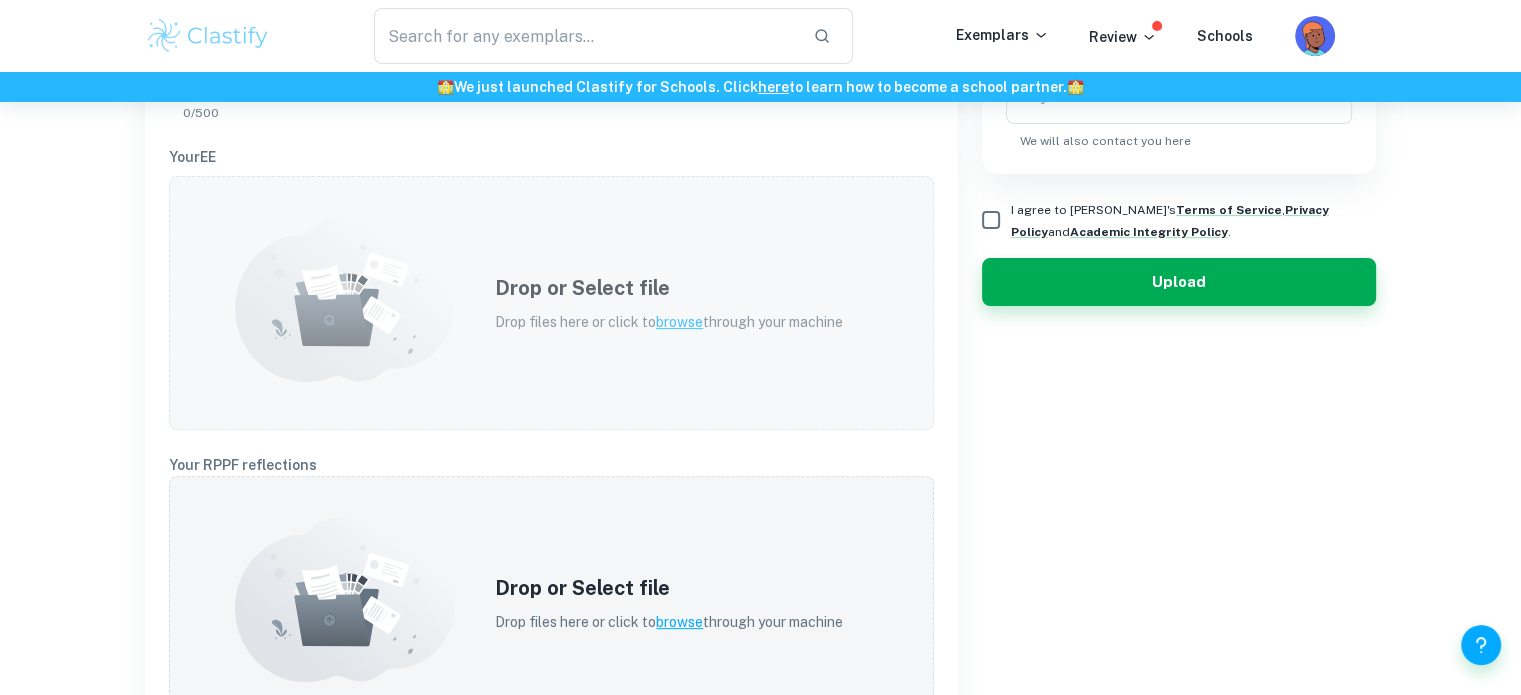 click on "Drop files here or click to  browse  through your machine" at bounding box center (669, 322) 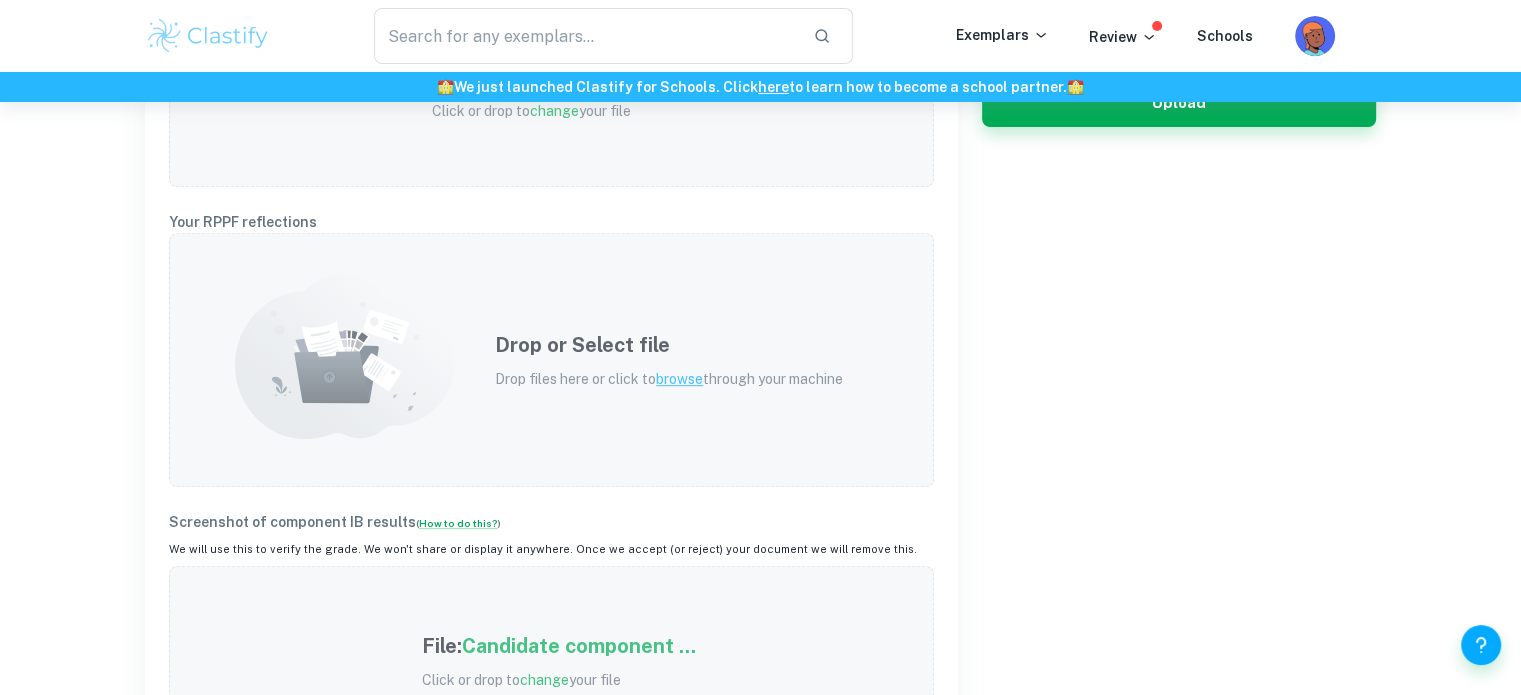 scroll, scrollTop: 800, scrollLeft: 0, axis: vertical 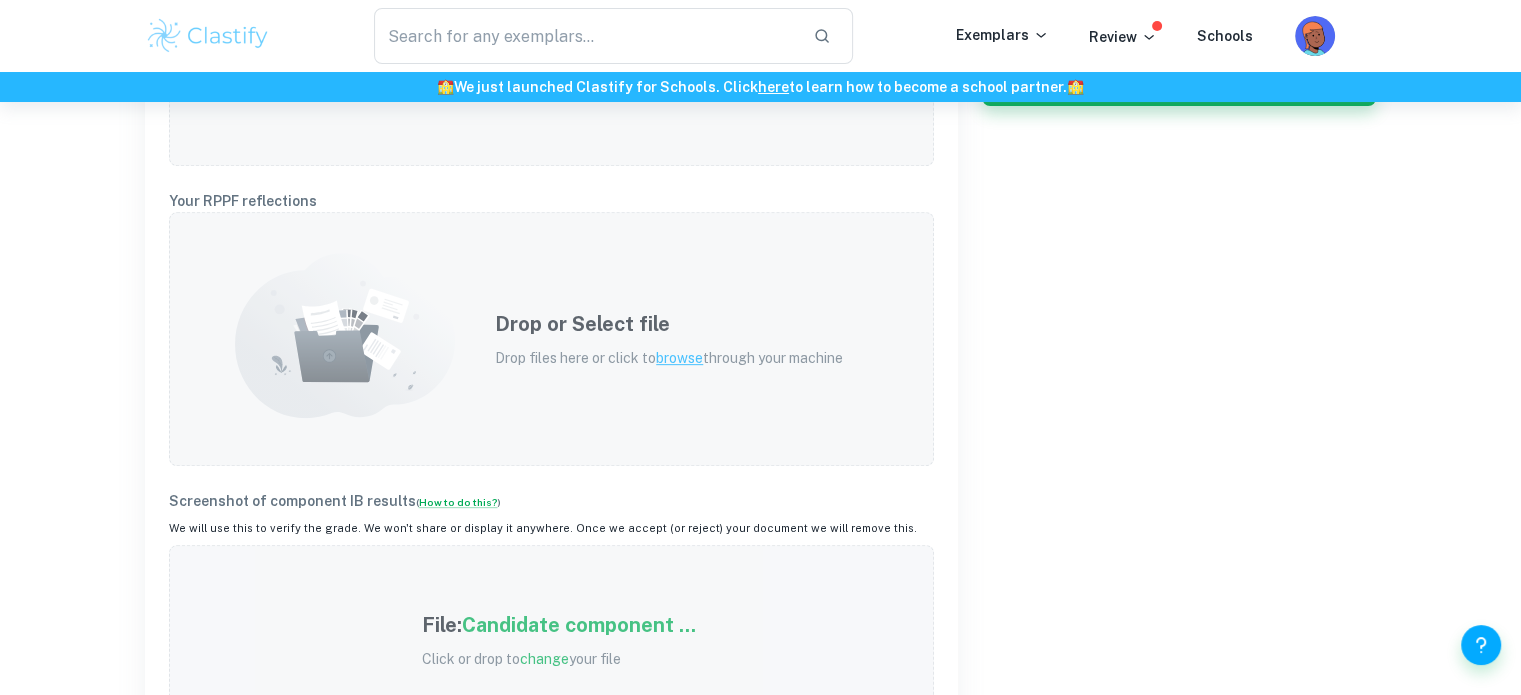 click on "browse" at bounding box center [679, 358] 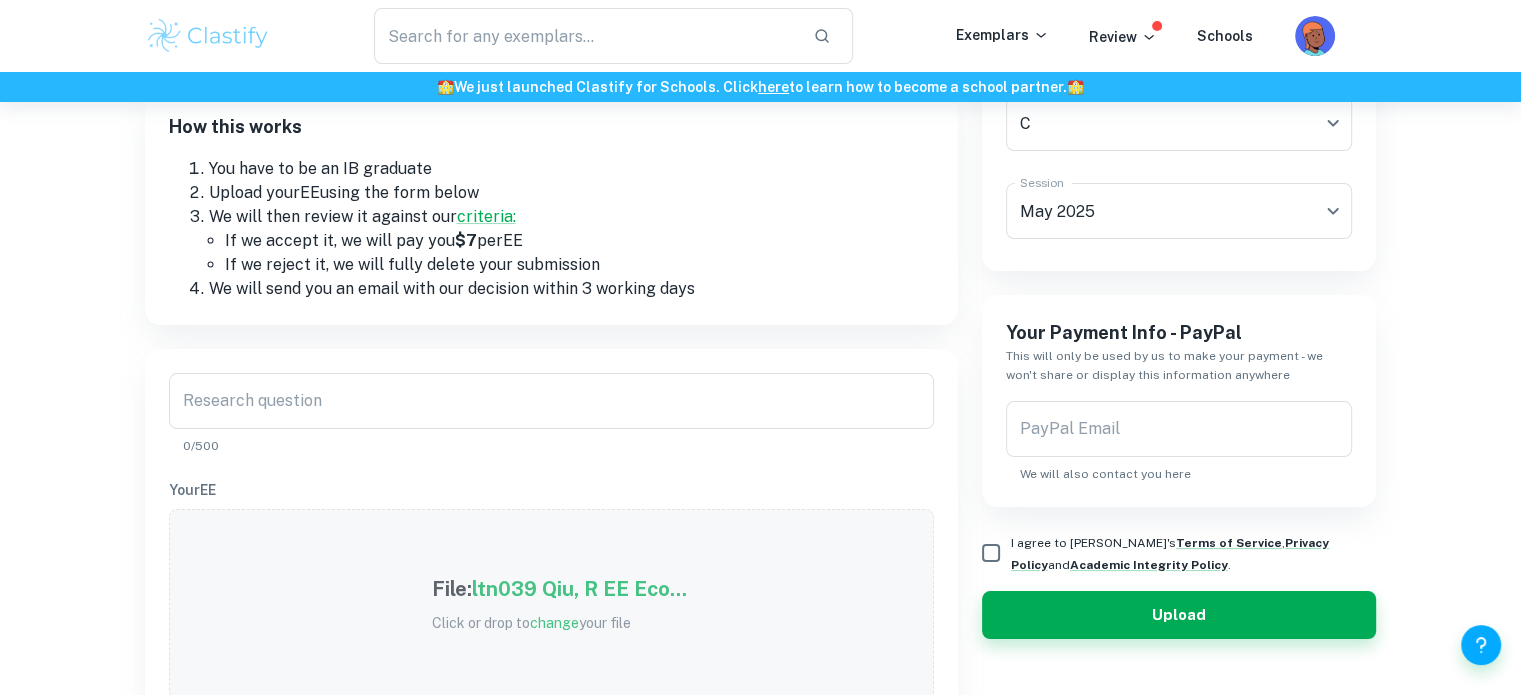 scroll, scrollTop: 300, scrollLeft: 0, axis: vertical 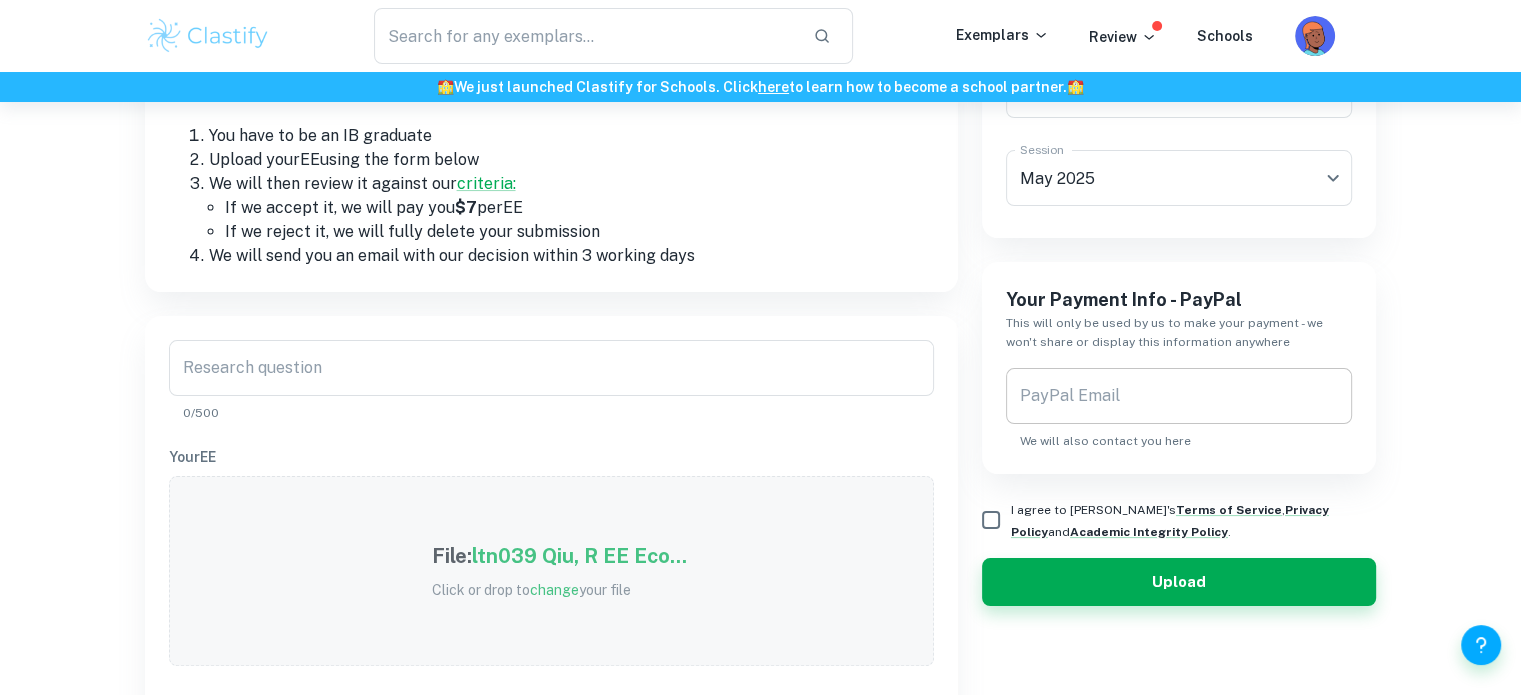 click on "PayPal Email" at bounding box center [1179, 396] 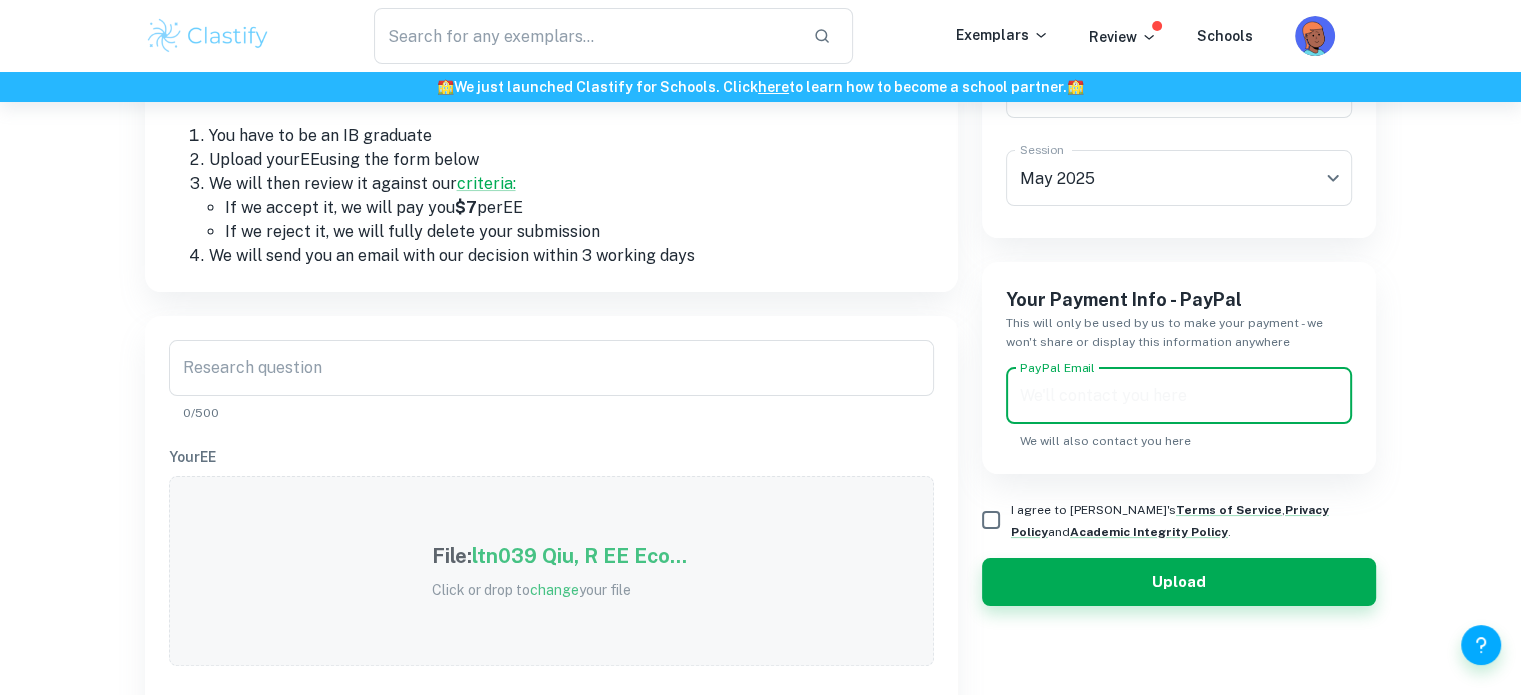 type on "[EMAIL_ADDRESS][DOMAIN_NAME]" 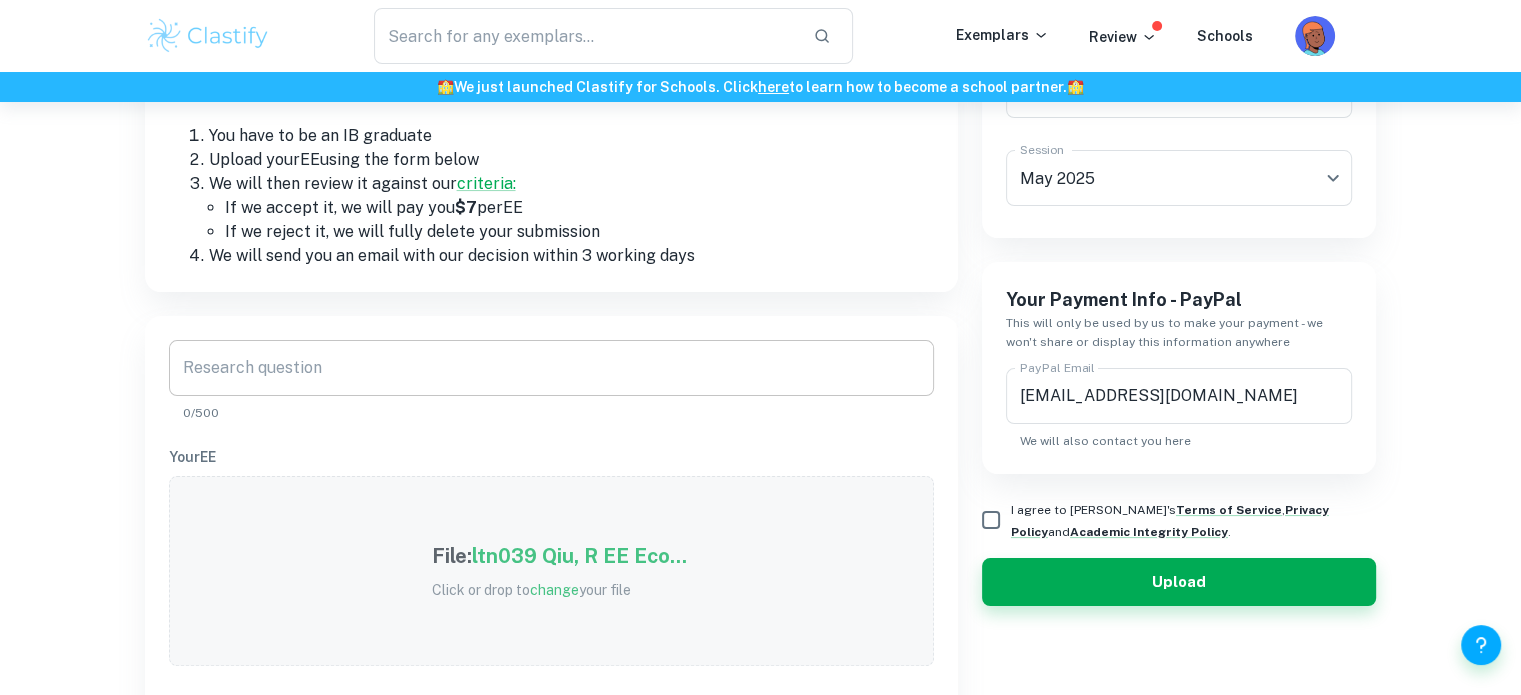 click on "Research question Research question 0/500" at bounding box center (551, 381) 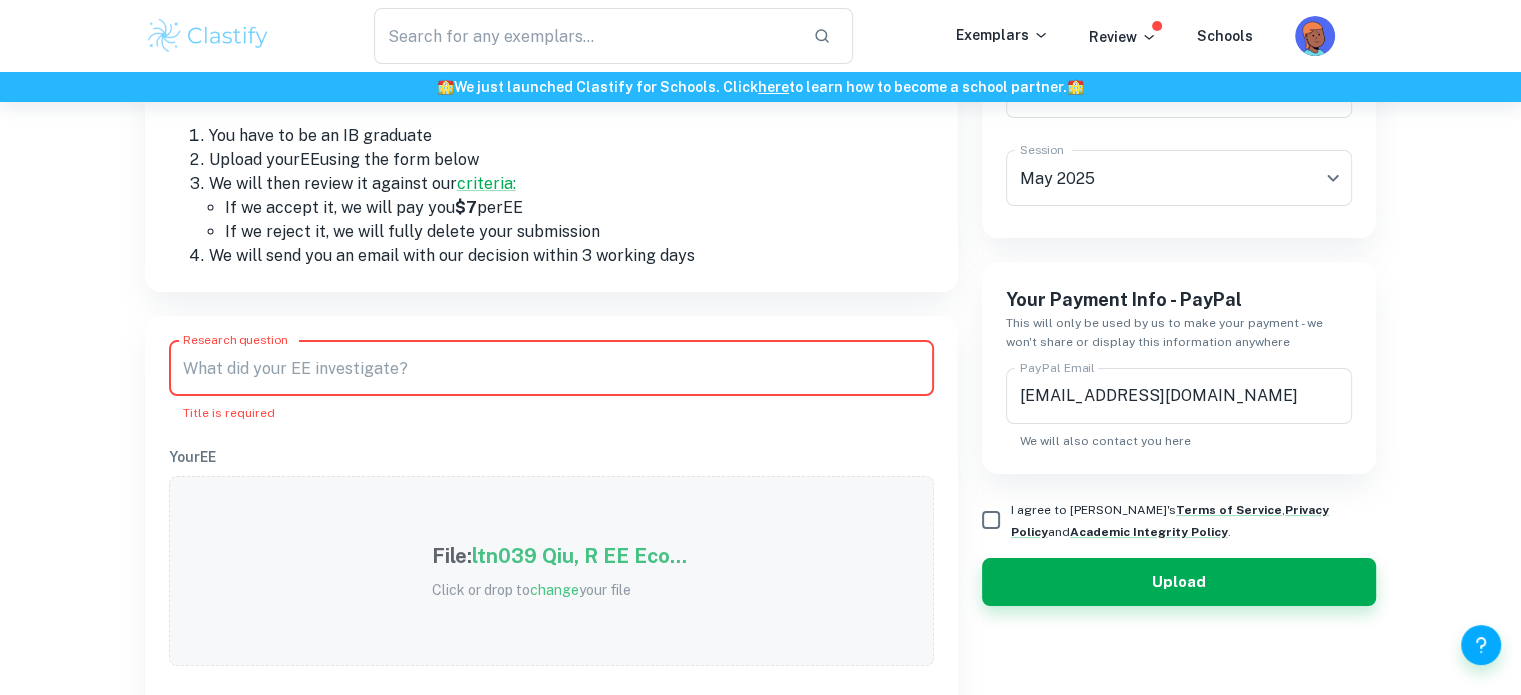 click on "Research question" at bounding box center (551, 368) 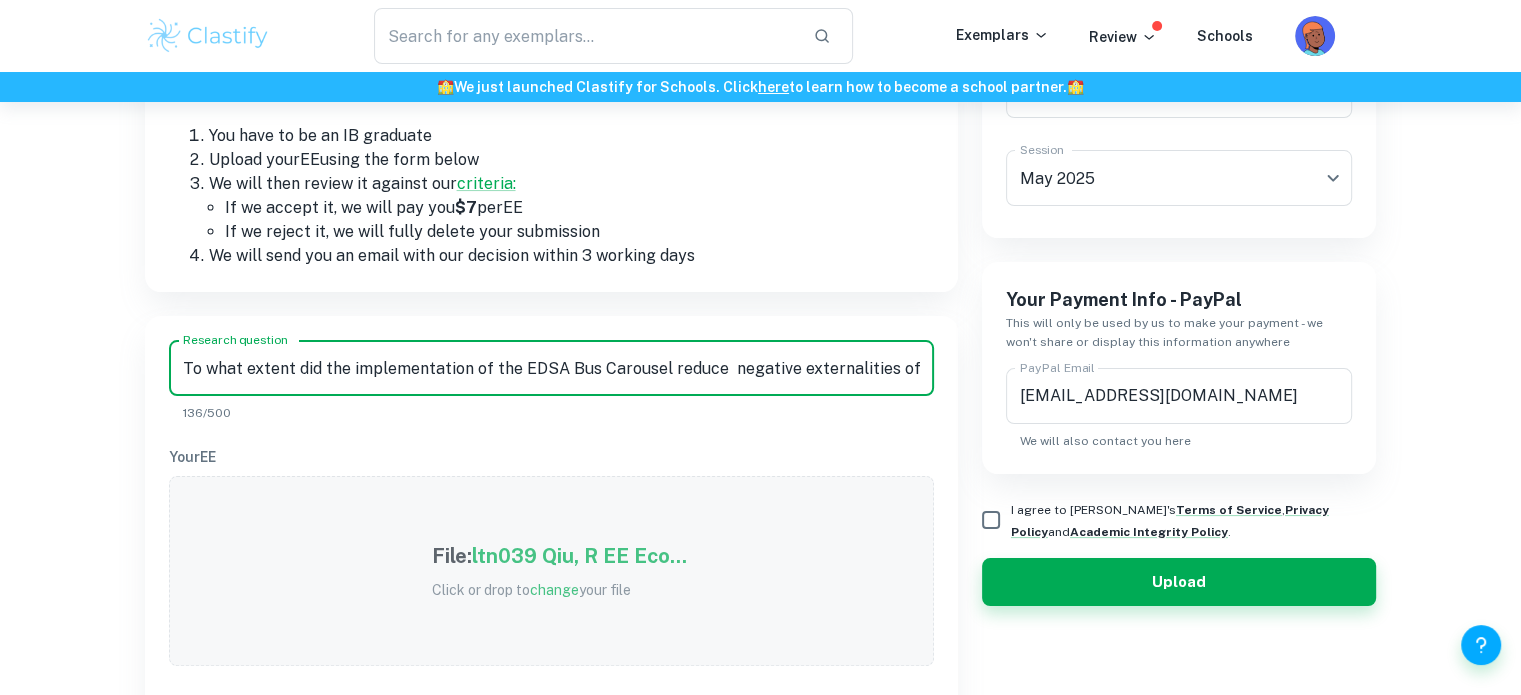scroll, scrollTop: 0, scrollLeft: 300, axis: horizontal 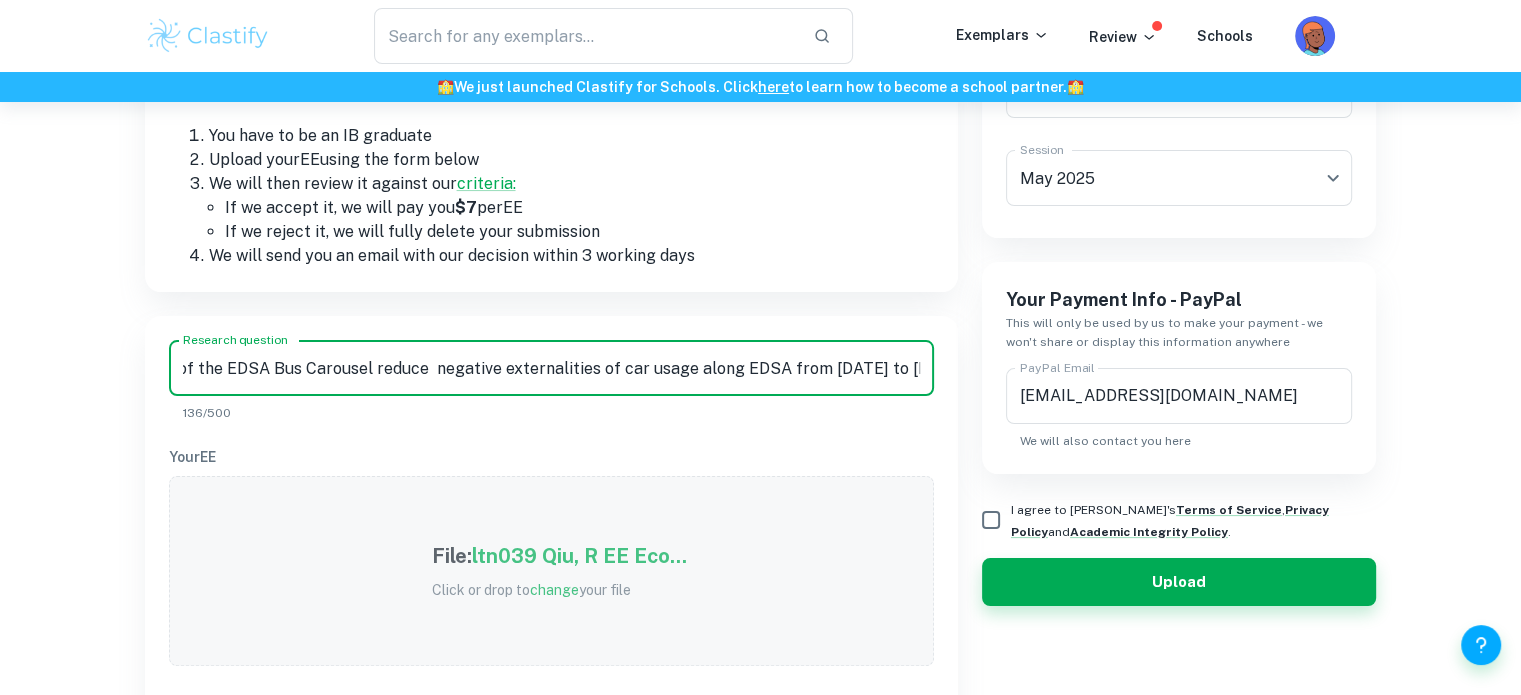 type on "To what extent did the implementation of the EDSA Bus Carousel reduce  negative externalities of car usage along EDSA from [DATE] to [DATE]?" 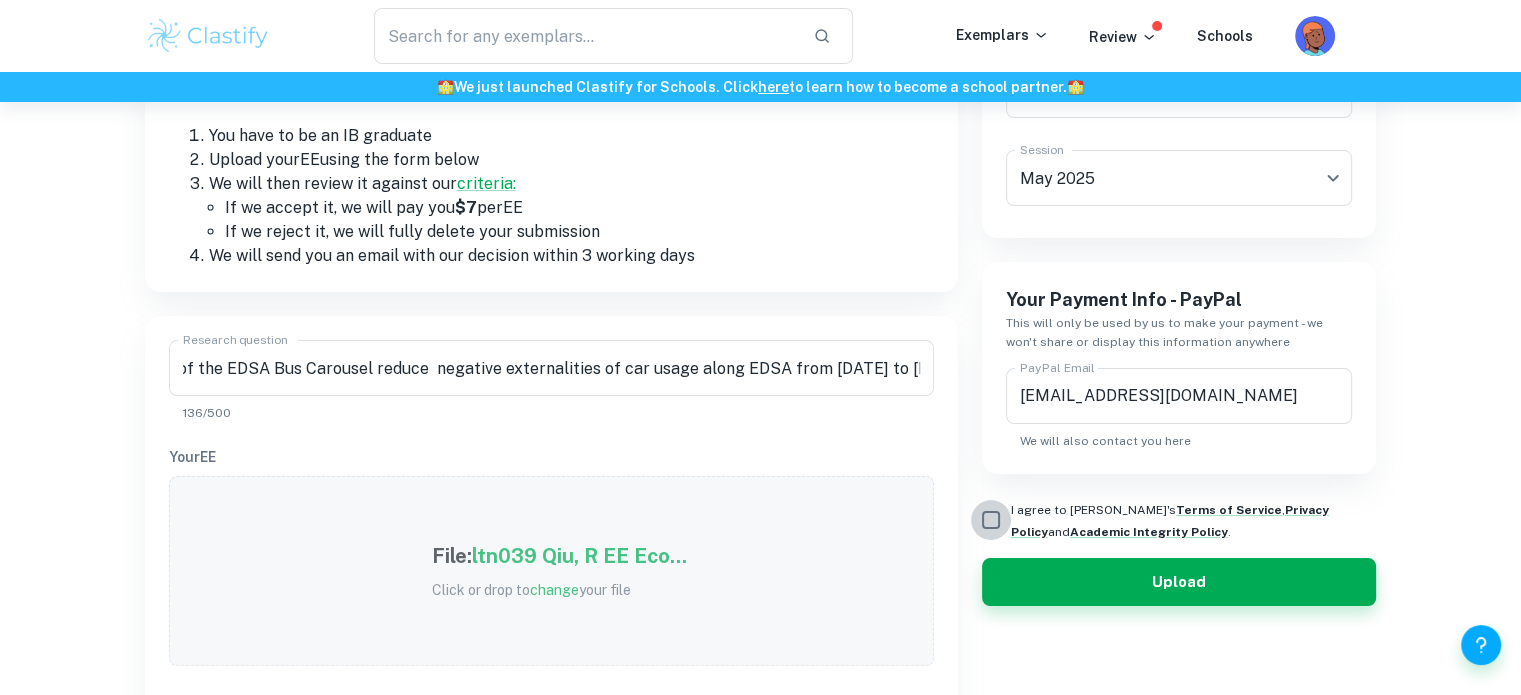 click on "I agree to [PERSON_NAME]'s  Terms of Service ,  Privacy Policy  and  Academic Integrity Policy ." at bounding box center [991, 520] 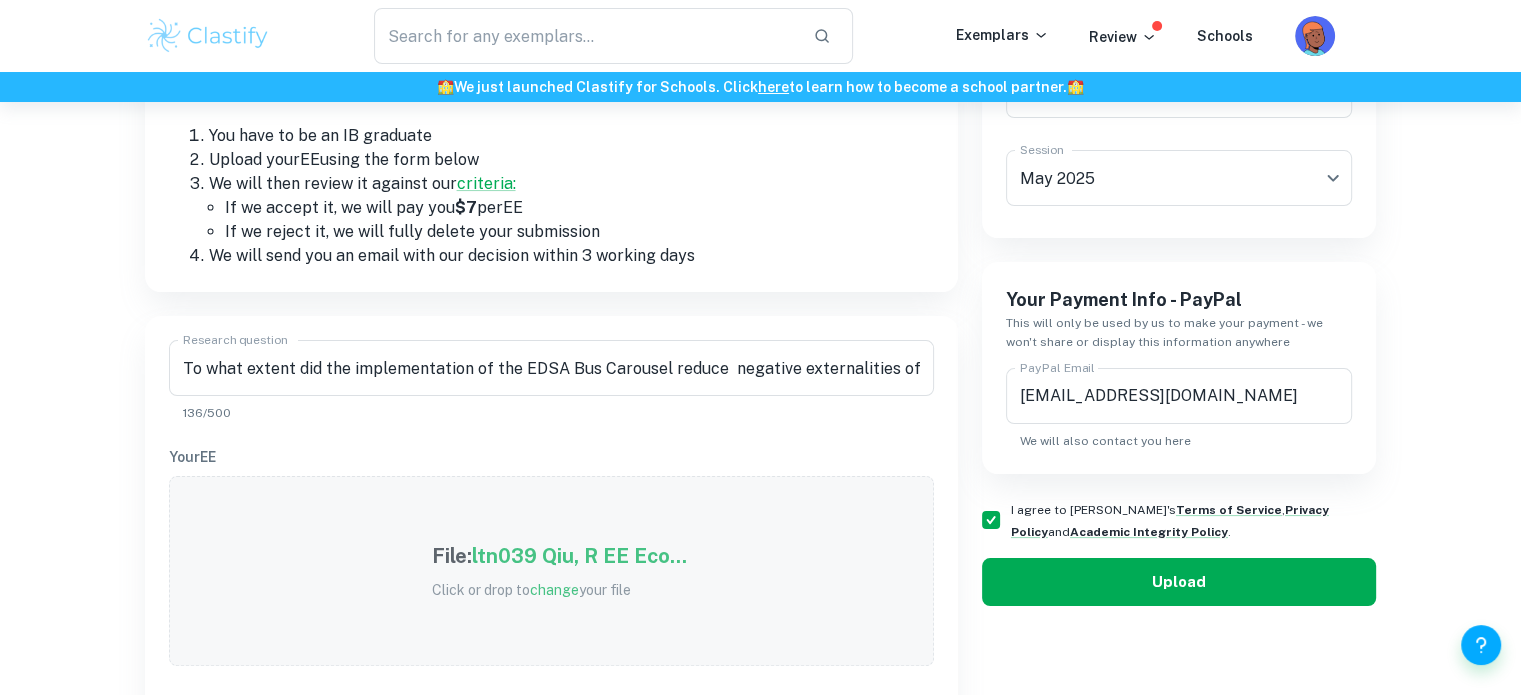 click on "Upload" at bounding box center [1179, 582] 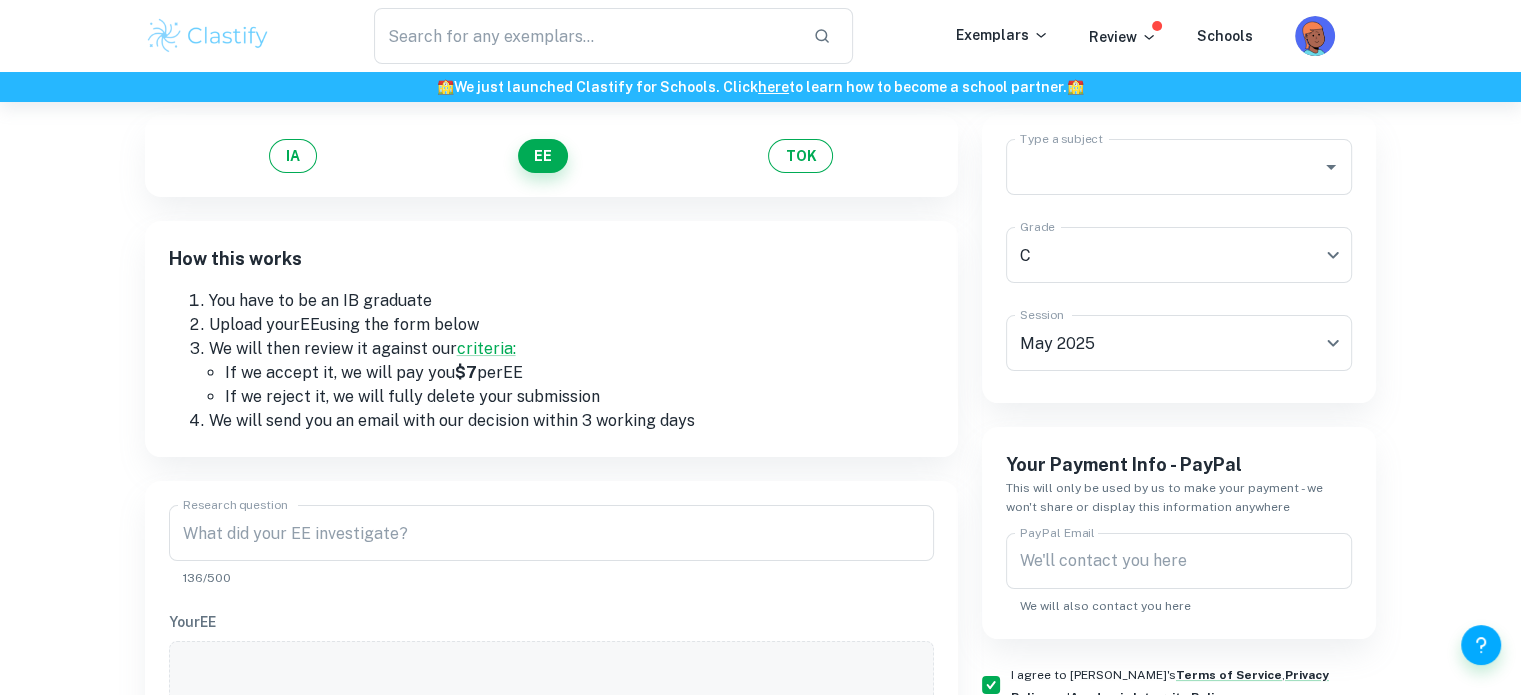 scroll, scrollTop: 100, scrollLeft: 0, axis: vertical 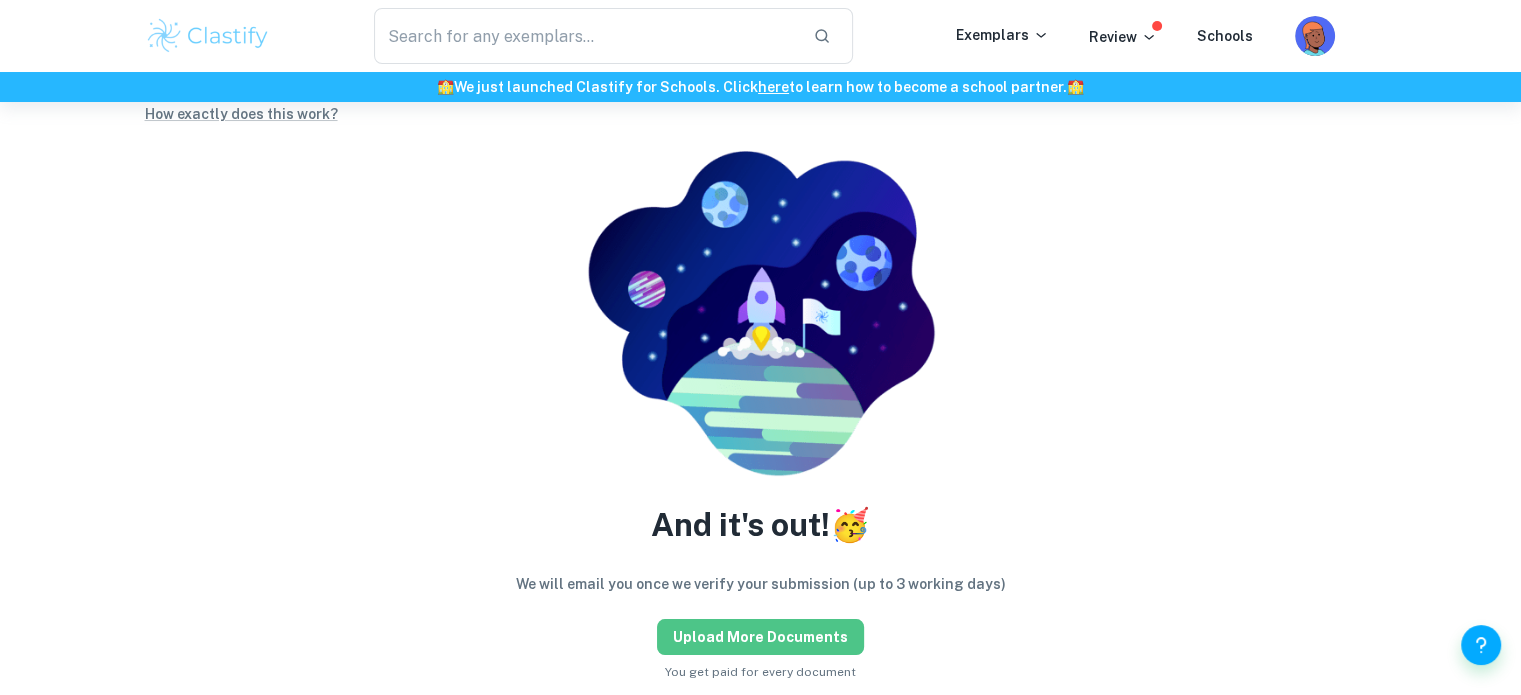 click on "Upload more documents" at bounding box center [760, 637] 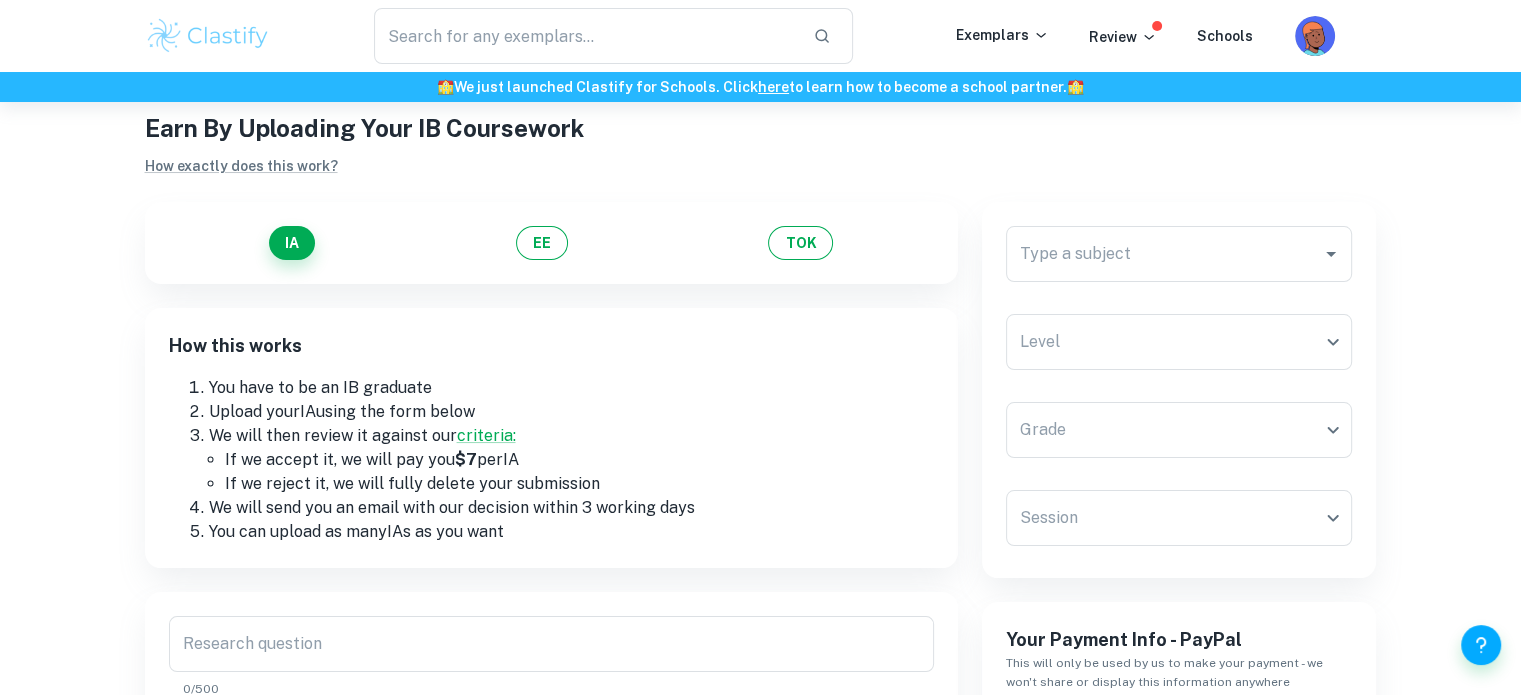 scroll, scrollTop: 0, scrollLeft: 0, axis: both 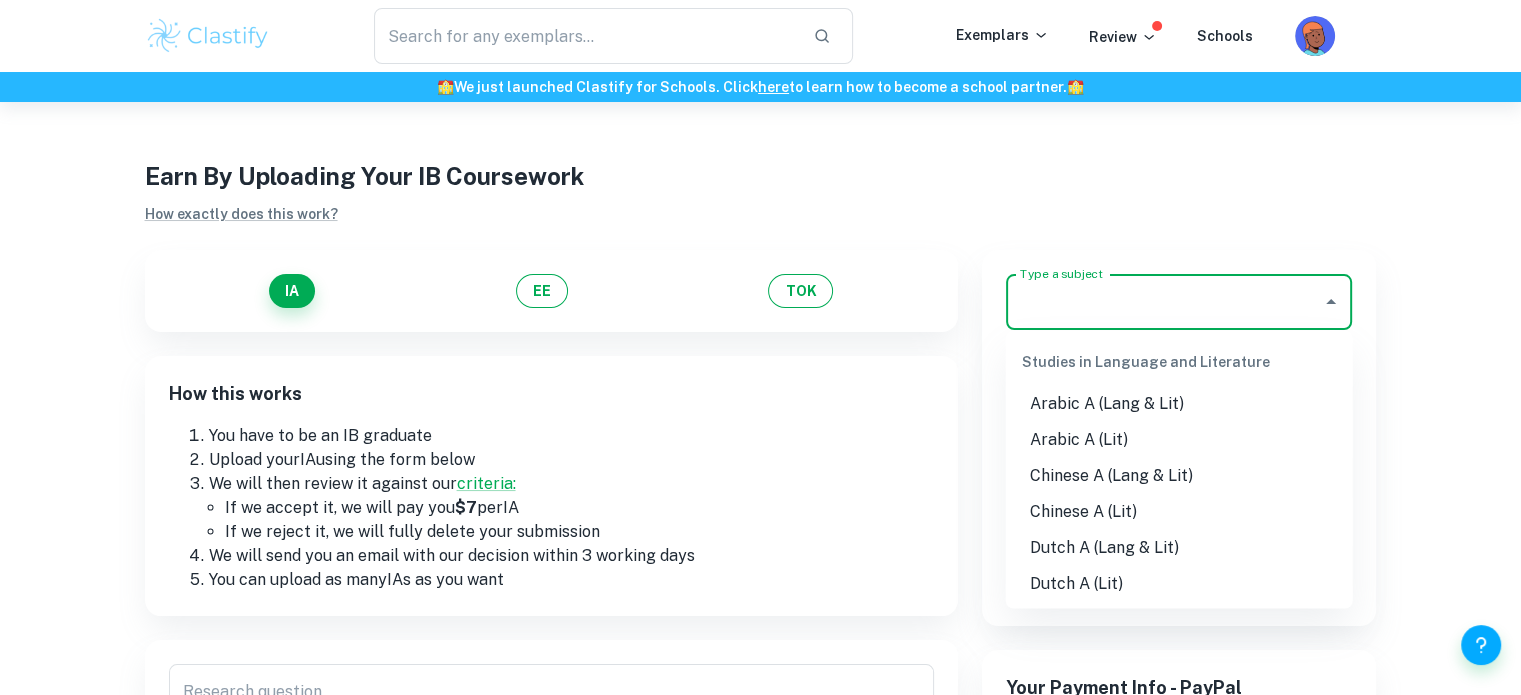 click on "Type a subject" at bounding box center (1164, 302) 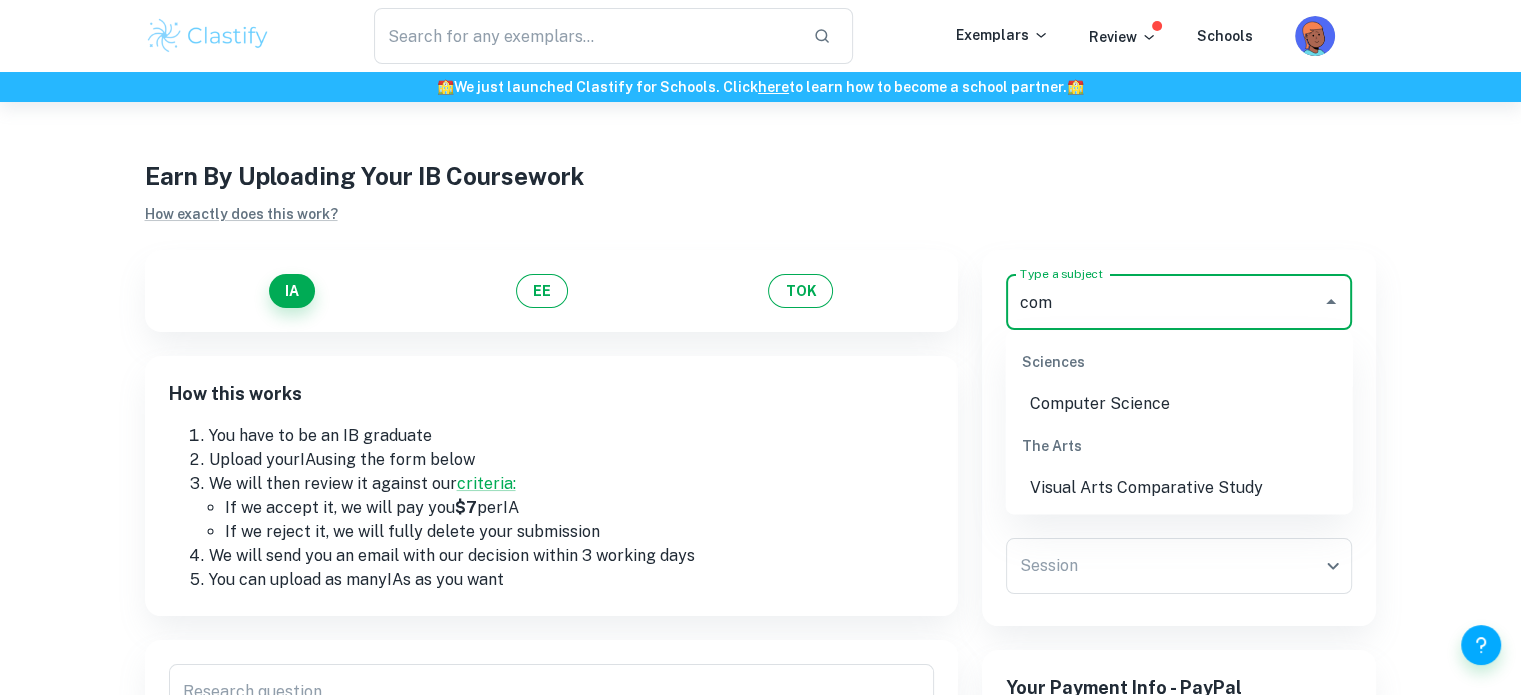 click on "Computer Science" at bounding box center (1179, 404) 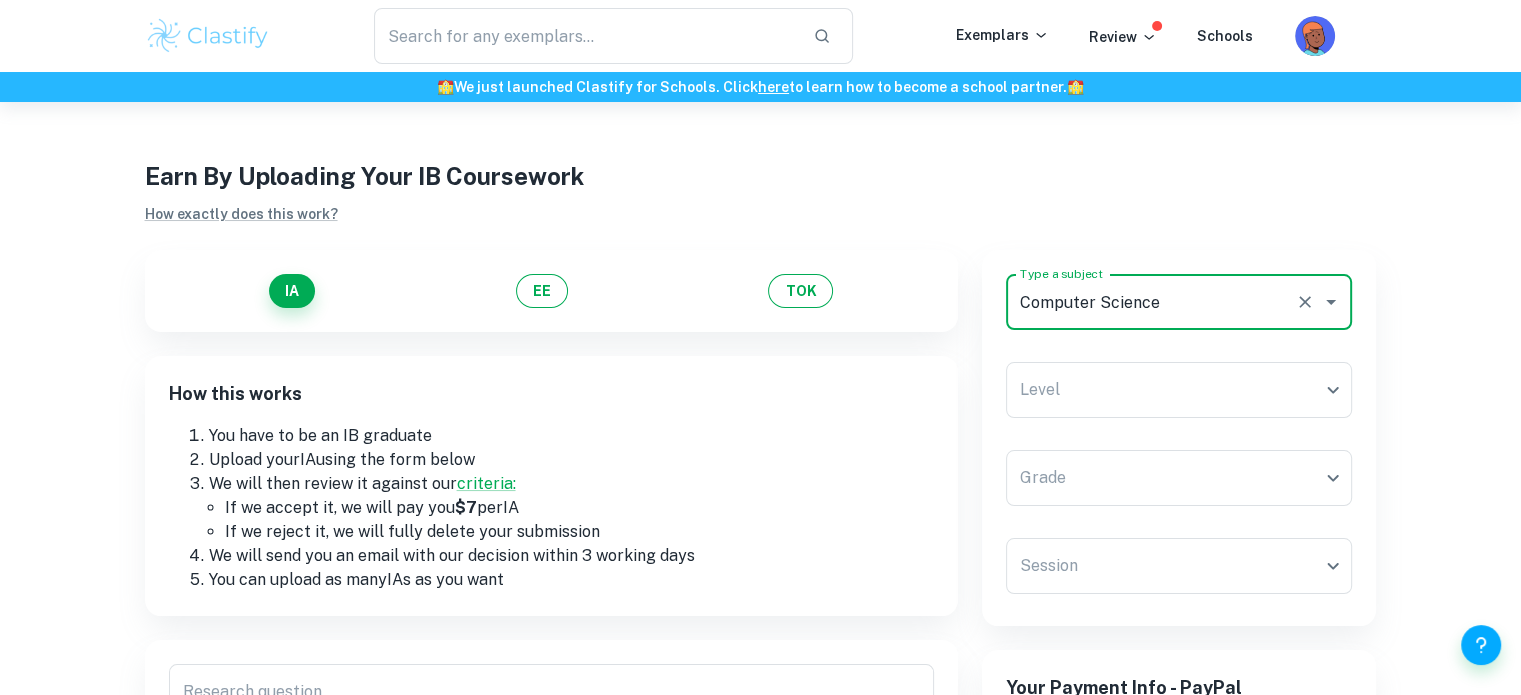 type on "Computer Science" 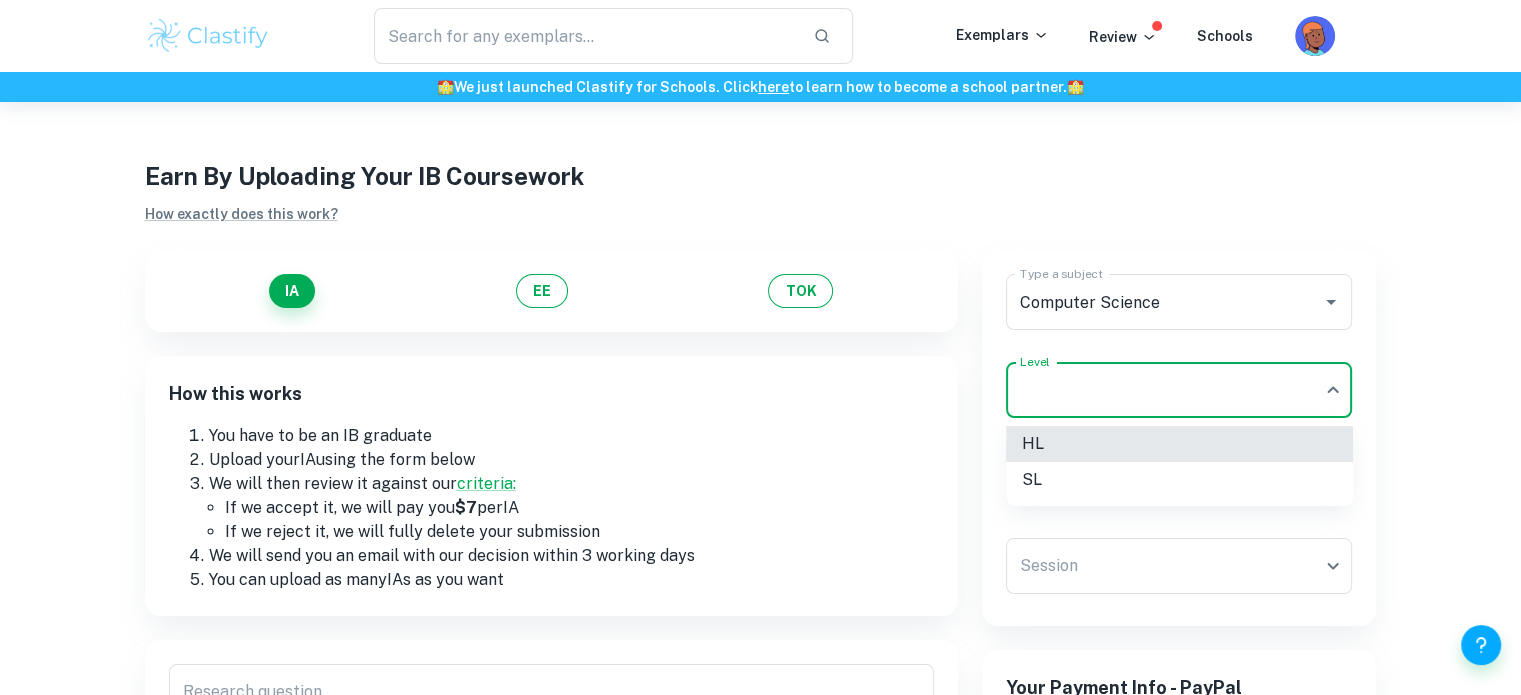 click on "SL" at bounding box center (1179, 480) 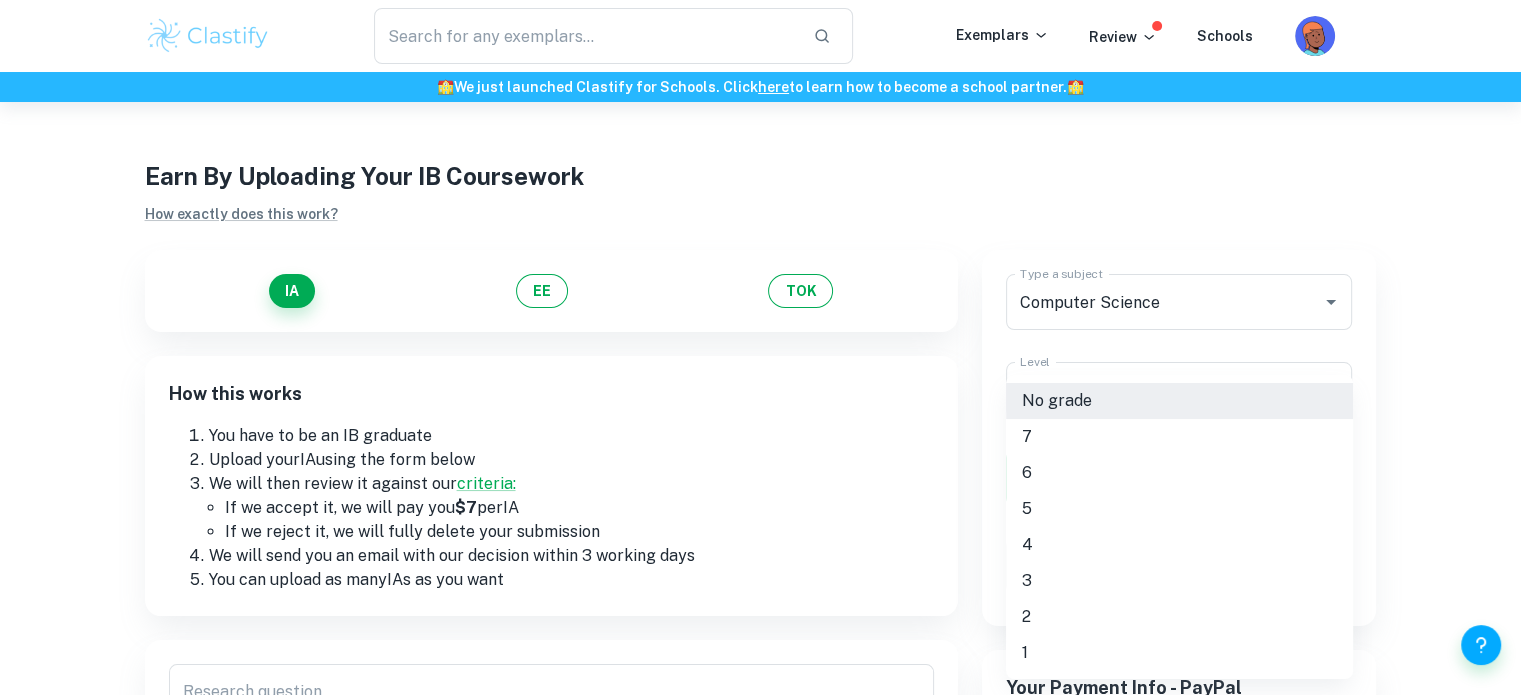 click on "We value your privacy We use cookies to enhance your browsing experience, serve personalised ads or content, and analyse our traffic. By clicking "Accept All", you consent to our use of cookies.   Cookie Policy Customise   Reject All   Accept All   Customise Consent Preferences   We use cookies to help you navigate efficiently and perform certain functions. You will find detailed information about all cookies under each consent category below. The cookies that are categorised as "Necessary" are stored on your browser as they are essential for enabling the basic functionalities of the site. ...  Show more For more information on how Google's third-party cookies operate and handle your data, see:   Google Privacy Policy Necessary Always Active Necessary cookies are required to enable the basic features of this site, such as providing secure log-in or adjusting your consent preferences. These cookies do not store any personally identifiable data. Functional Analytics Performance Advertisement Uncategorised" at bounding box center (760, 449) 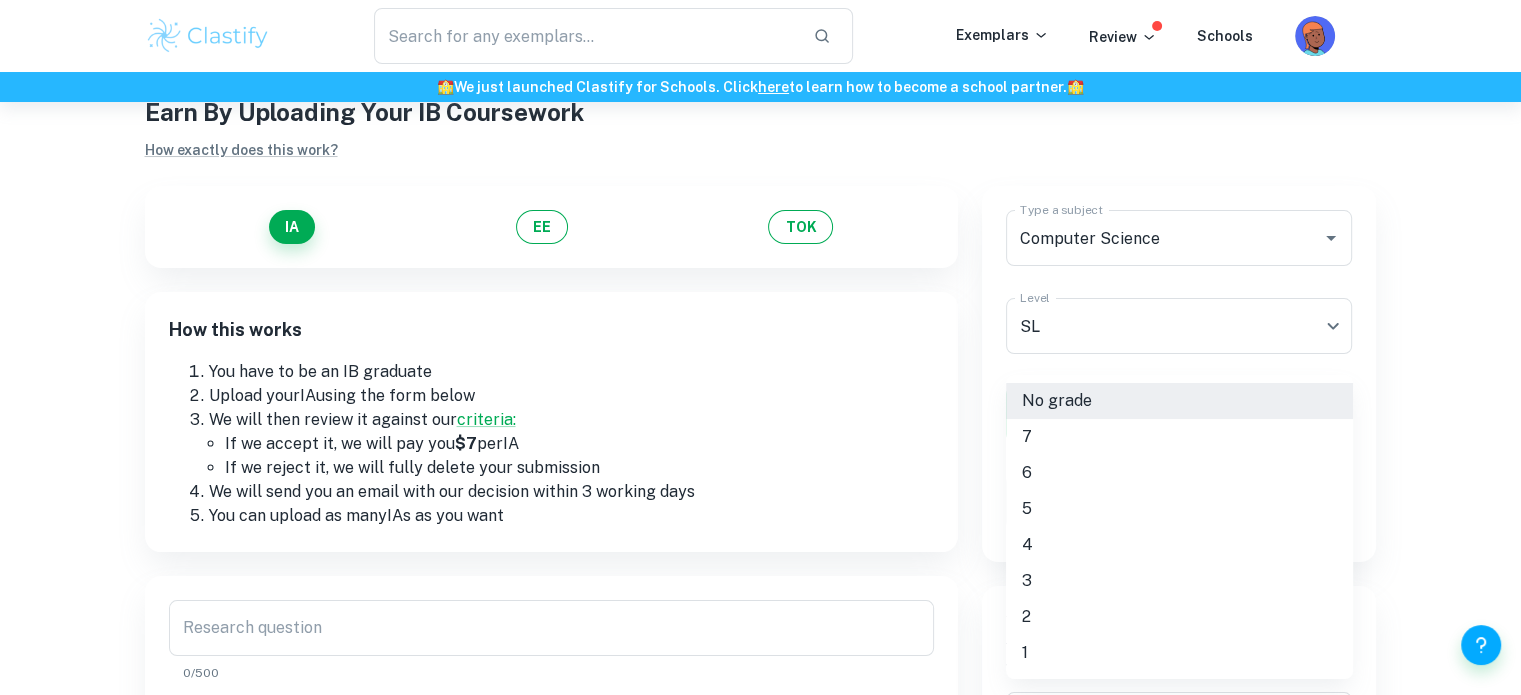 scroll, scrollTop: 100, scrollLeft: 0, axis: vertical 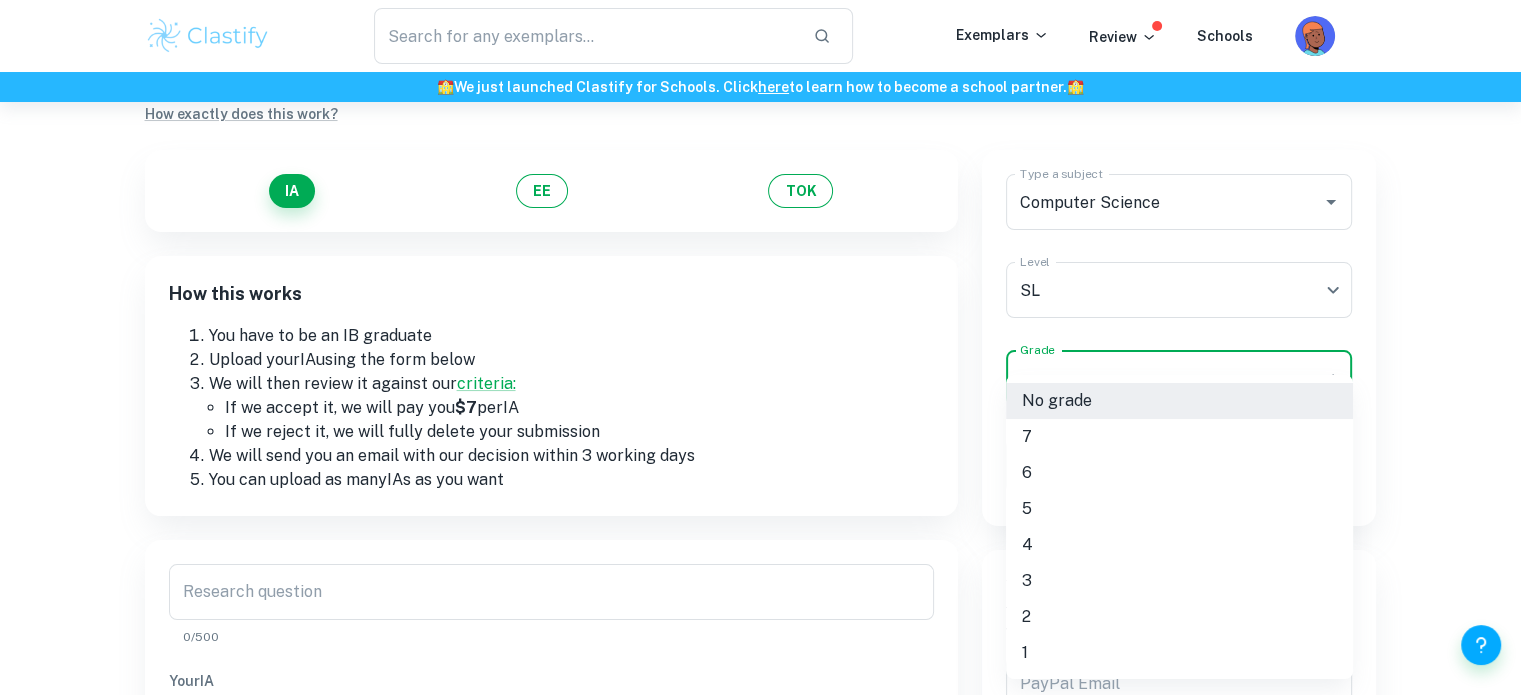 click on "5" at bounding box center [1179, 509] 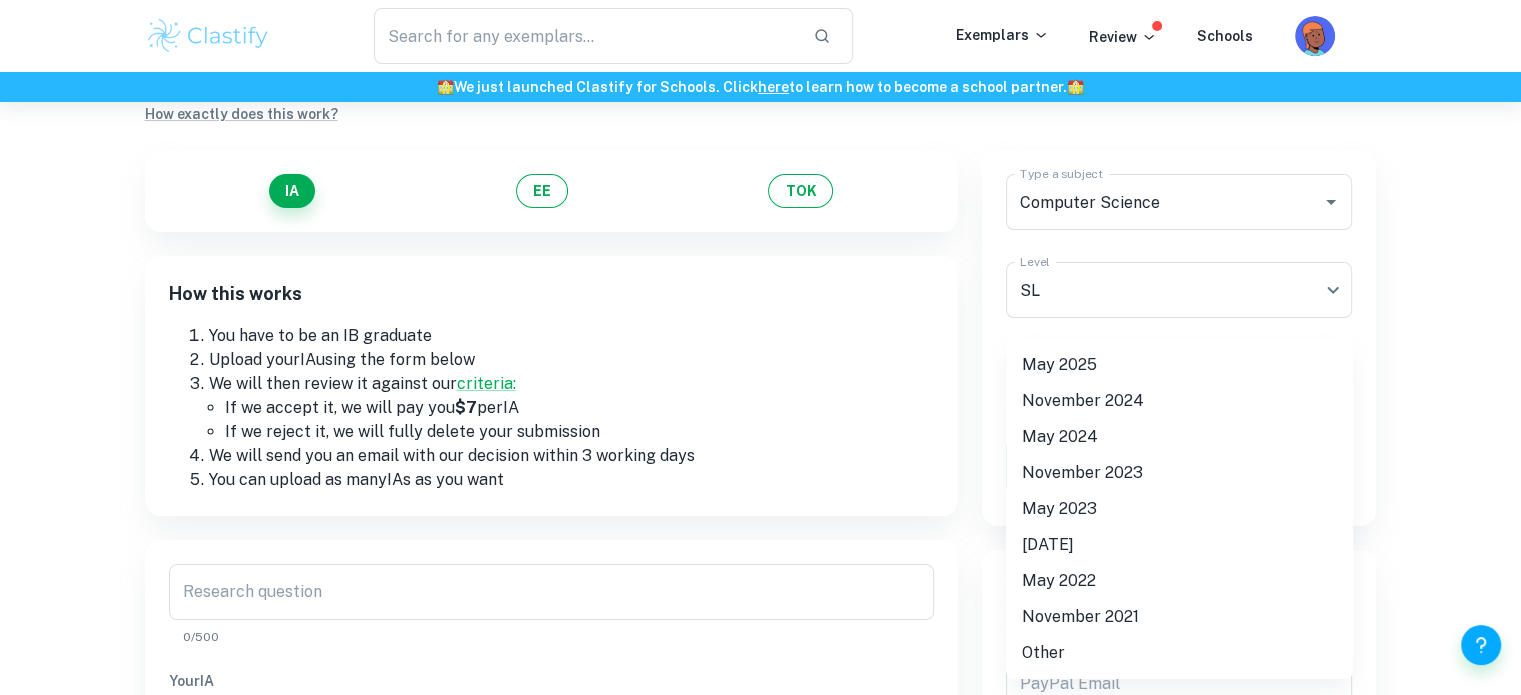 click on "We value your privacy We use cookies to enhance your browsing experience, serve personalised ads or content, and analyse our traffic. By clicking "Accept All", you consent to our use of cookies.   Cookie Policy Customise   Reject All   Accept All   Customise Consent Preferences   We use cookies to help you navigate efficiently and perform certain functions. You will find detailed information about all cookies under each consent category below. The cookies that are categorised as "Necessary" are stored on your browser as they are essential for enabling the basic functionalities of the site. ...  Show more For more information on how Google's third-party cookies operate and handle your data, see:   Google Privacy Policy Necessary Always Active Necessary cookies are required to enable the basic features of this site, such as providing secure log-in or adjusting your consent preferences. These cookies do not store any personally identifiable data. Functional Analytics Performance Advertisement Uncategorised" at bounding box center (760, 349) 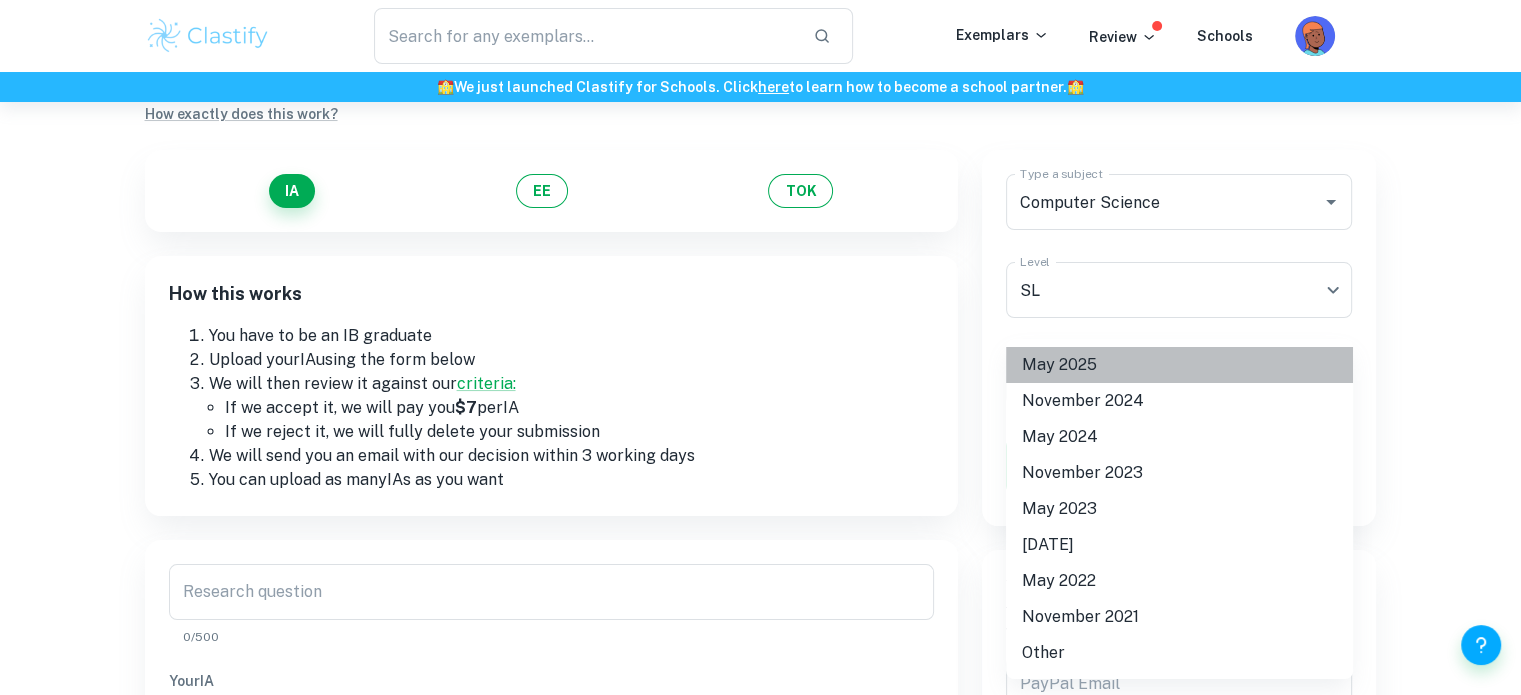 click on "May 2025" at bounding box center (1179, 365) 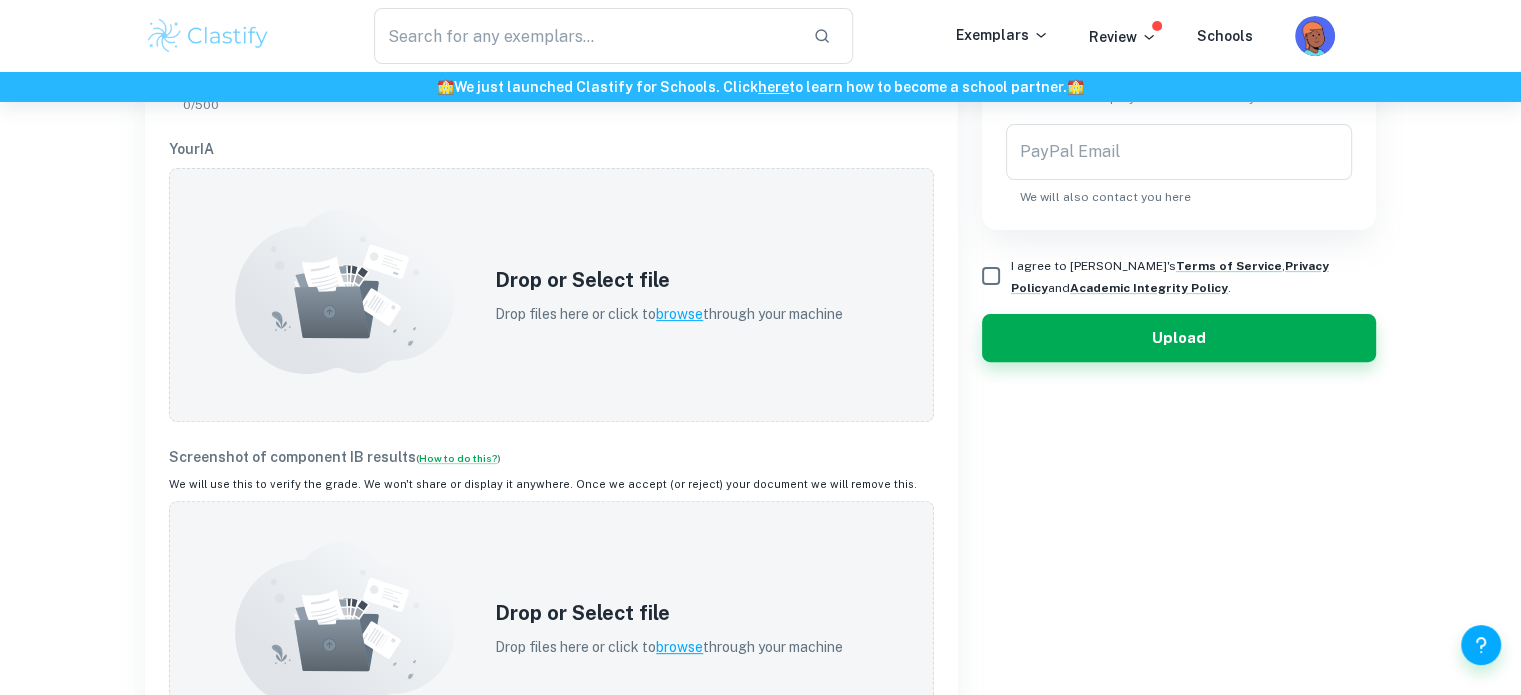 scroll, scrollTop: 600, scrollLeft: 0, axis: vertical 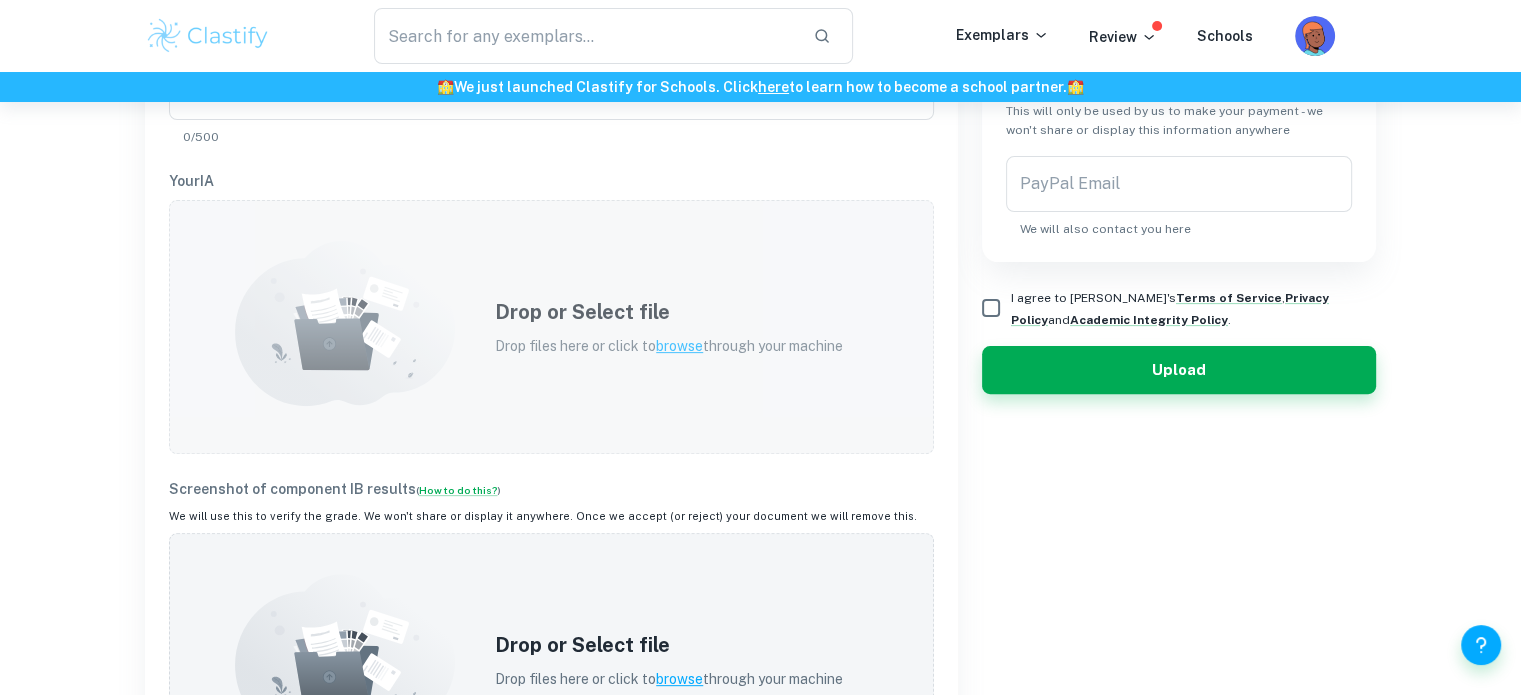 click on "browse" at bounding box center [679, 346] 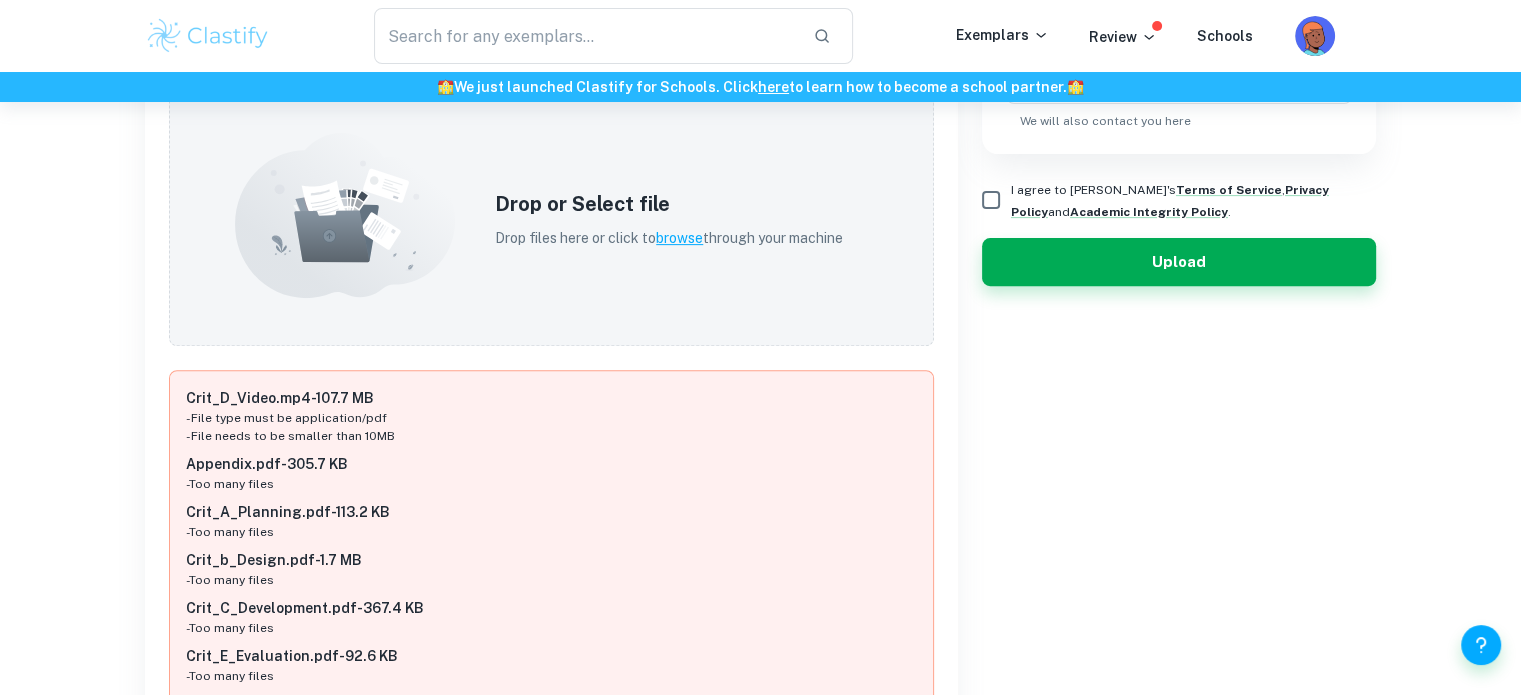 scroll, scrollTop: 600, scrollLeft: 0, axis: vertical 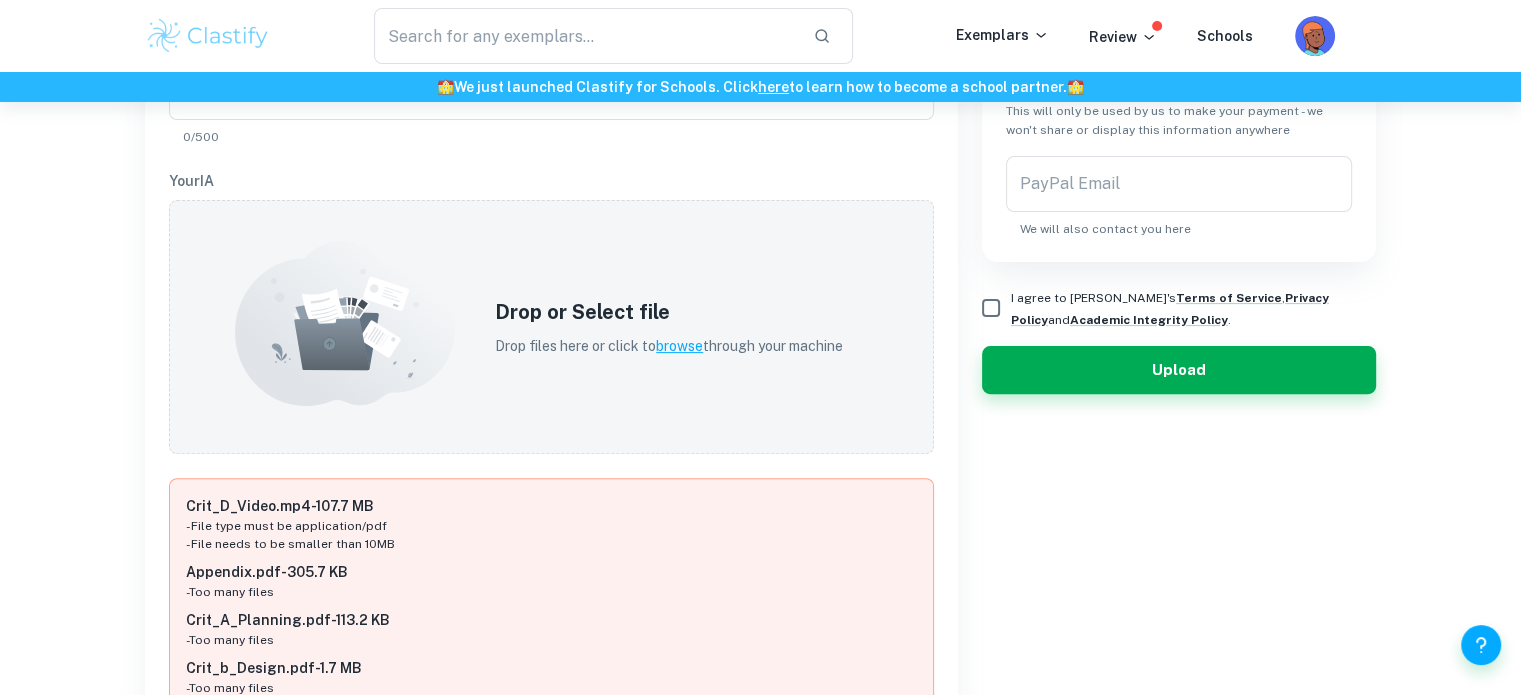 click on "Drop or Select file Drop files here or click to  browse  through your machine" at bounding box center (669, 327) 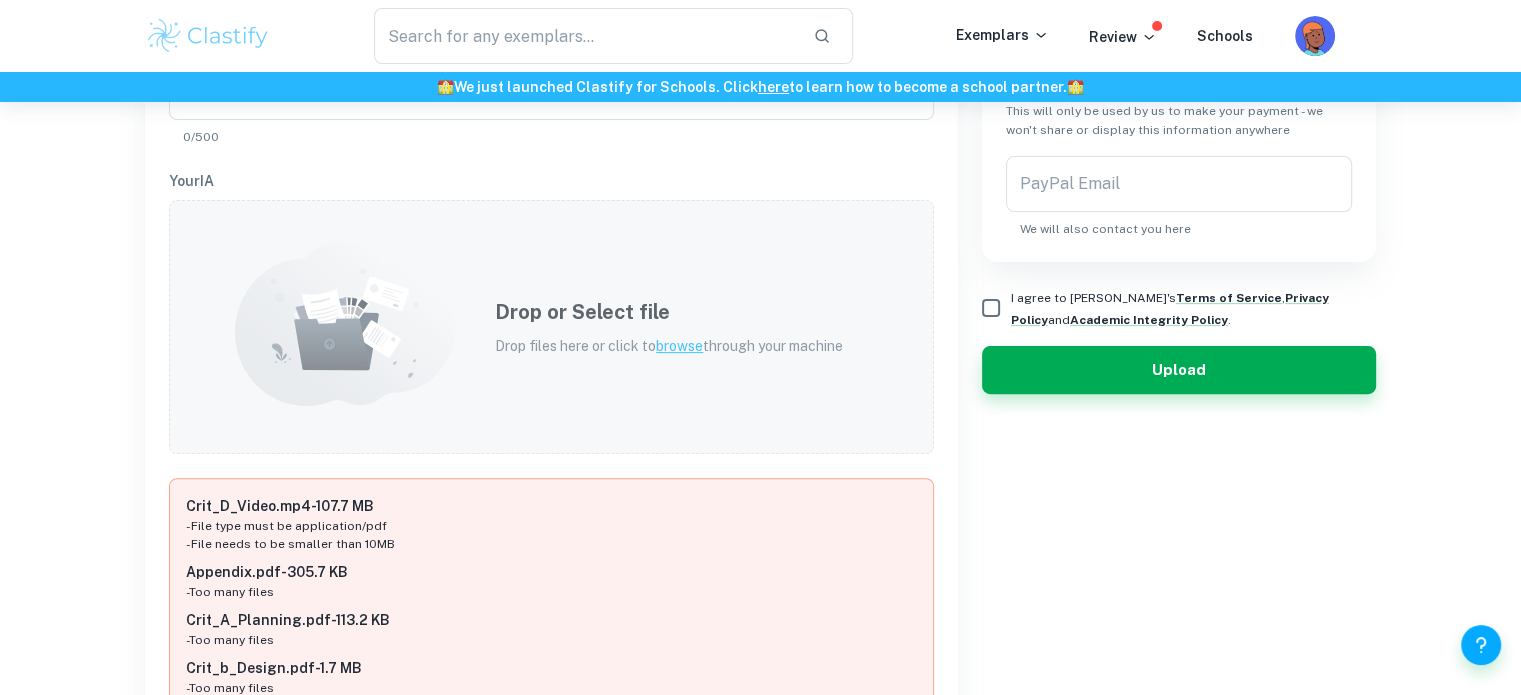click on "browse" at bounding box center [679, 346] 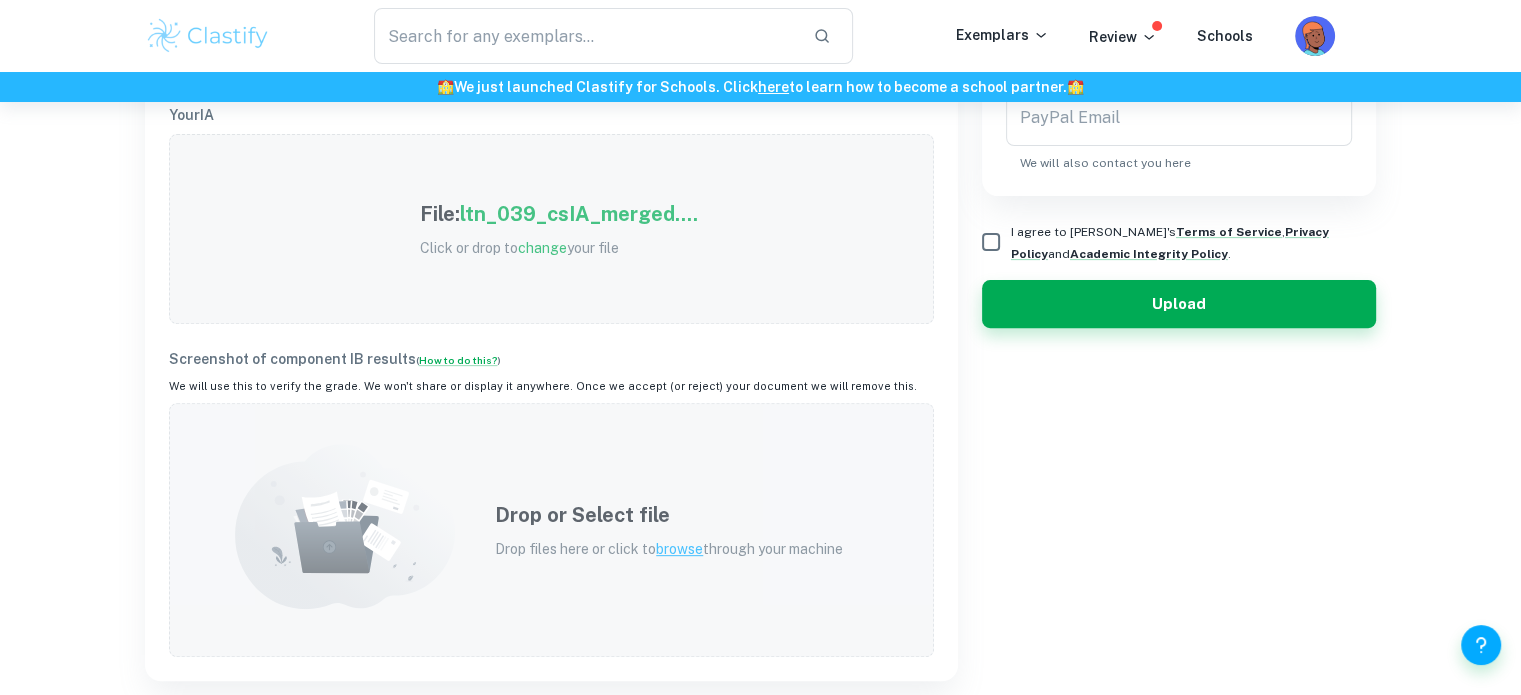 scroll, scrollTop: 800, scrollLeft: 0, axis: vertical 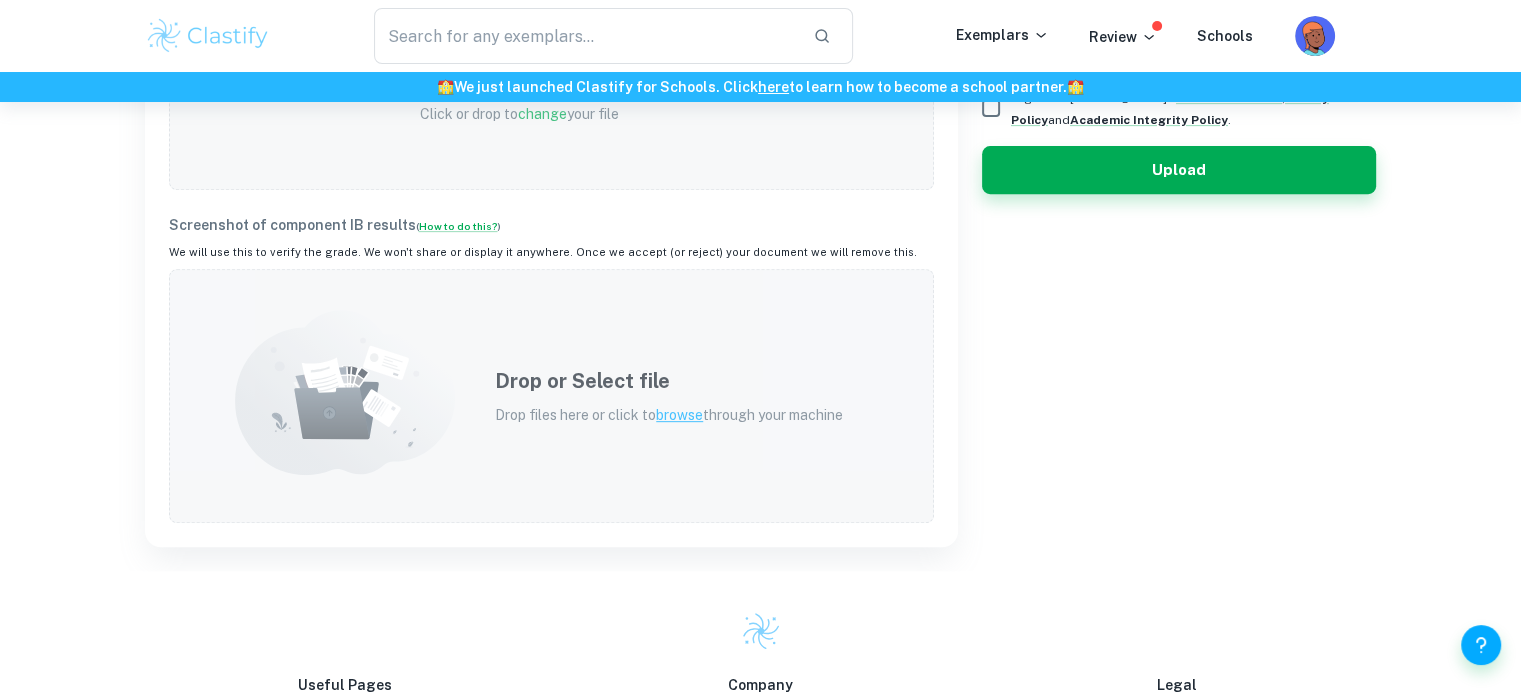 click on "Drop or Select file Drop files here or click to  browse  through your machine" at bounding box center [551, 396] 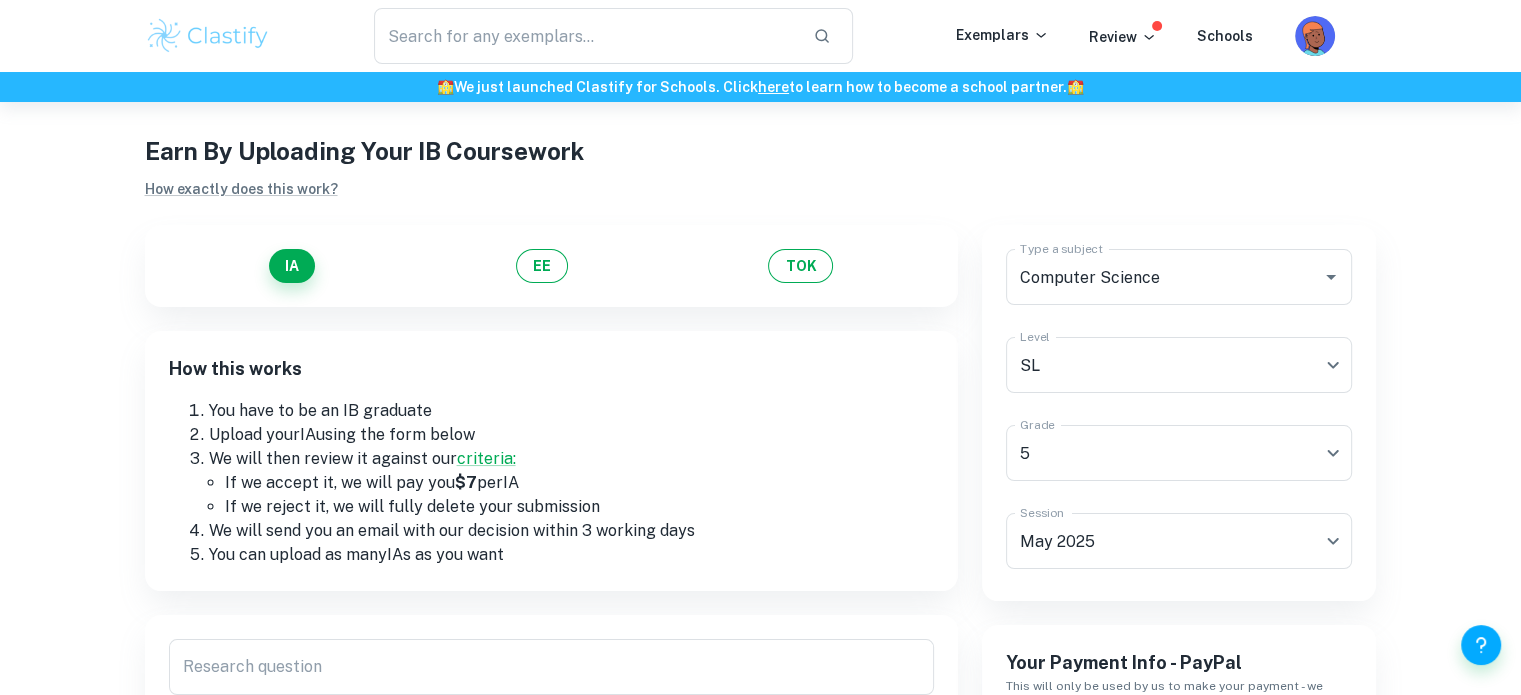 scroll, scrollTop: 0, scrollLeft: 0, axis: both 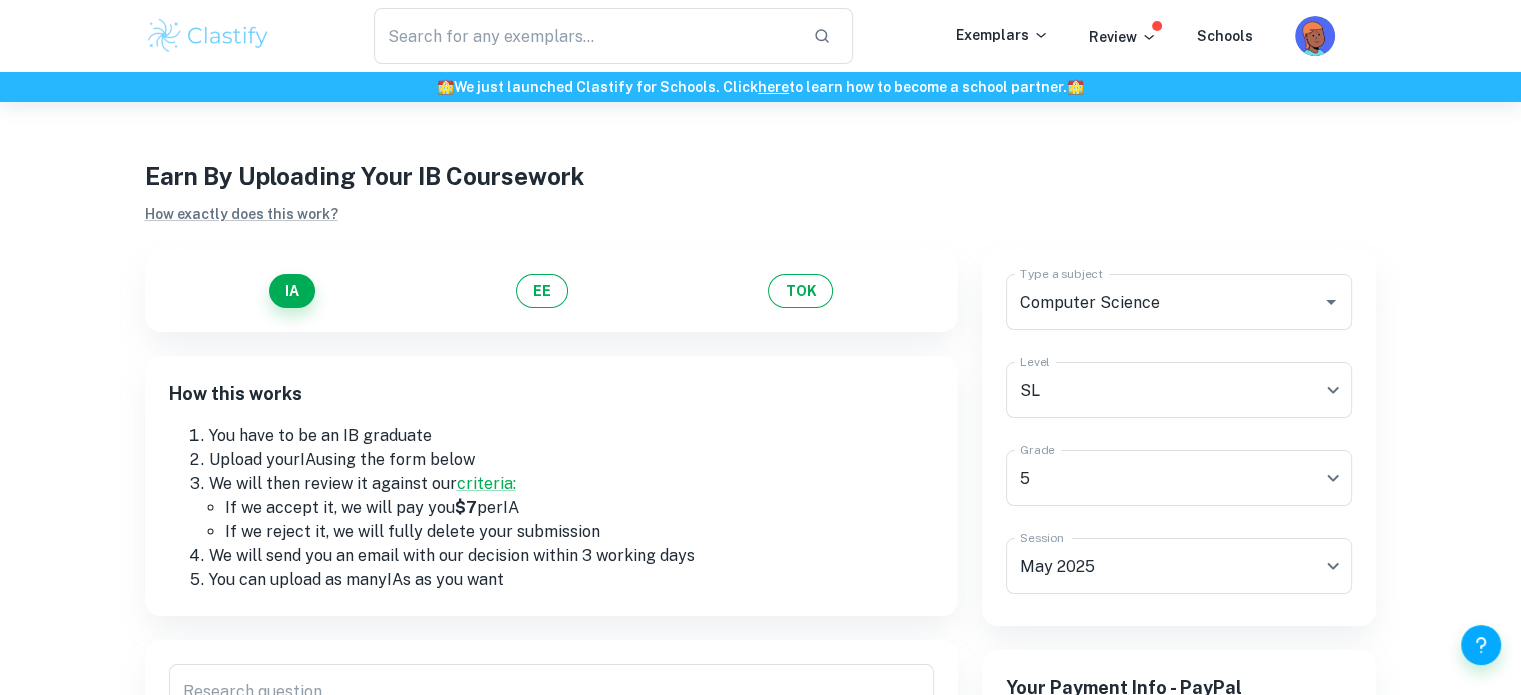 click on "Grade" at bounding box center [1037, 449] 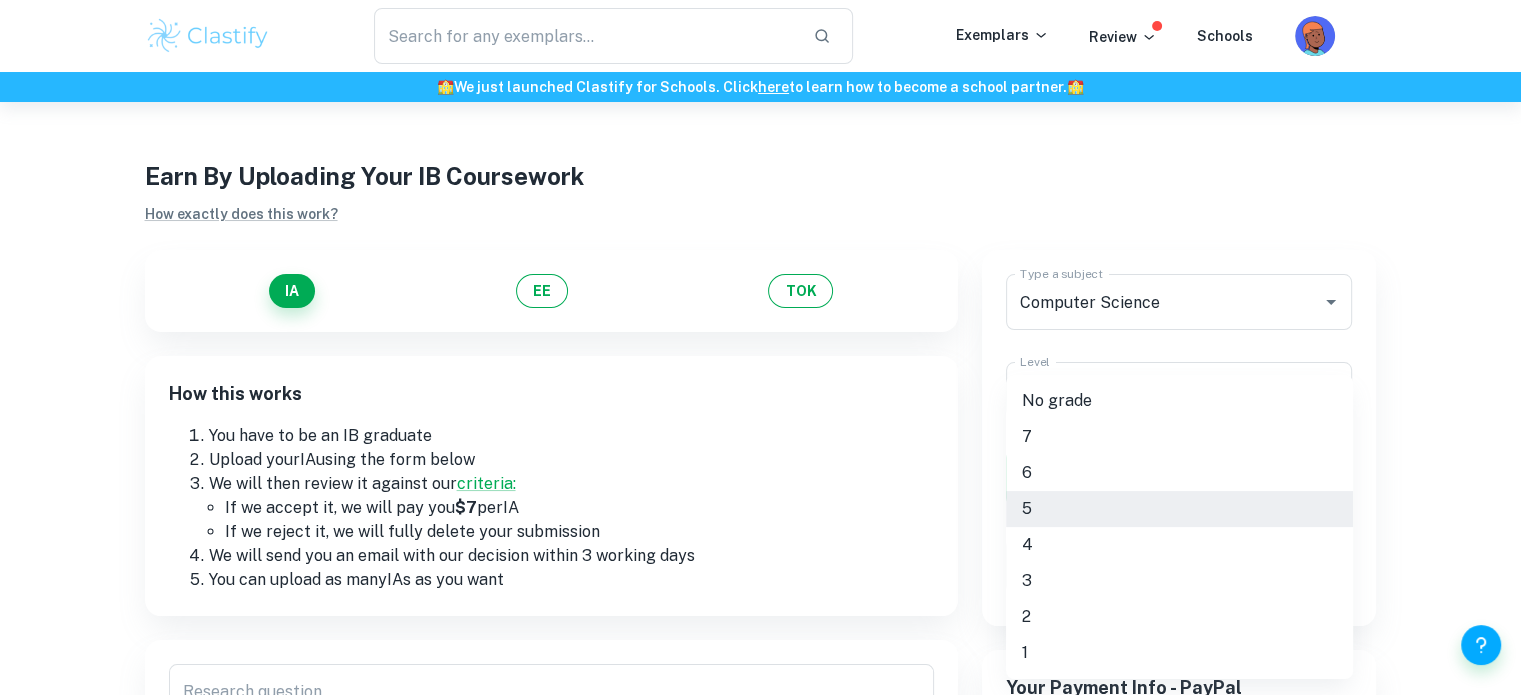 click on "We value your privacy We use cookies to enhance your browsing experience, serve personalised ads or content, and analyse our traffic. By clicking "Accept All", you consent to our use of cookies.   Cookie Policy Customise   Reject All   Accept All   Customise Consent Preferences   We use cookies to help you navigate efficiently and perform certain functions. You will find detailed information about all cookies under each consent category below. The cookies that are categorised as "Necessary" are stored on your browser as they are essential for enabling the basic functionalities of the site. ...  Show more For more information on how Google's third-party cookies operate and handle your data, see:   Google Privacy Policy Necessary Always Active Necessary cookies are required to enable the basic features of this site, such as providing secure log-in or adjusting your consent preferences. These cookies do not store any personally identifiable data. Functional Analytics Performance Advertisement Uncategorised" at bounding box center [760, 449] 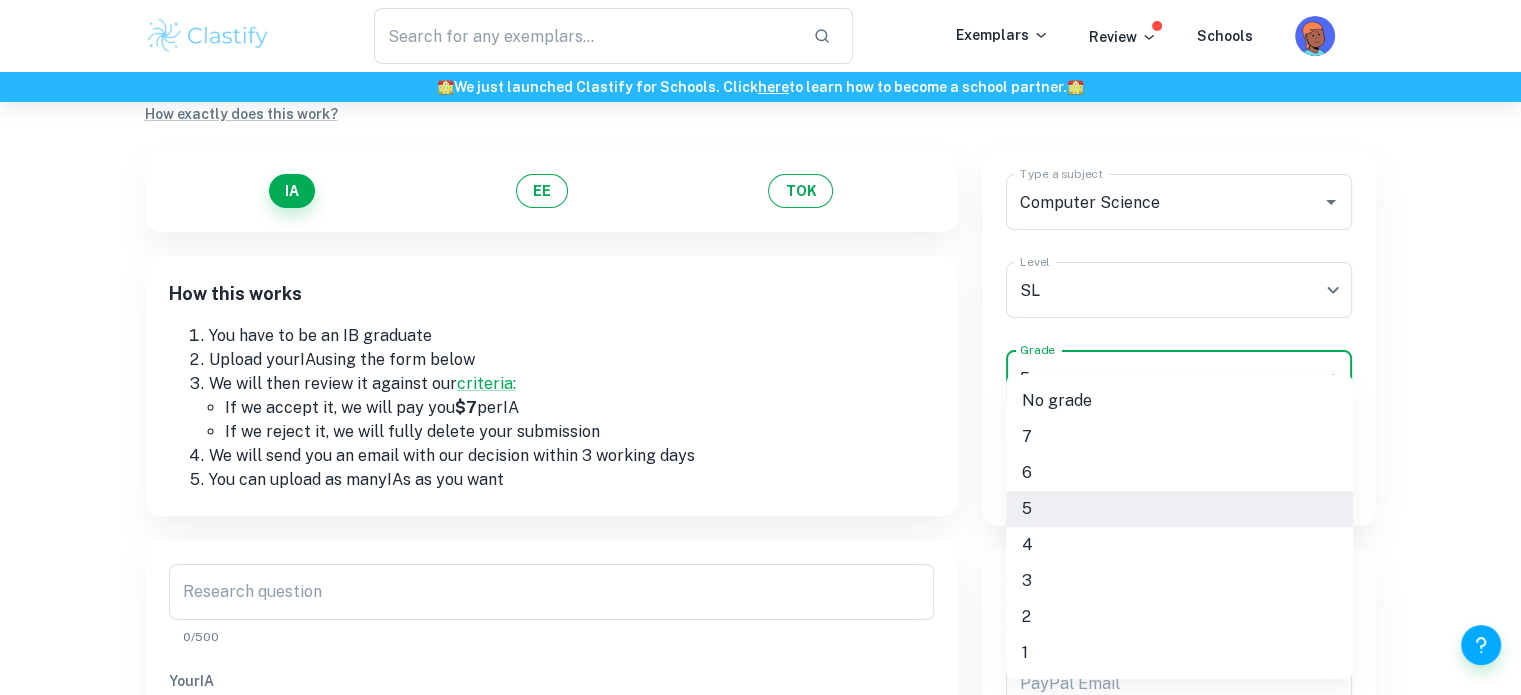 click on "6" at bounding box center (1179, 473) 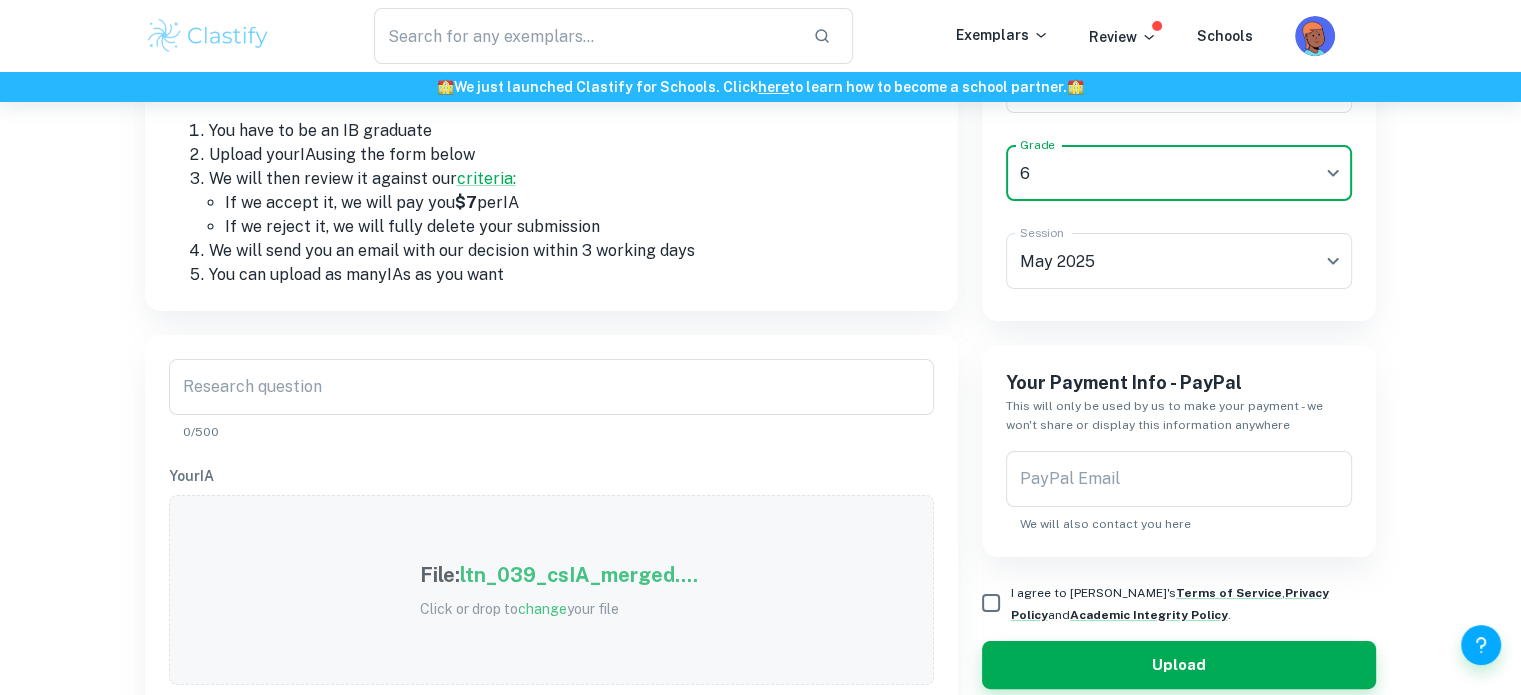 scroll, scrollTop: 300, scrollLeft: 0, axis: vertical 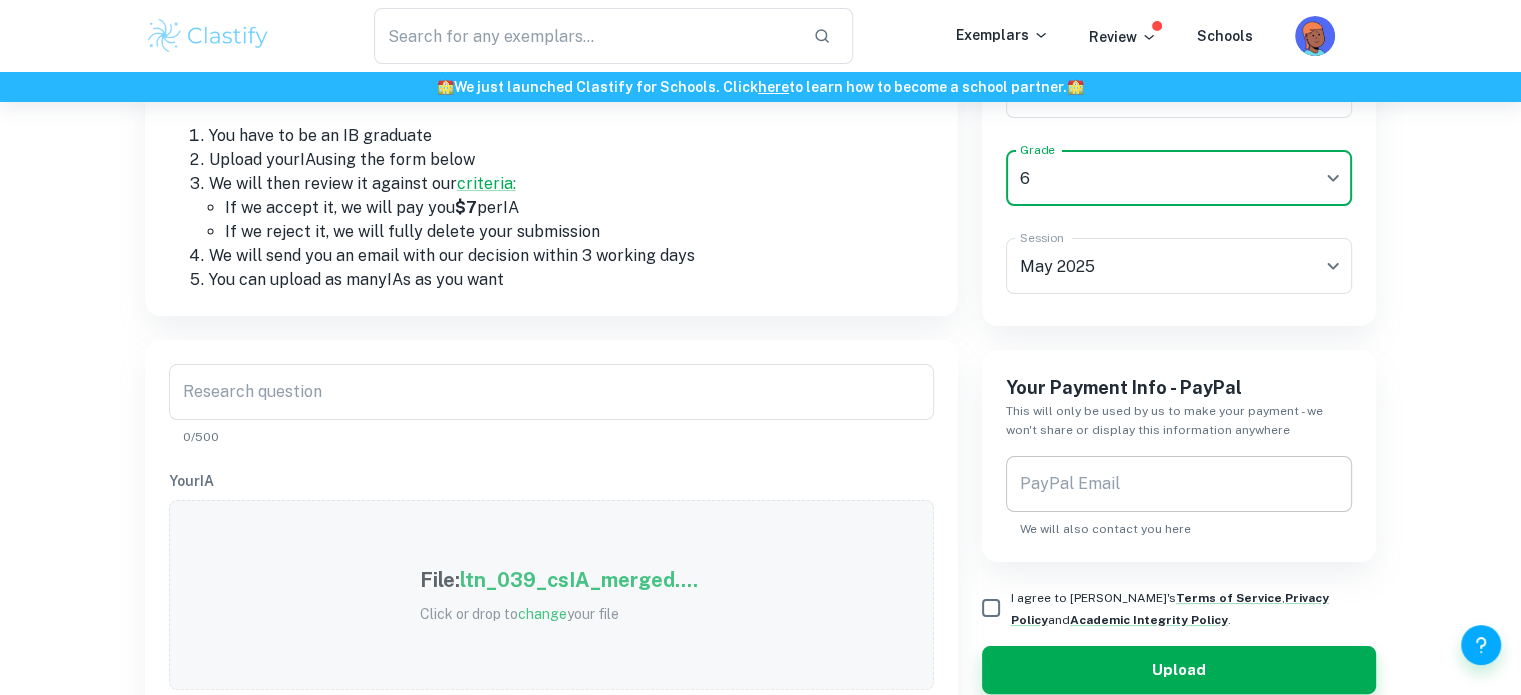 click on "PayPal Email" at bounding box center [1179, 484] 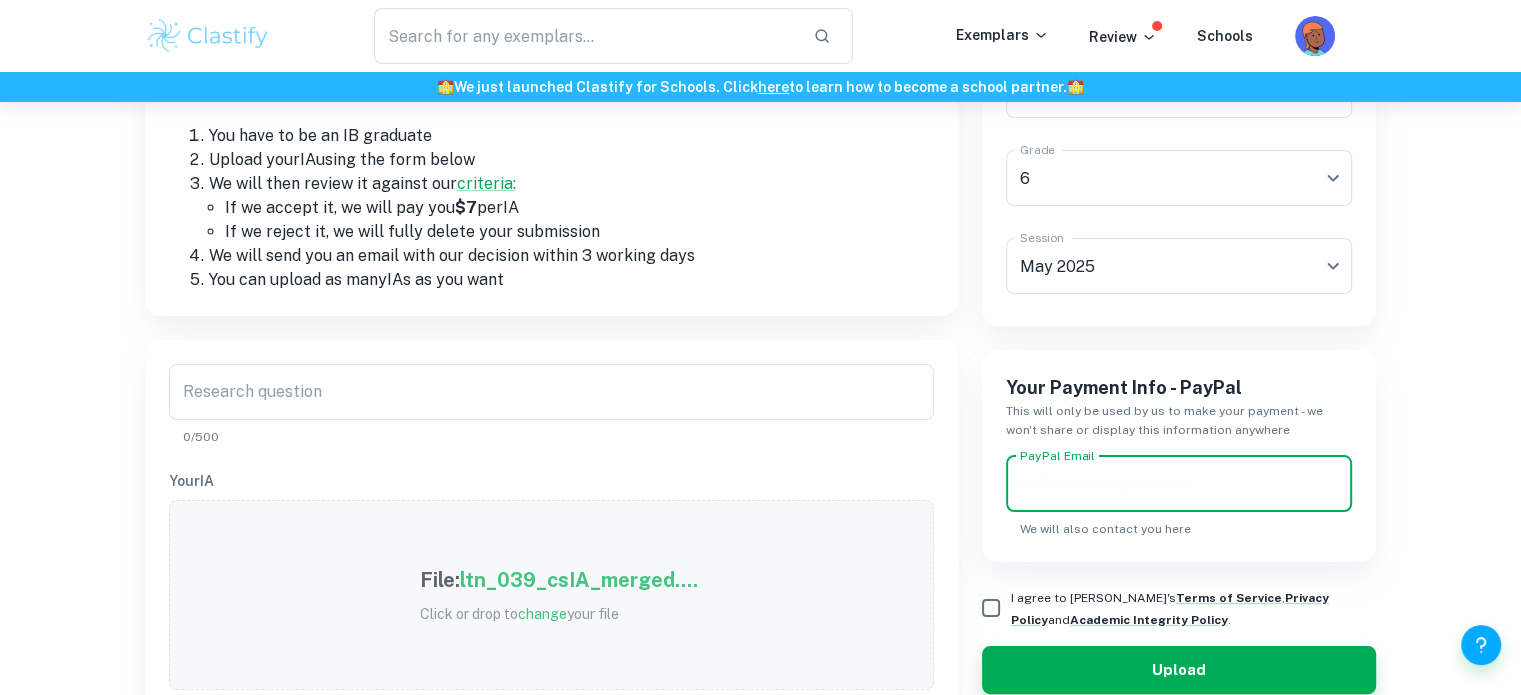 type on "[EMAIL_ADDRESS][DOMAIN_NAME]" 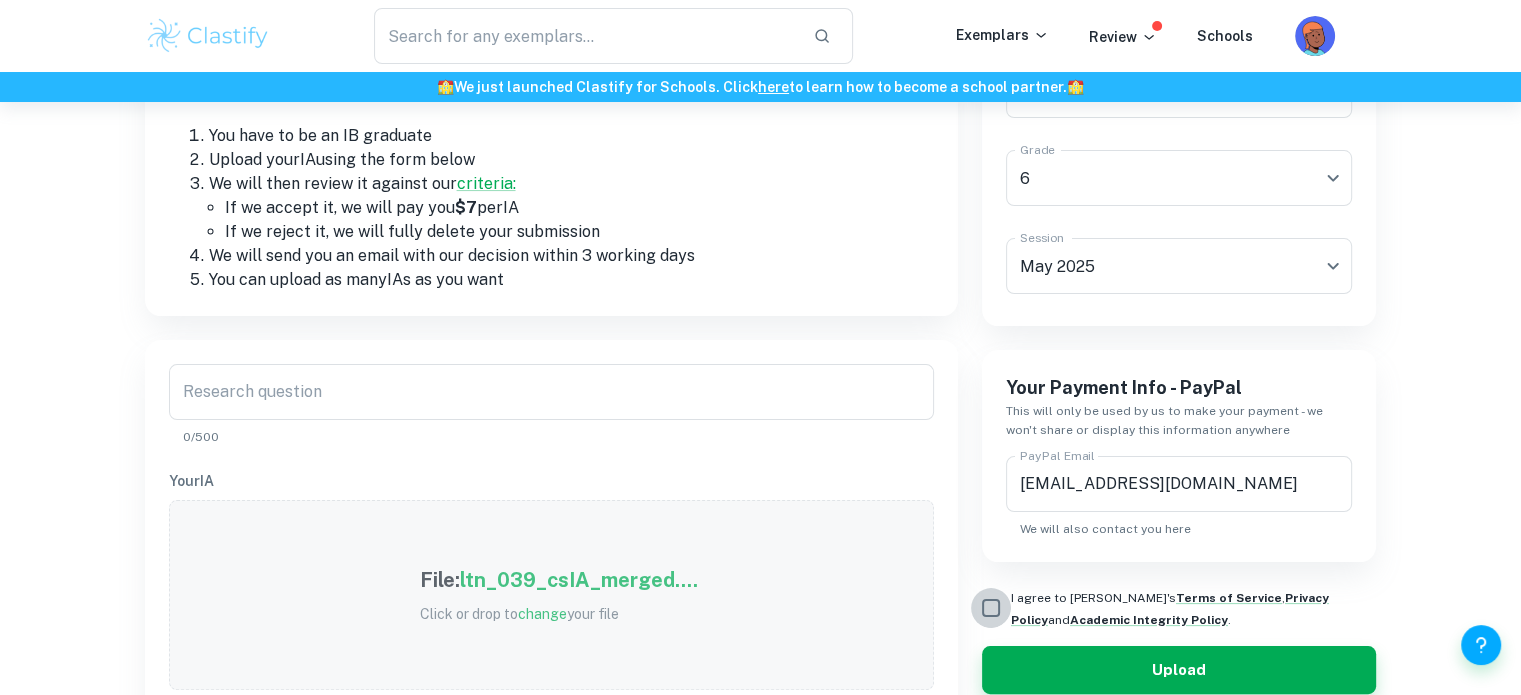 click on "I agree to [PERSON_NAME]'s  Terms of Service ,  Privacy Policy  and  Academic Integrity Policy ." at bounding box center (991, 608) 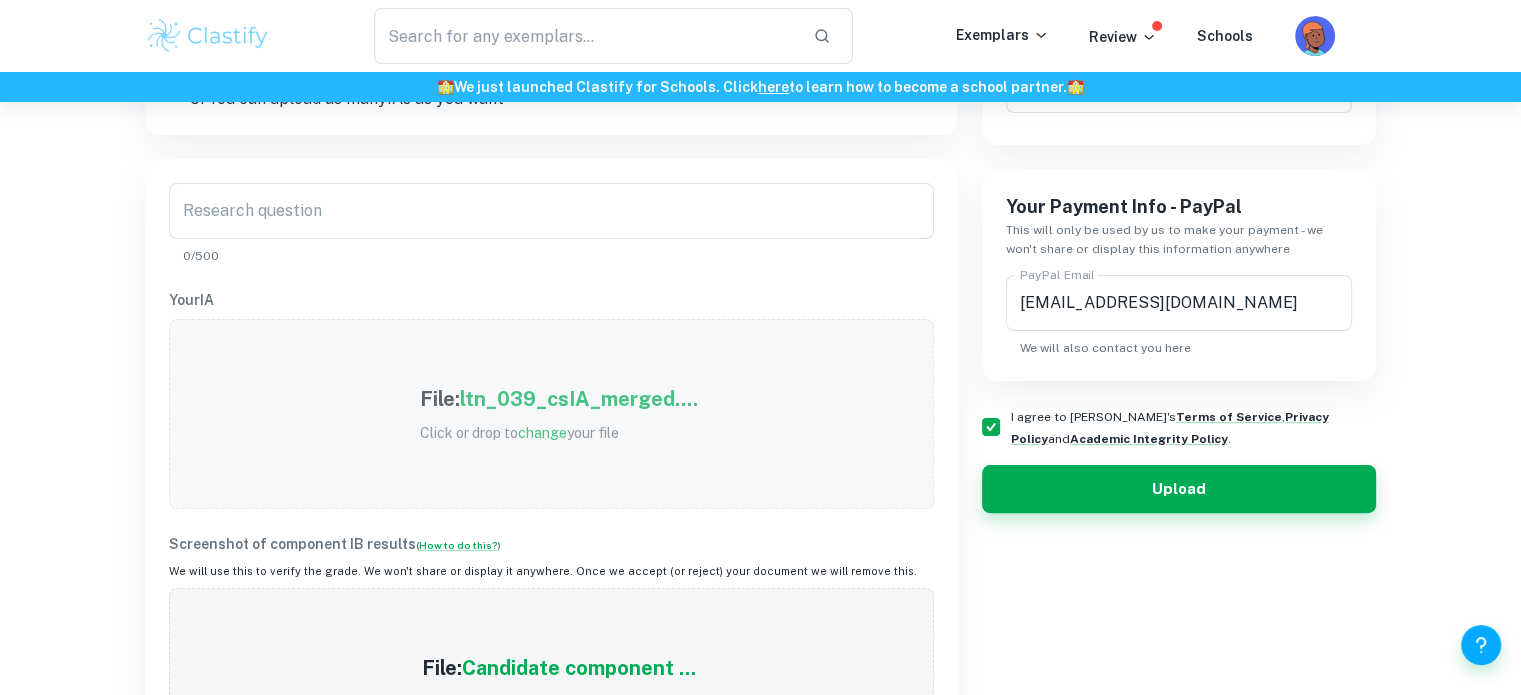 scroll, scrollTop: 500, scrollLeft: 0, axis: vertical 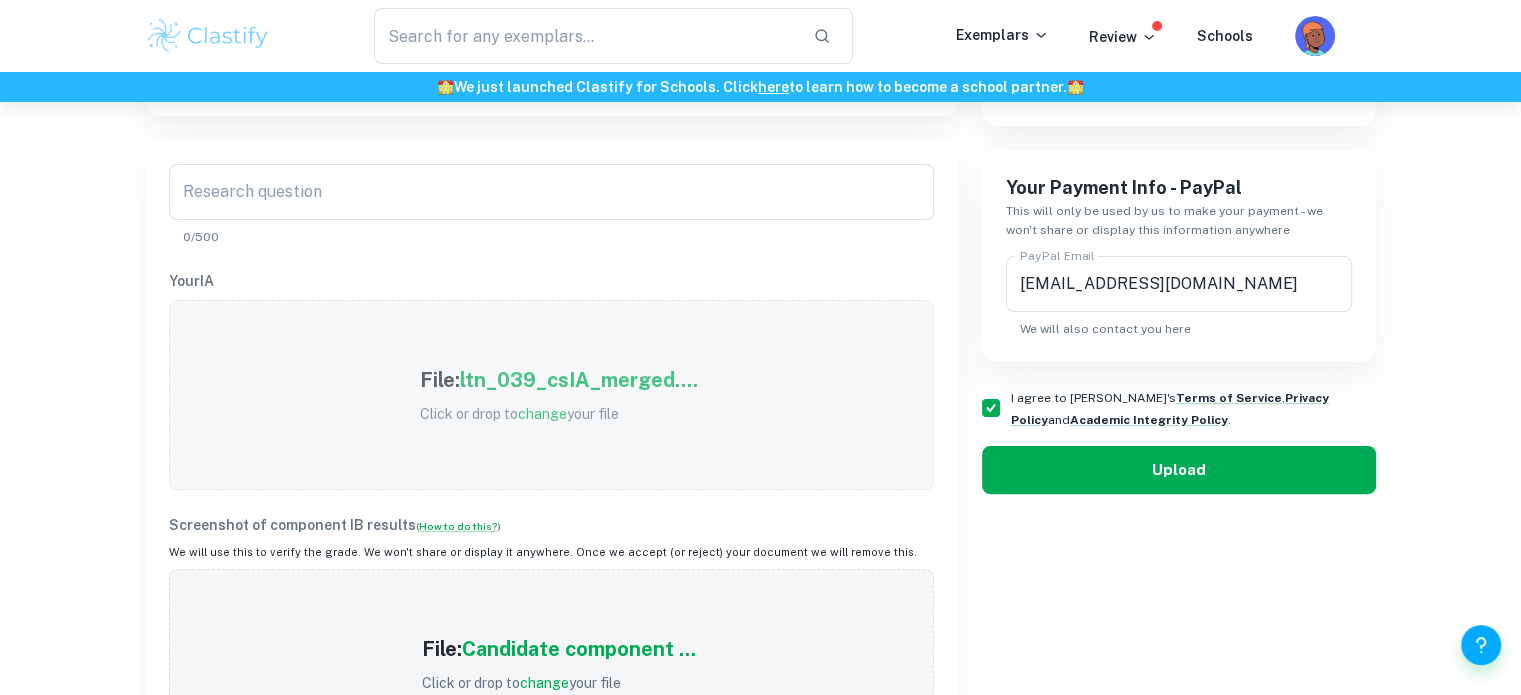 click on "Upload" at bounding box center [1179, 470] 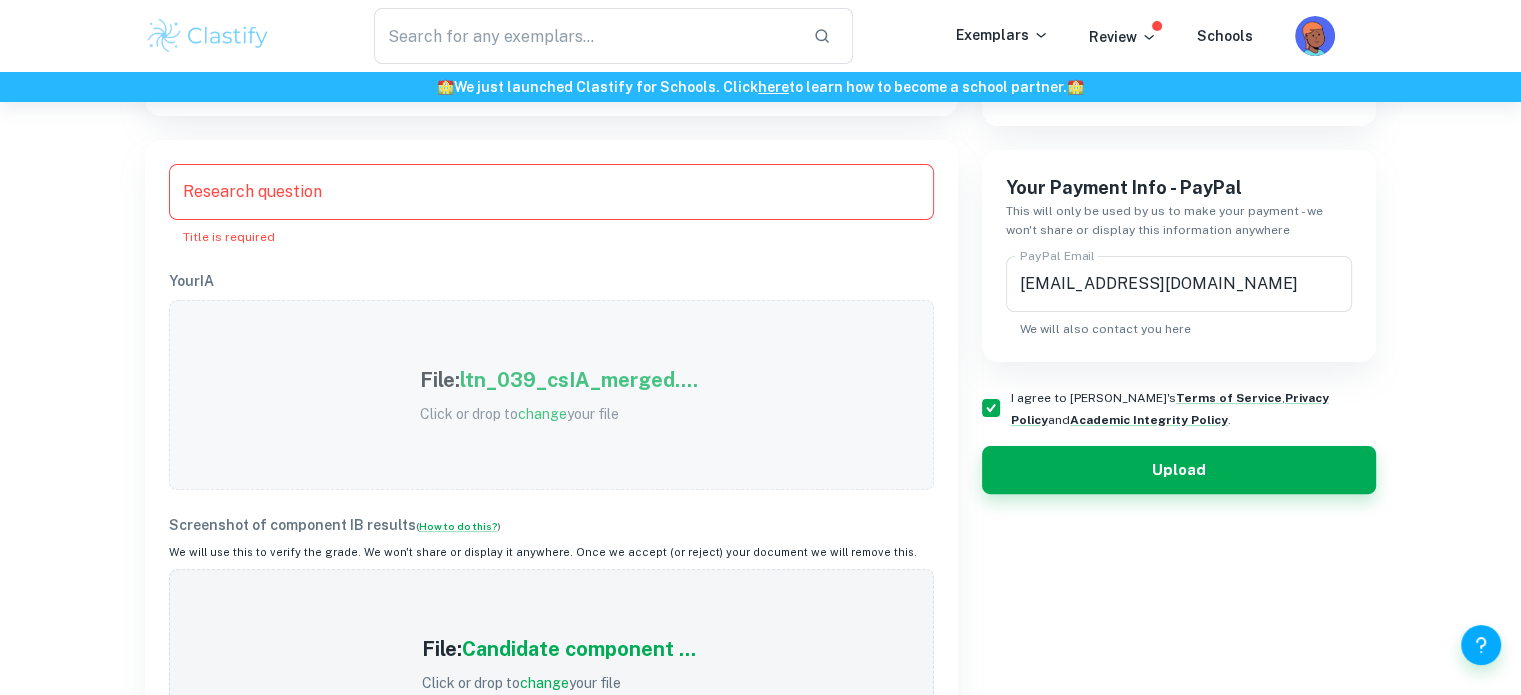 click on "Research question" at bounding box center (551, 192) 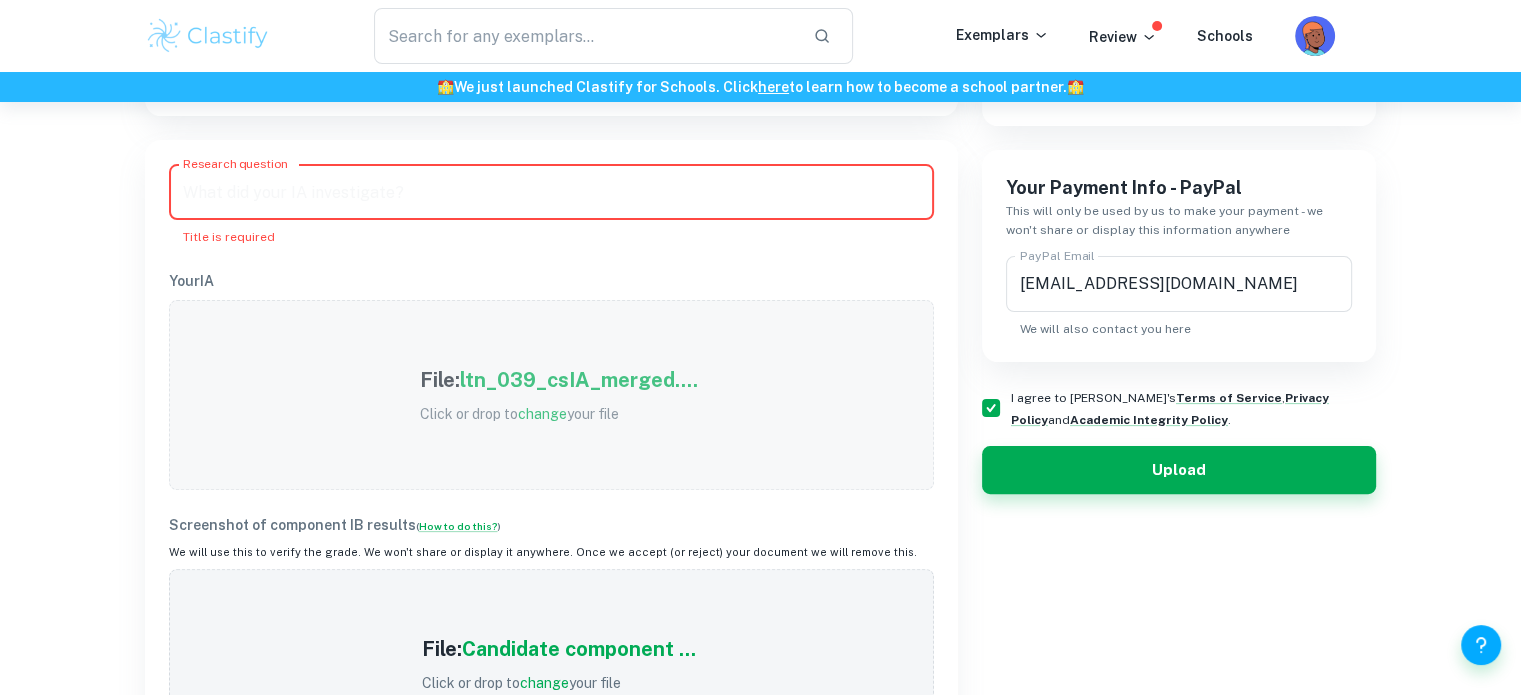 paste on "Royal Fruits Human Resources Management System (HRMS)" 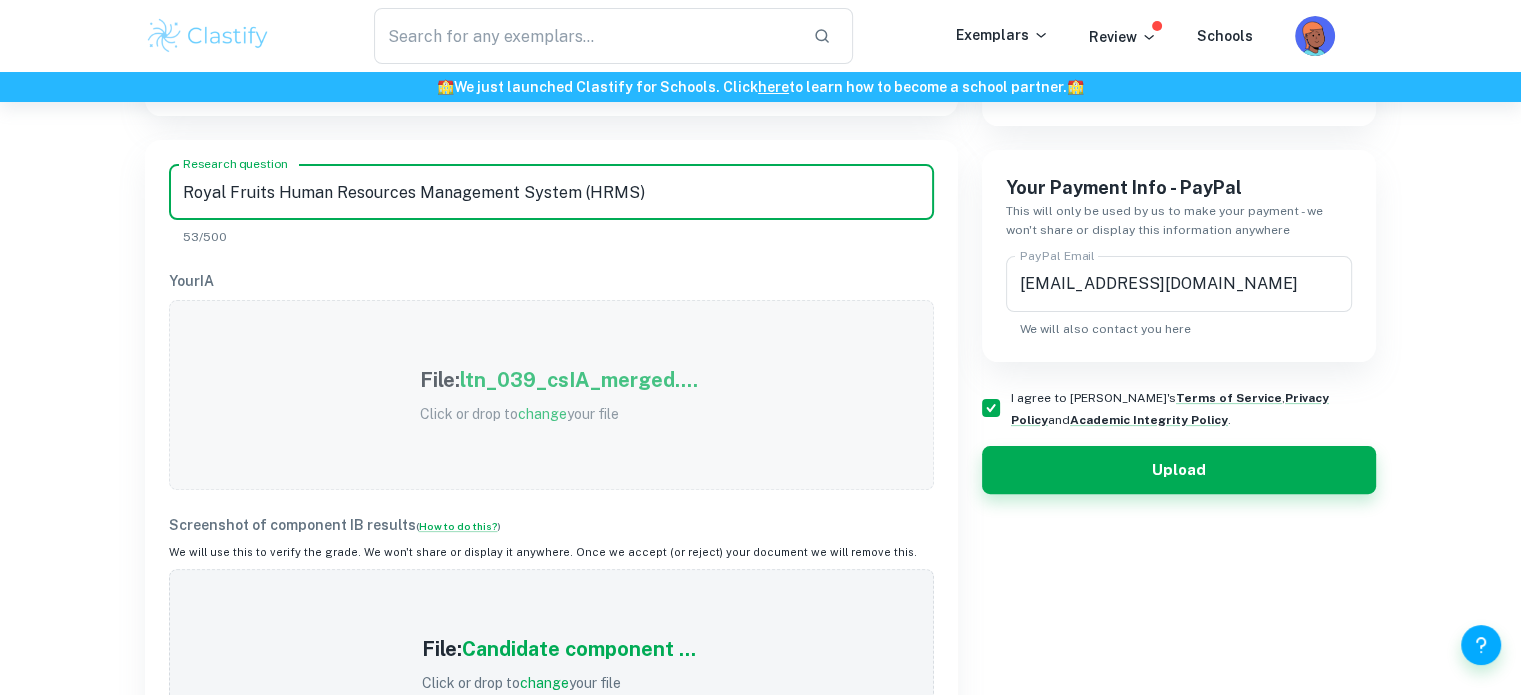 type on "Royal Fruits Human Resources Management System (HRMS)" 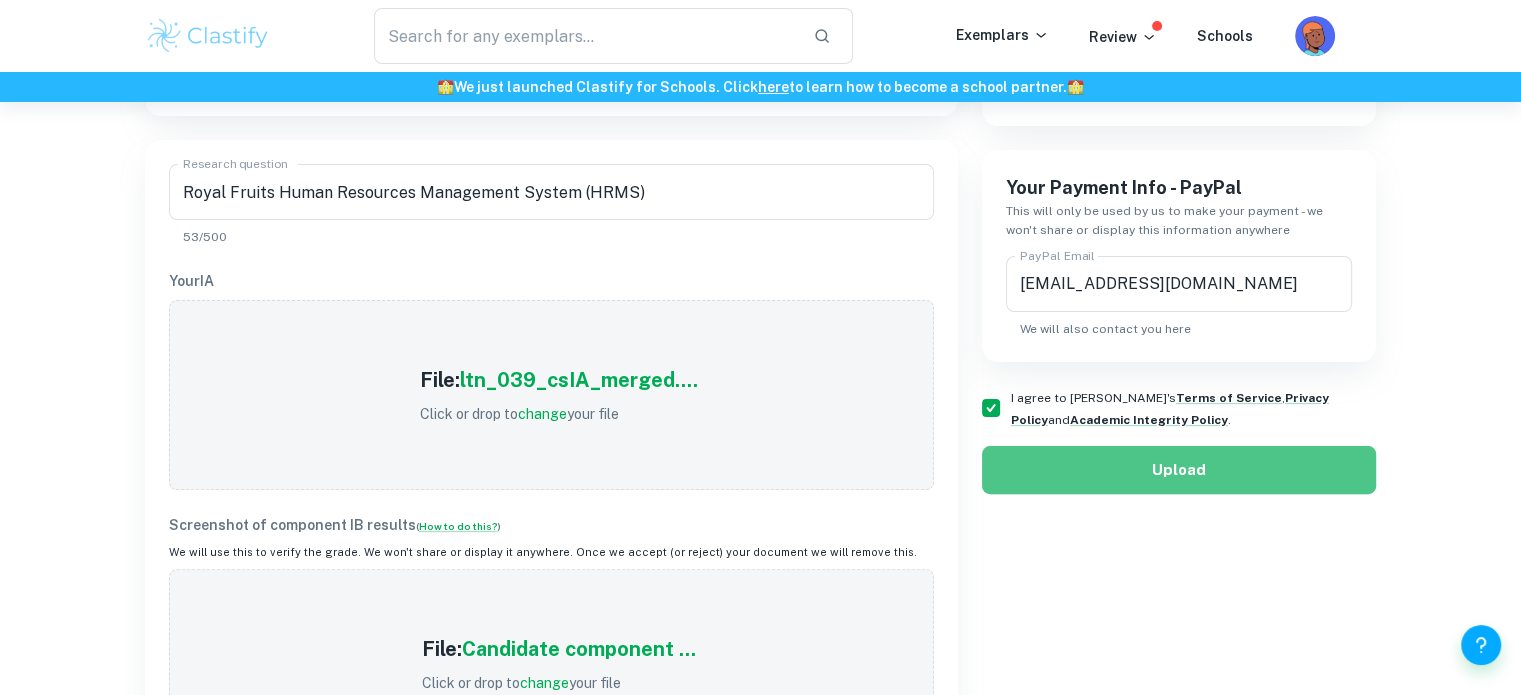 click on "Upload" at bounding box center [1179, 470] 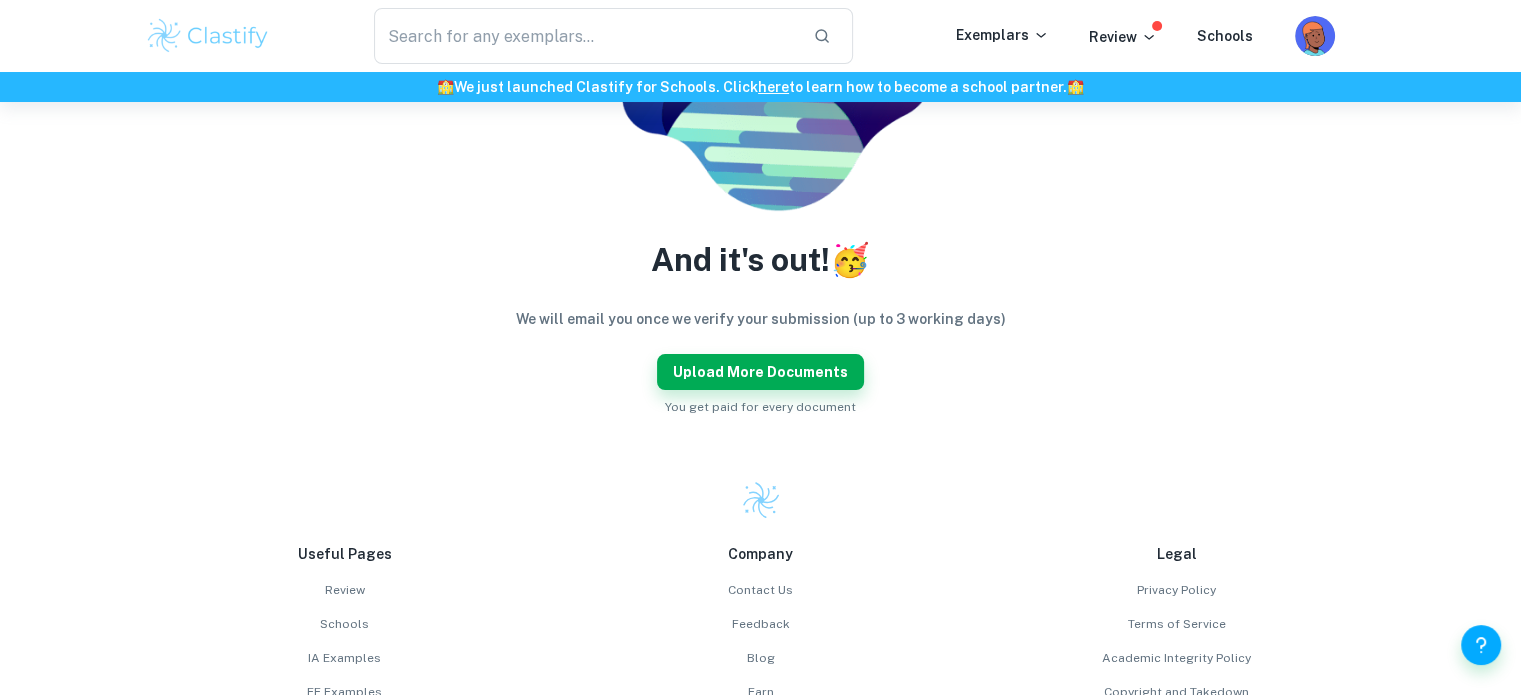 scroll, scrollTop: 260, scrollLeft: 0, axis: vertical 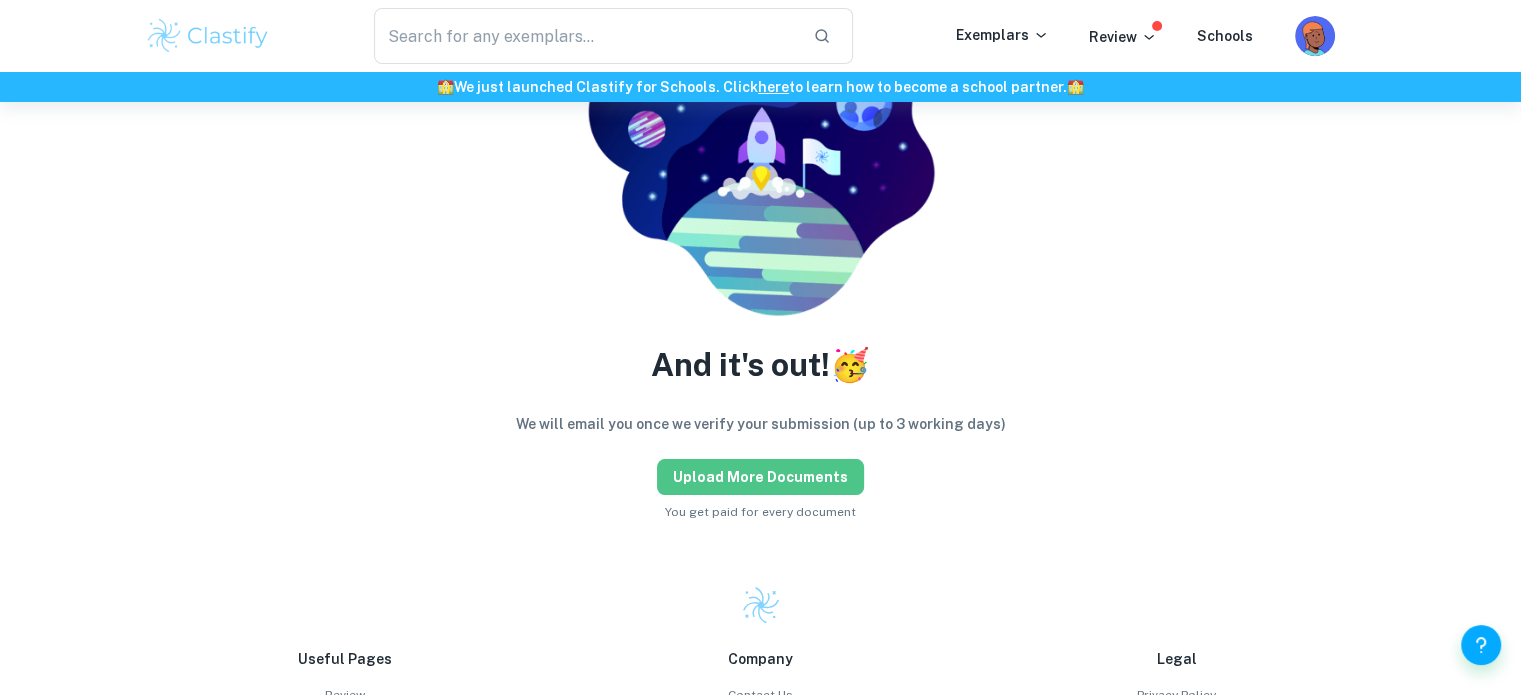 click on "Upload more documents" at bounding box center (760, 477) 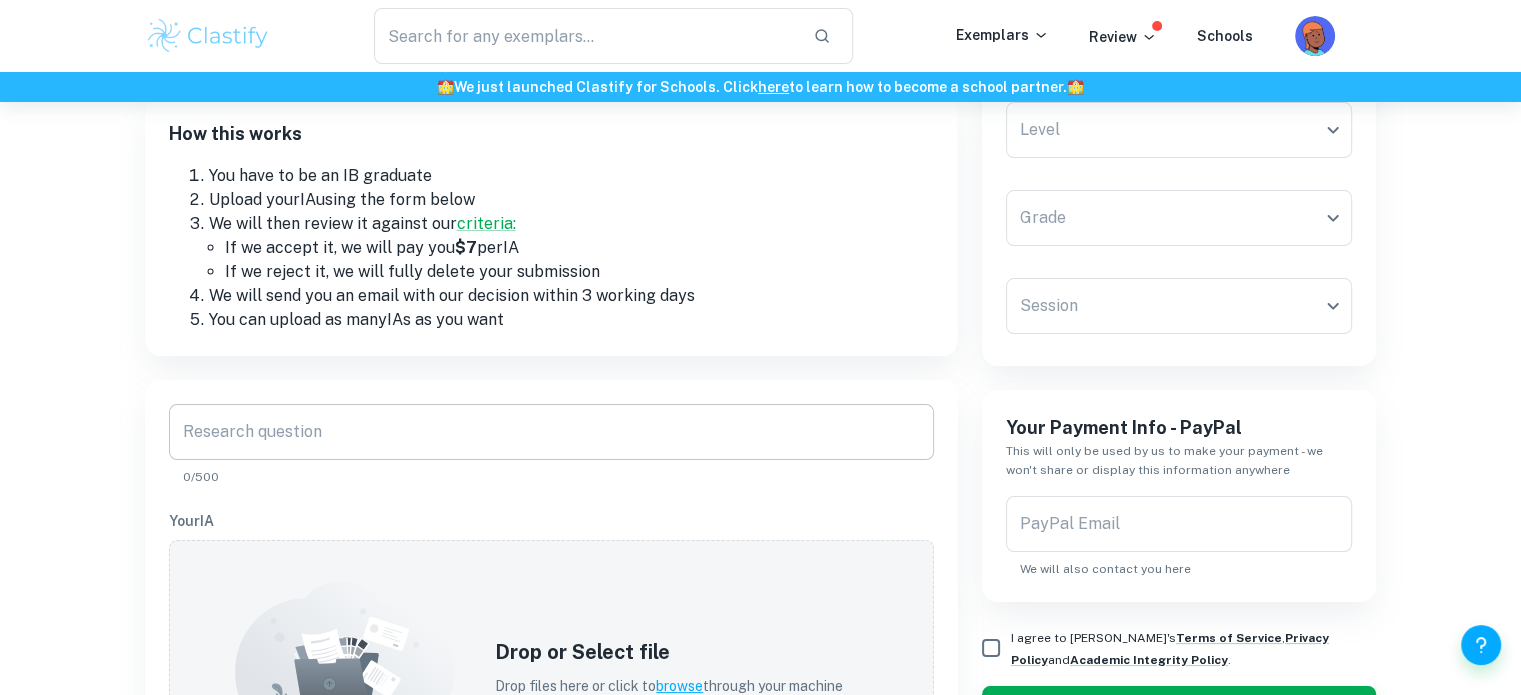 scroll, scrollTop: 0, scrollLeft: 0, axis: both 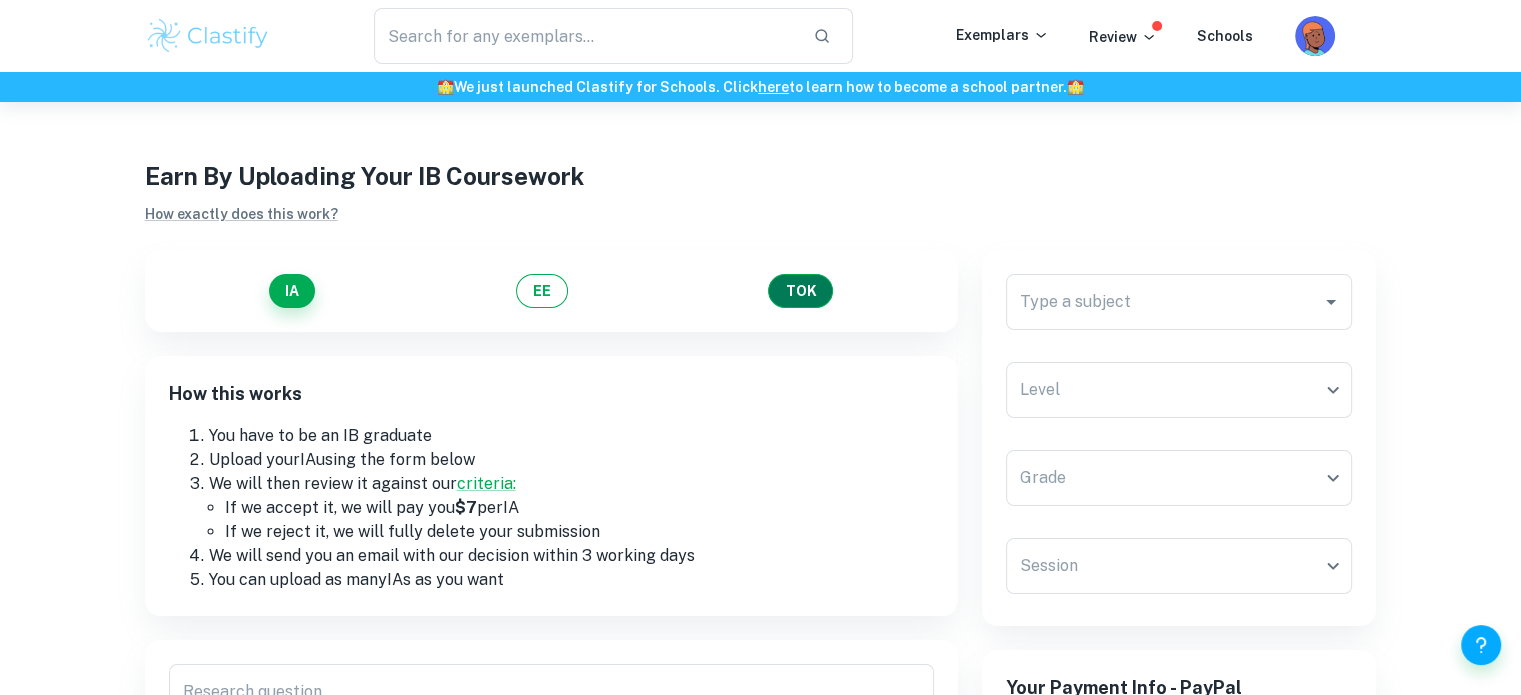 click on "TOK" at bounding box center (800, 291) 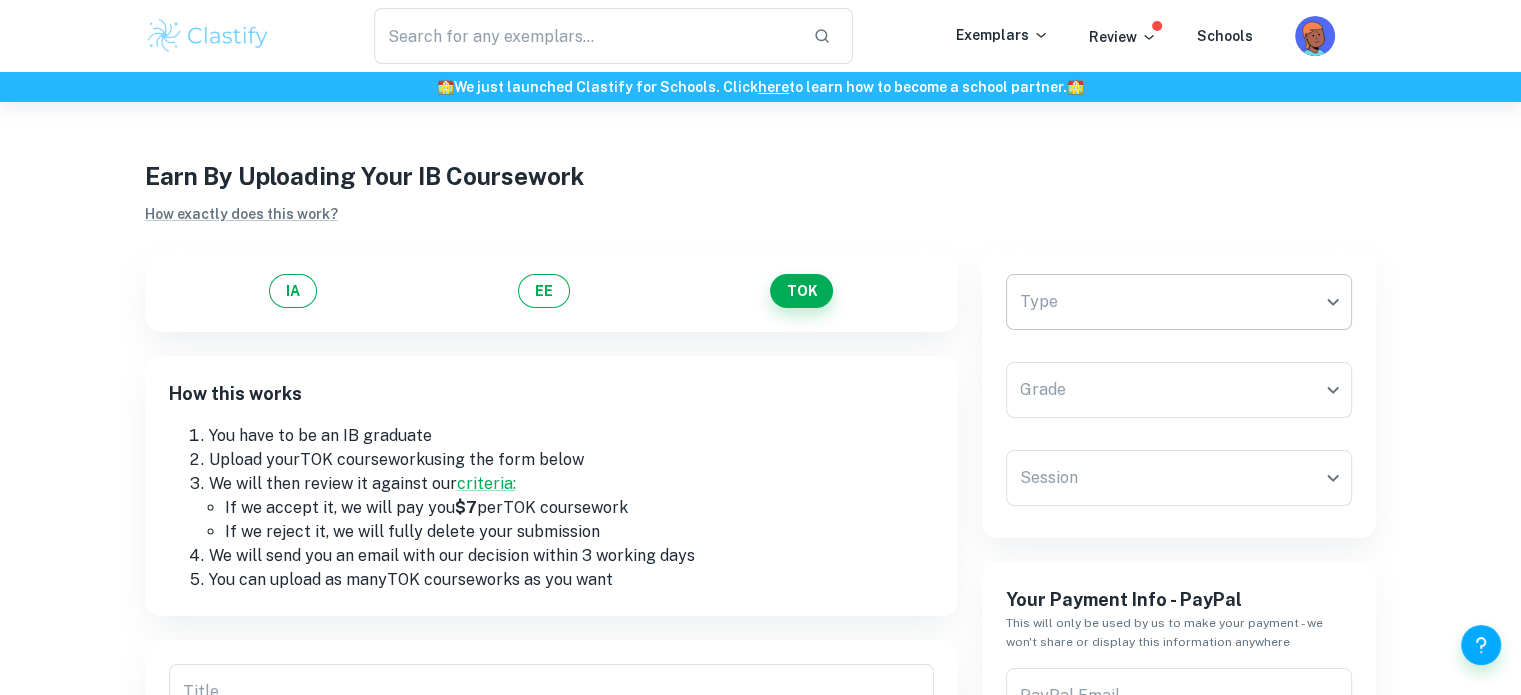 click on "We value your privacy We use cookies to enhance your browsing experience, serve personalised ads or content, and analyse our traffic. By clicking "Accept All", you consent to our use of cookies.   Cookie Policy Customise   Reject All   Accept All   Customise Consent Preferences   We use cookies to help you navigate efficiently and perform certain functions. You will find detailed information about all cookies under each consent category below. The cookies that are categorised as "Necessary" are stored on your browser as they are essential for enabling the basic functionalities of the site. ...  Show more For more information on how Google's third-party cookies operate and handle your data, see:   Google Privacy Policy Necessary Always Active Necessary cookies are required to enable the basic features of this site, such as providing secure log-in or adjusting your consent preferences. These cookies do not store any personally identifiable data. Functional Analytics Performance Advertisement Uncategorised" at bounding box center [760, 449] 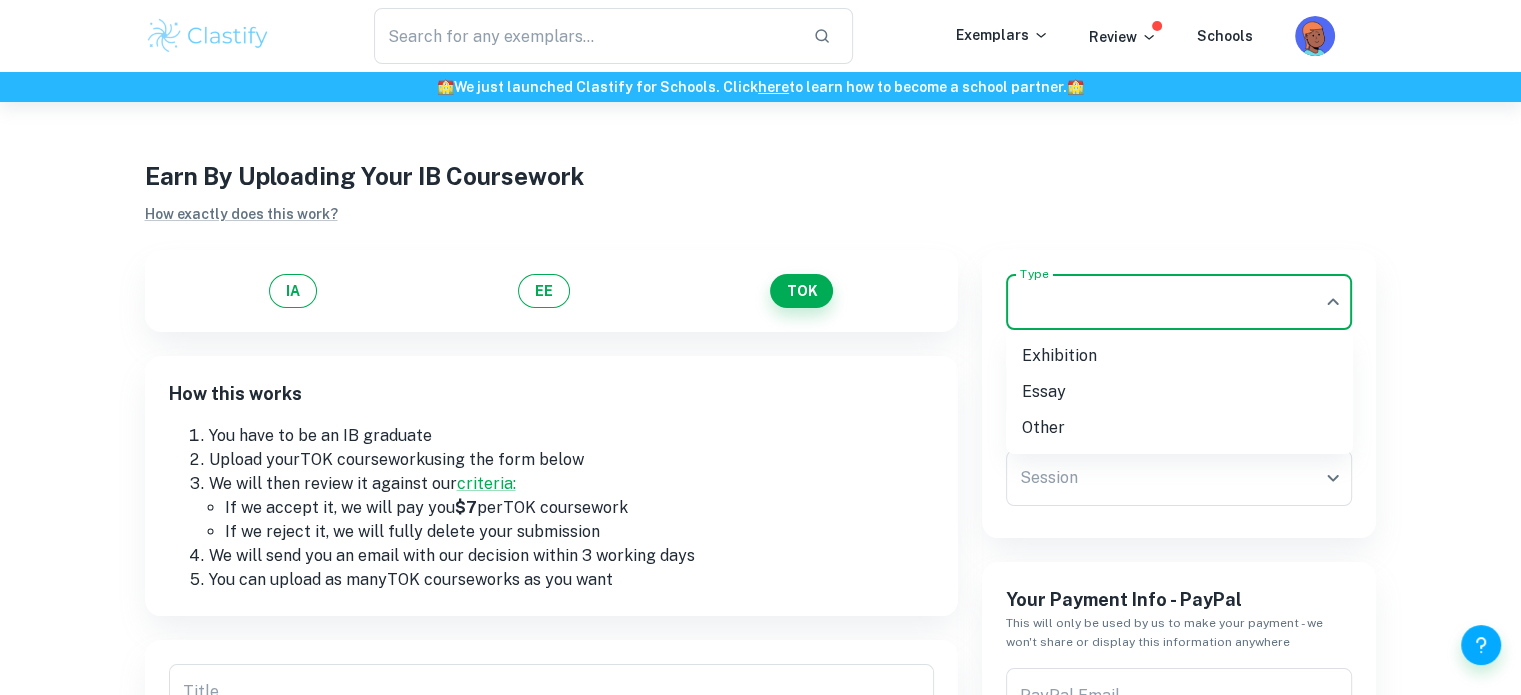 click on "Exhibition" at bounding box center (1179, 356) 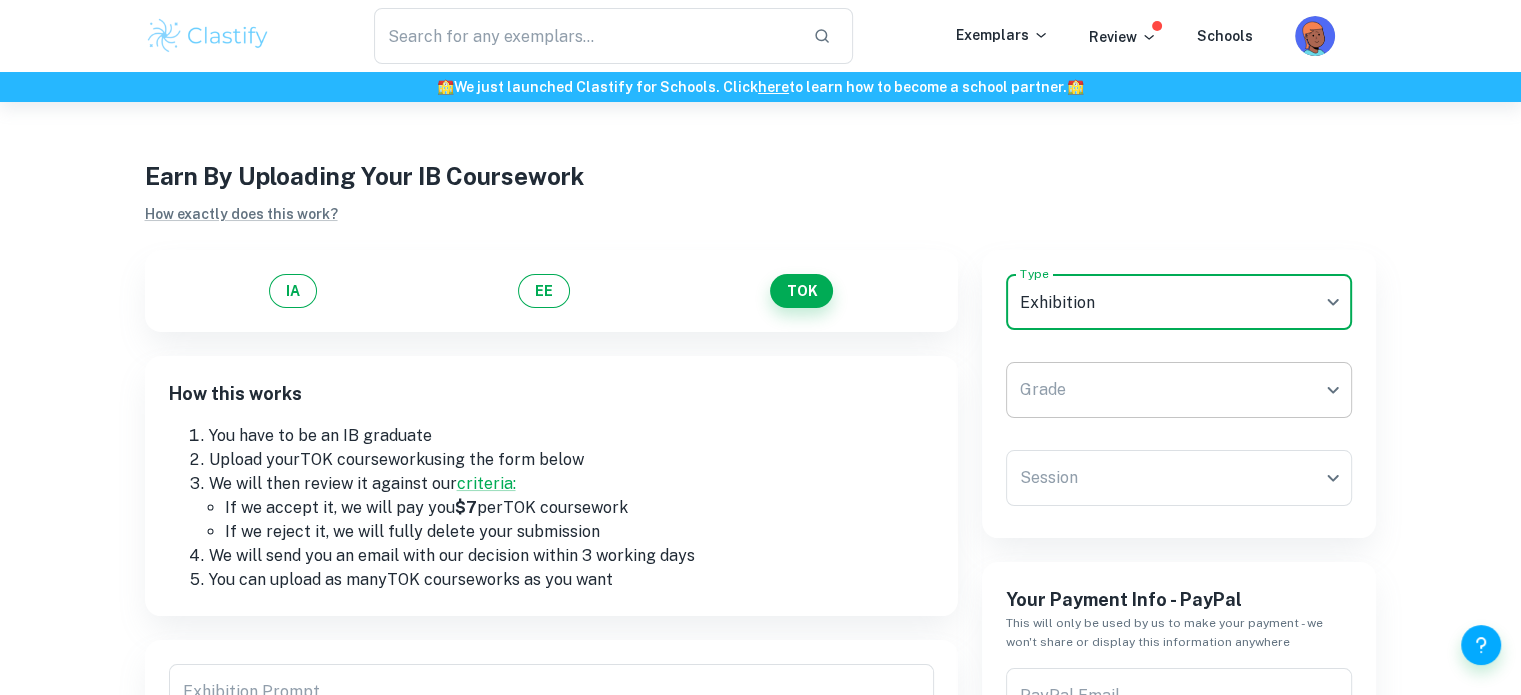 click on "We value your privacy We use cookies to enhance your browsing experience, serve personalised ads or content, and analyse our traffic. By clicking "Accept All", you consent to our use of cookies.   Cookie Policy Customise   Reject All   Accept All   Customise Consent Preferences   We use cookies to help you navigate efficiently and perform certain functions. You will find detailed information about all cookies under each consent category below. The cookies that are categorised as "Necessary" are stored on your browser as they are essential for enabling the basic functionalities of the site. ...  Show more For more information on how Google's third-party cookies operate and handle your data, see:   Google Privacy Policy Necessary Always Active Necessary cookies are required to enable the basic features of this site, such as providing secure log-in or adjusting your consent preferences. These cookies do not store any personally identifiable data. Functional Analytics Performance Advertisement Uncategorised" at bounding box center [760, 449] 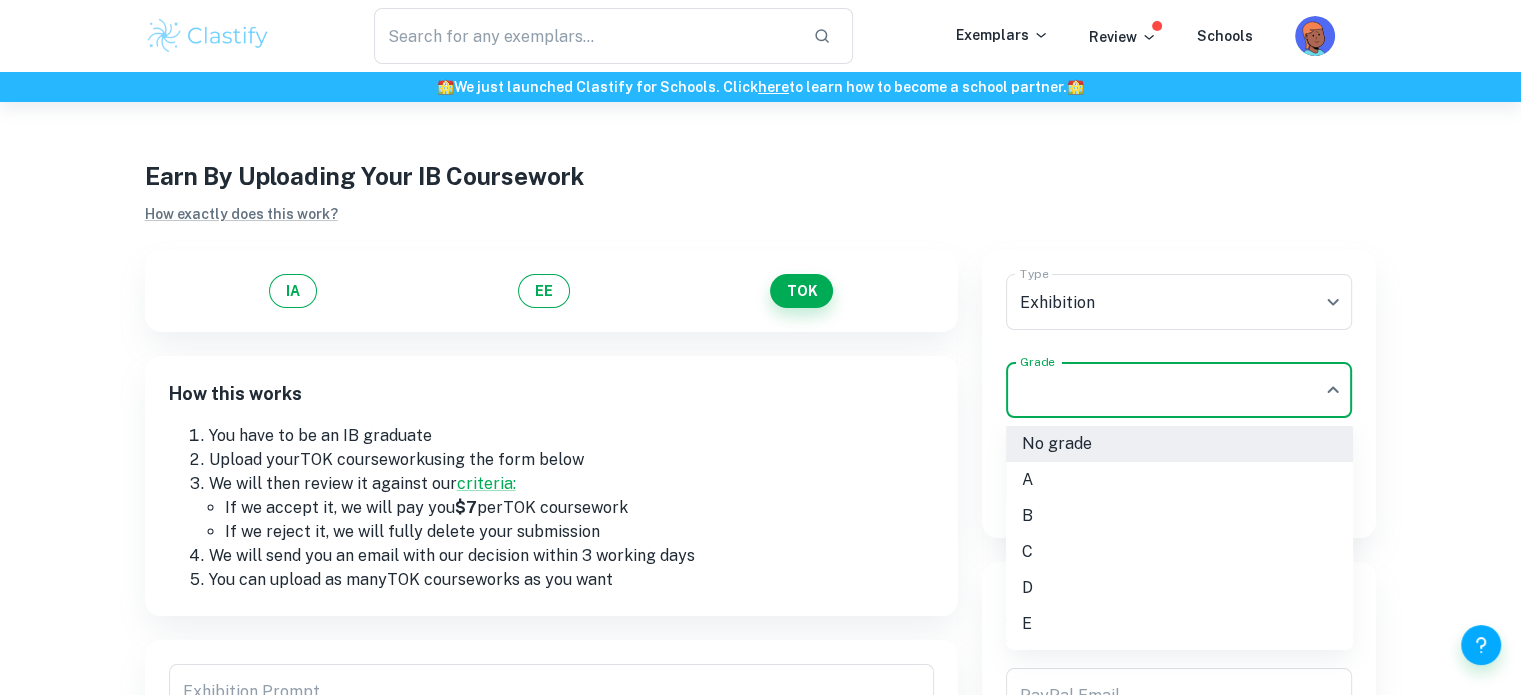 click at bounding box center (760, 347) 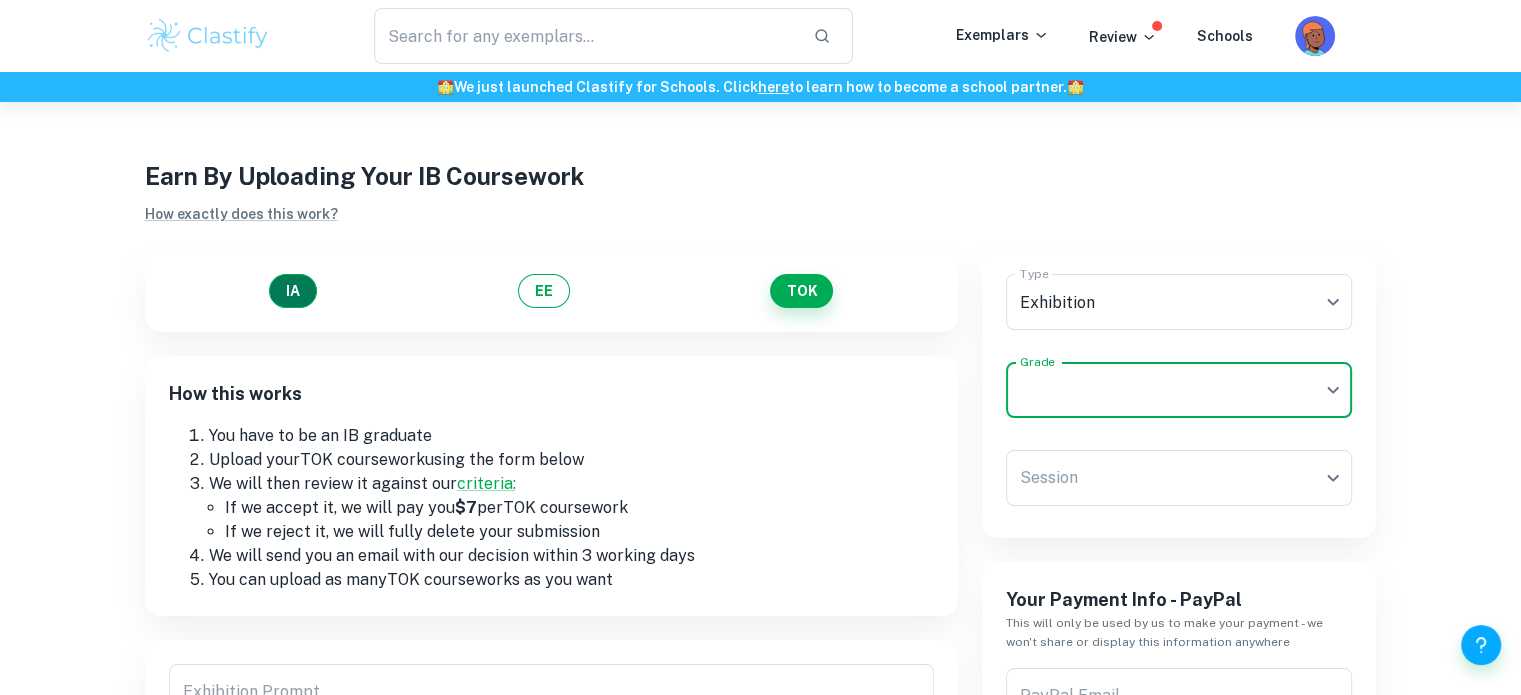 click on "IA" at bounding box center [293, 291] 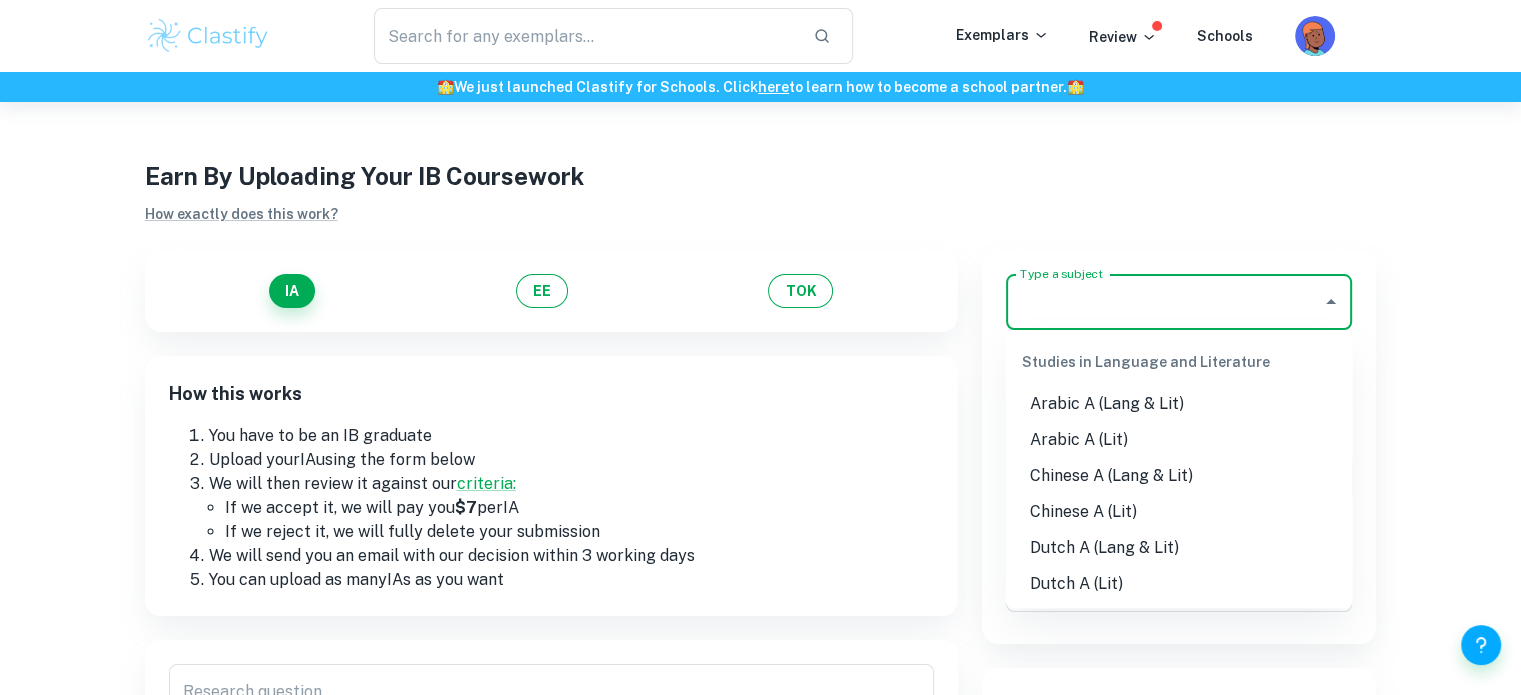 drag, startPoint x: 1041, startPoint y: 299, endPoint x: 1036, endPoint y: 308, distance: 10.29563 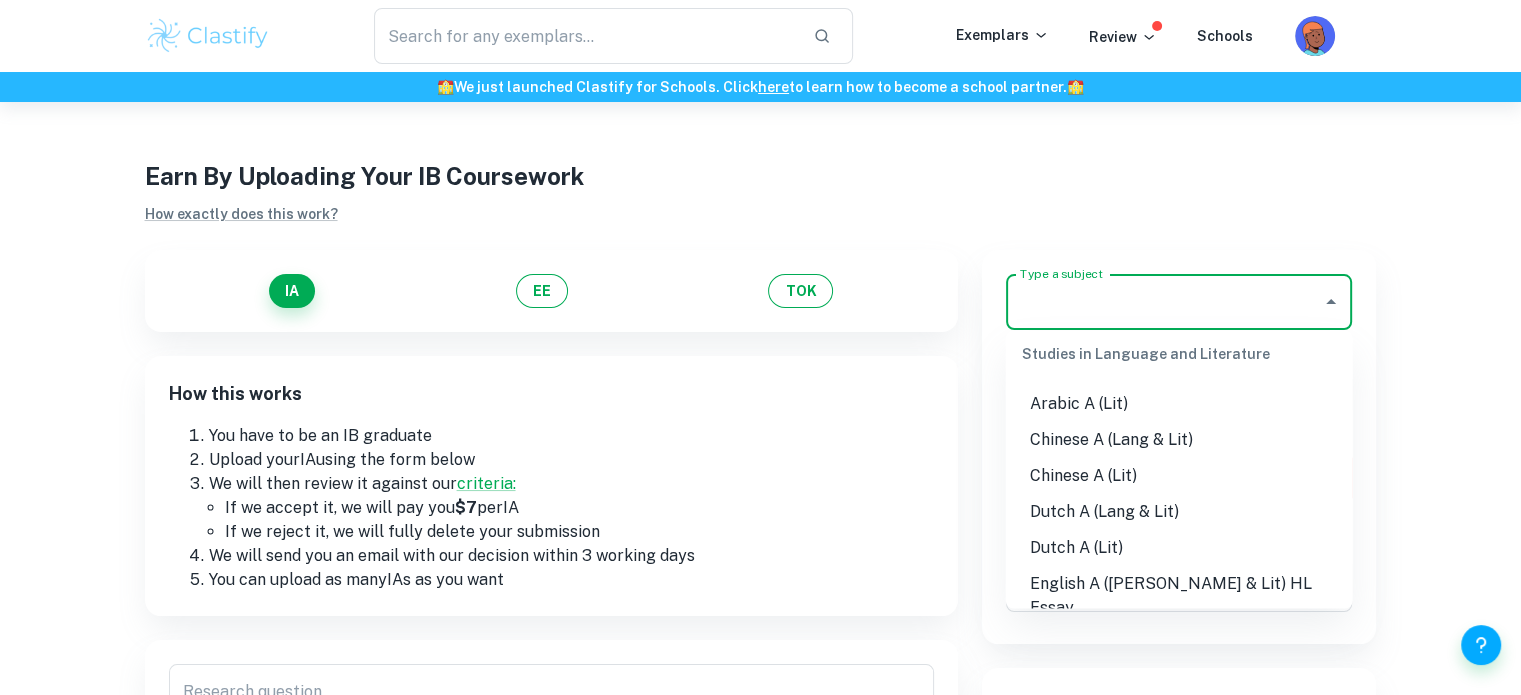 scroll, scrollTop: 0, scrollLeft: 0, axis: both 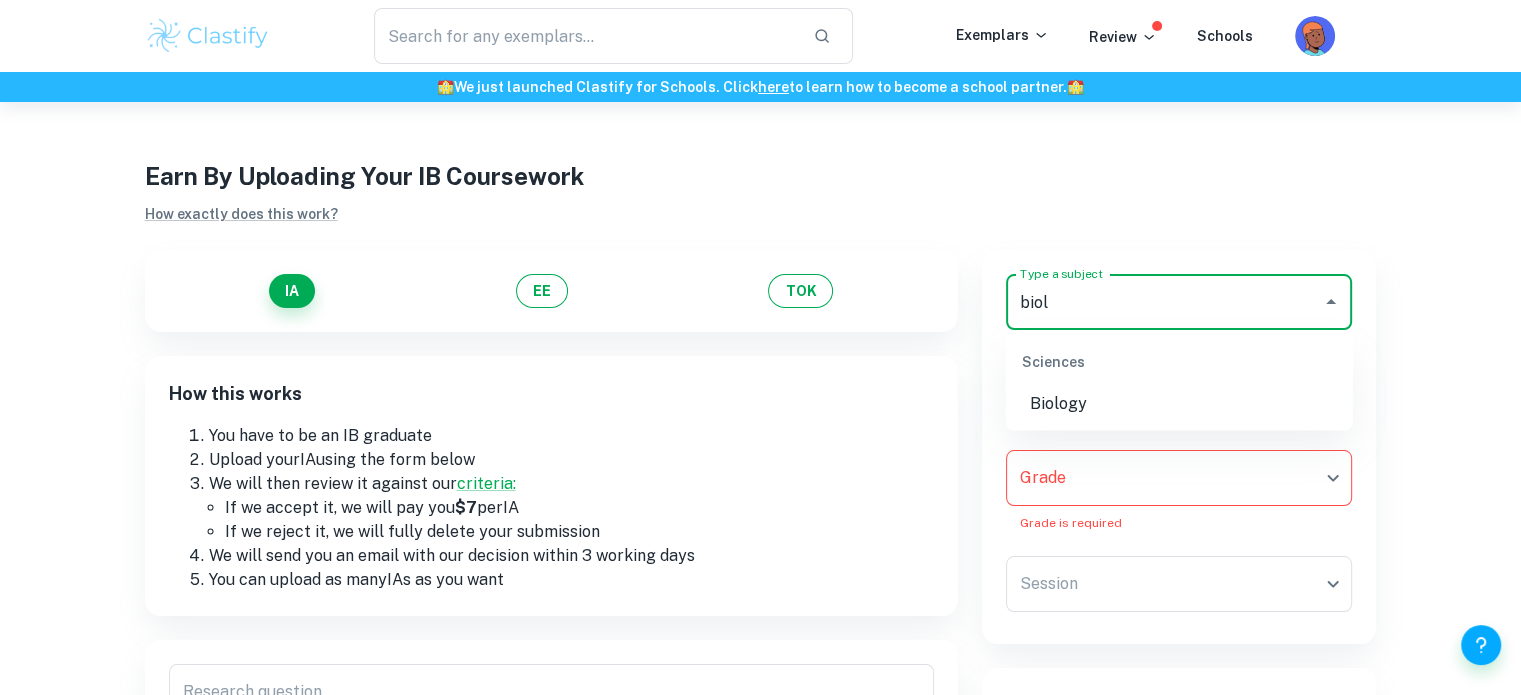 click on "Biology" at bounding box center (1179, 404) 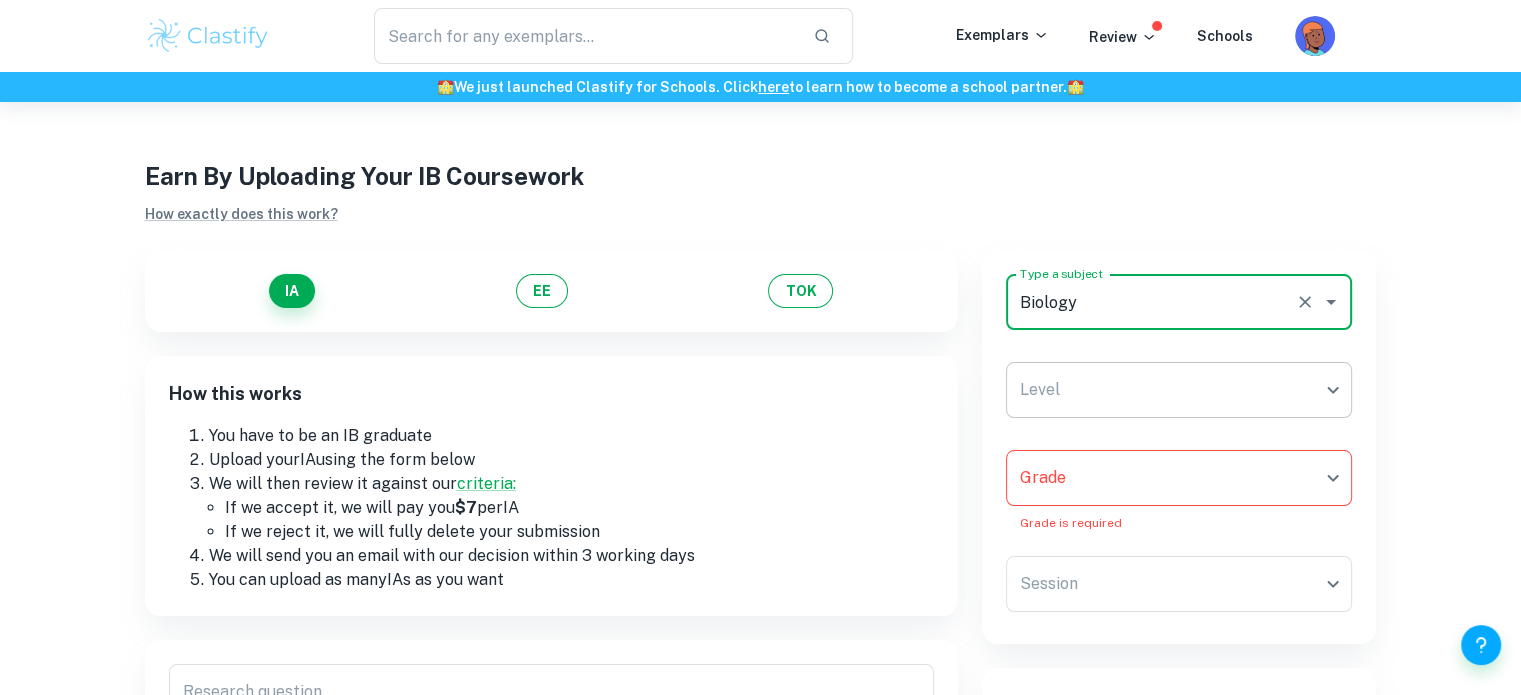 type on "Biology" 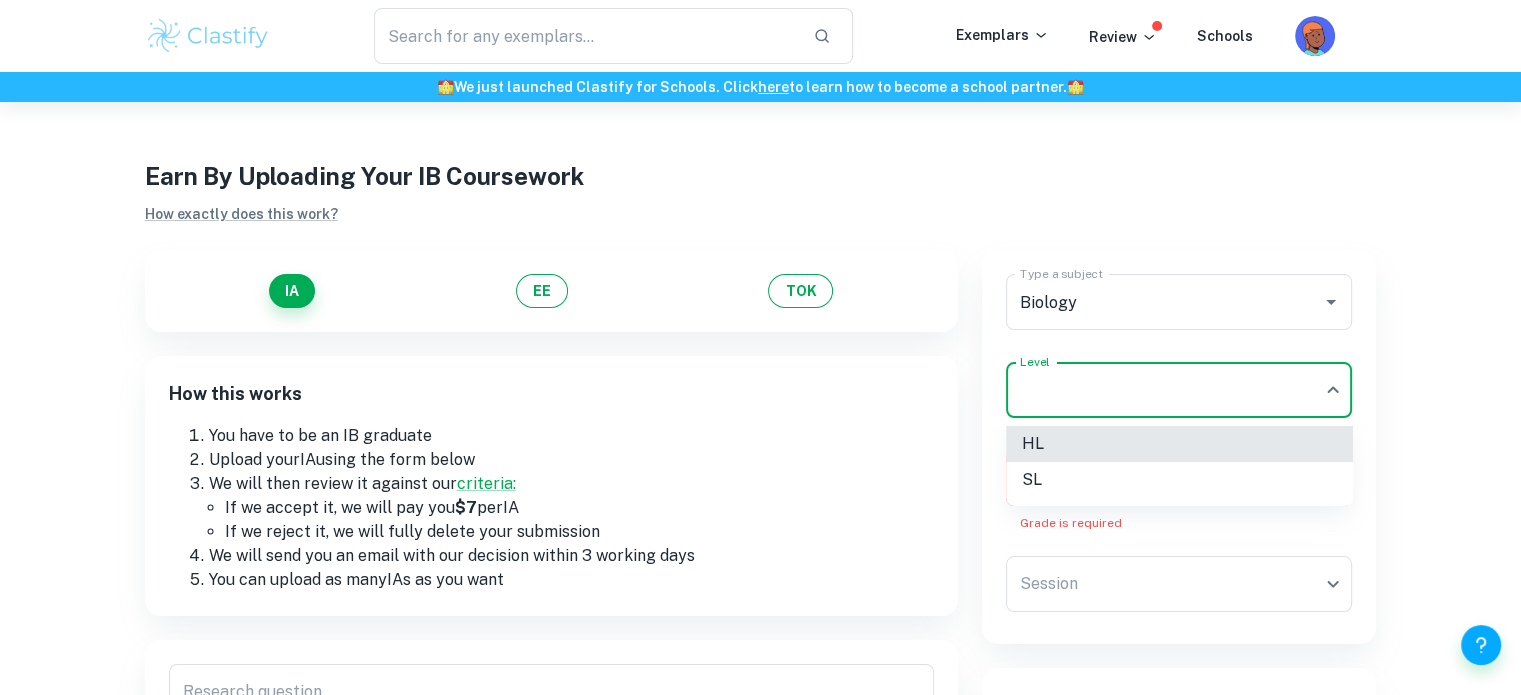 click on "HL" at bounding box center [1179, 444] 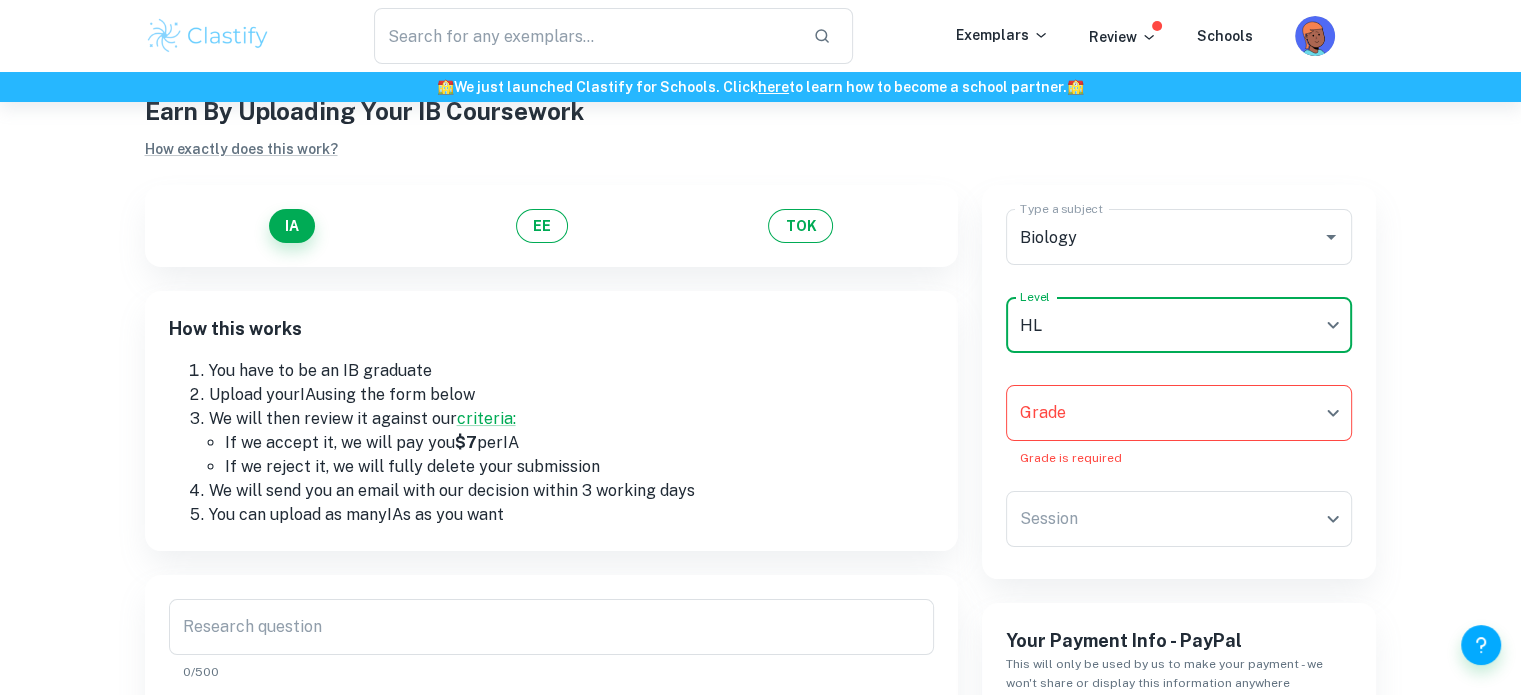 scroll, scrollTop: 100, scrollLeft: 0, axis: vertical 